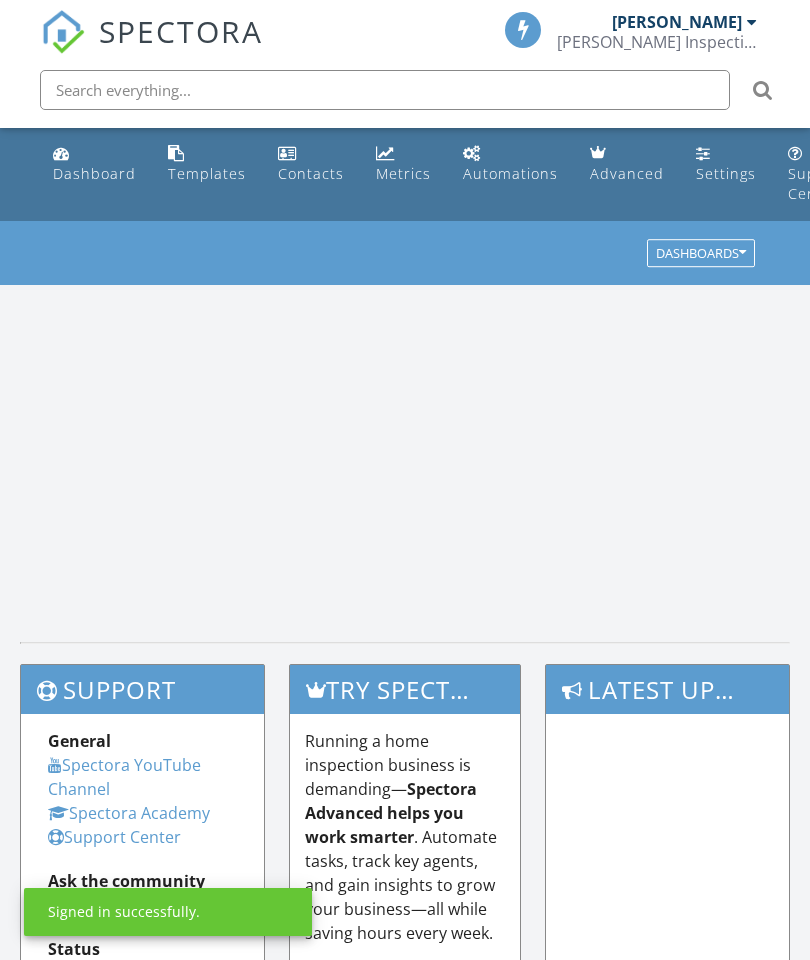 scroll, scrollTop: 0, scrollLeft: 0, axis: both 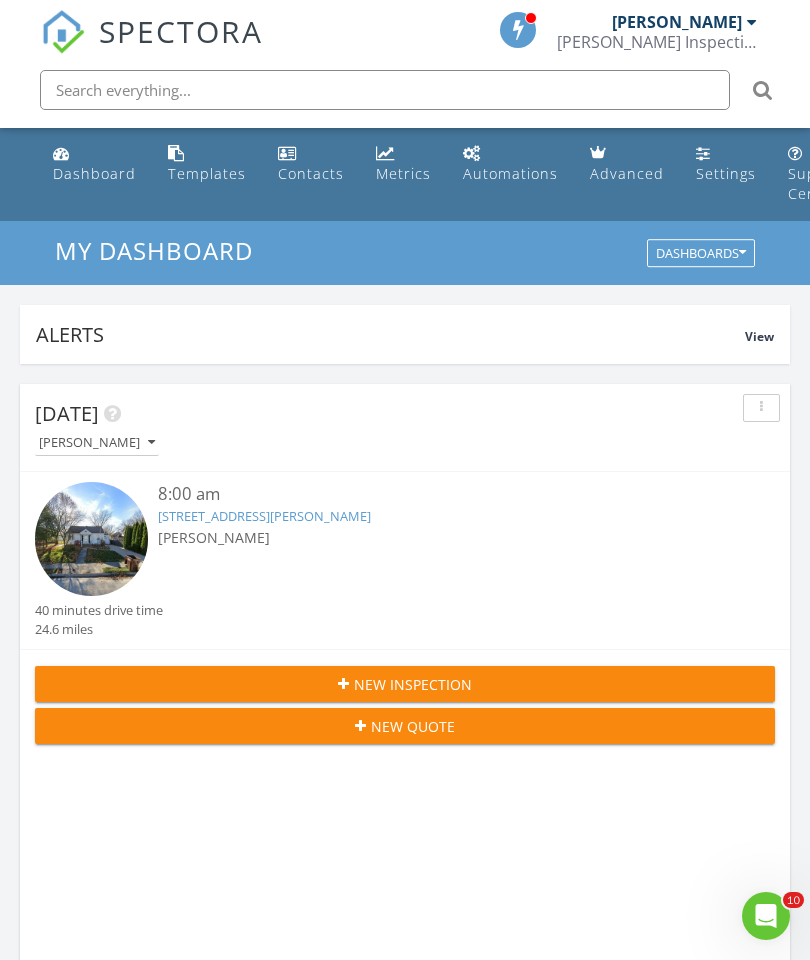 click on "[STREET_ADDRESS][PERSON_NAME]" at bounding box center [264, 516] 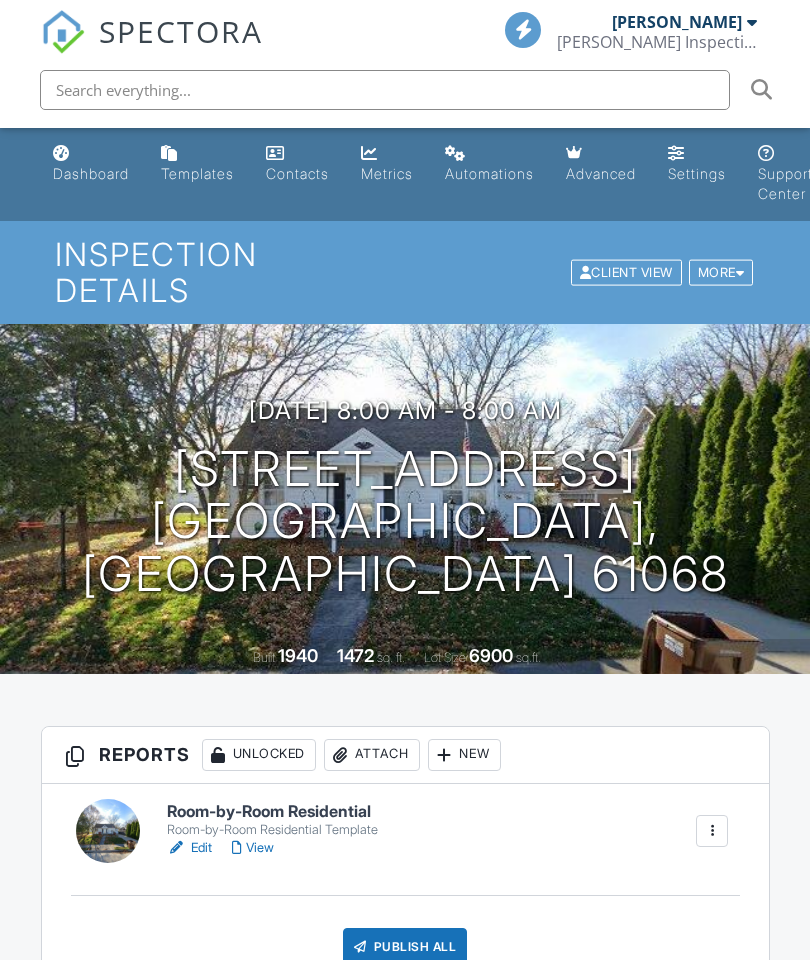 scroll, scrollTop: 0, scrollLeft: 0, axis: both 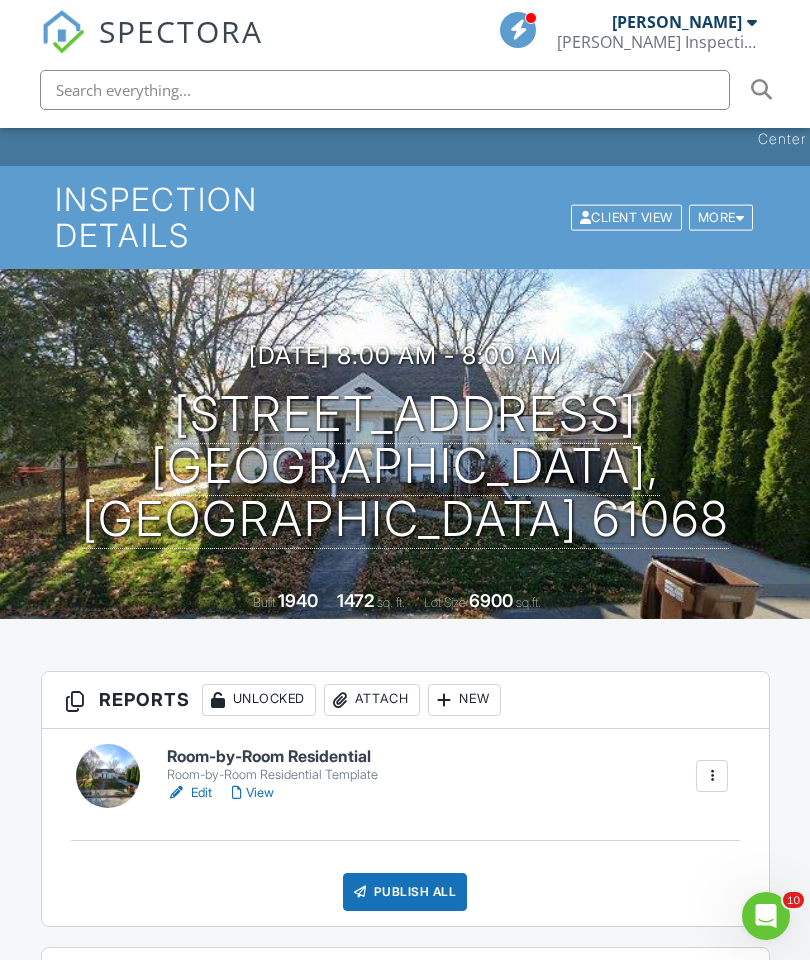 click on "Room-by-Room Residential" at bounding box center (272, 757) 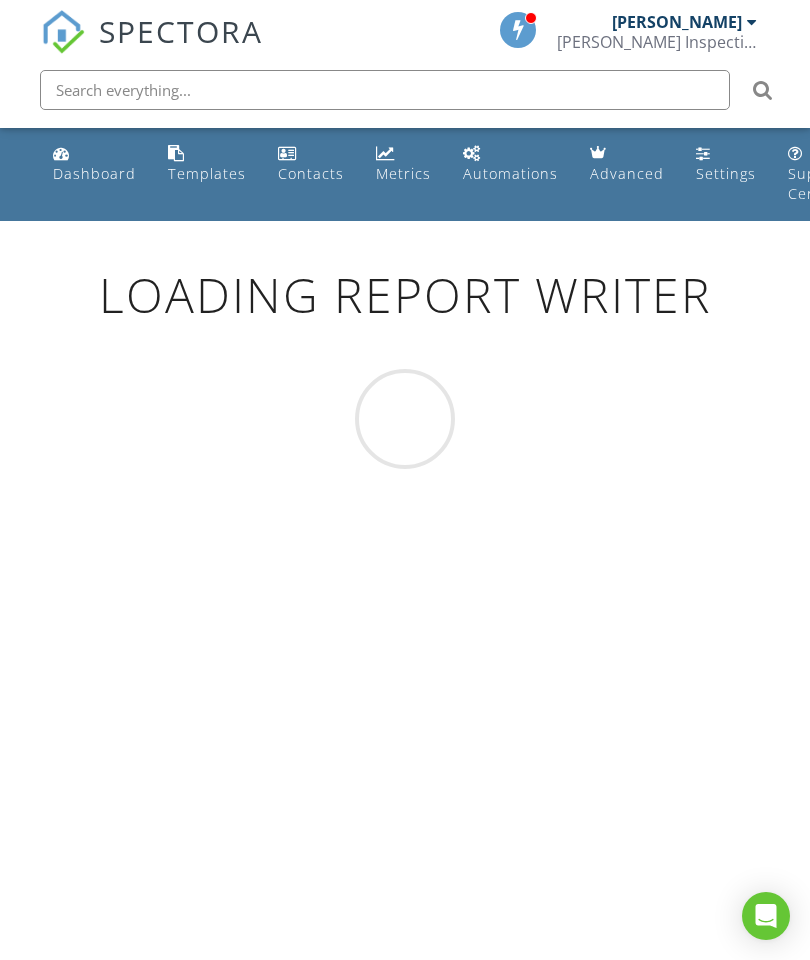 scroll, scrollTop: 0, scrollLeft: 0, axis: both 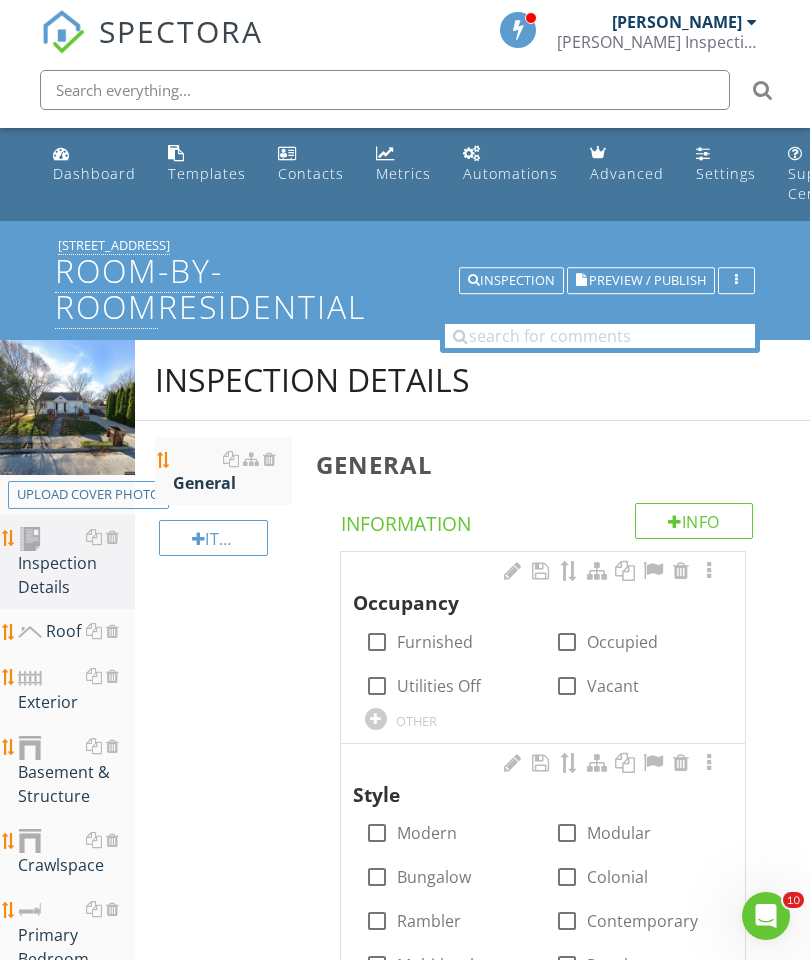 click at bounding box center [567, 686] 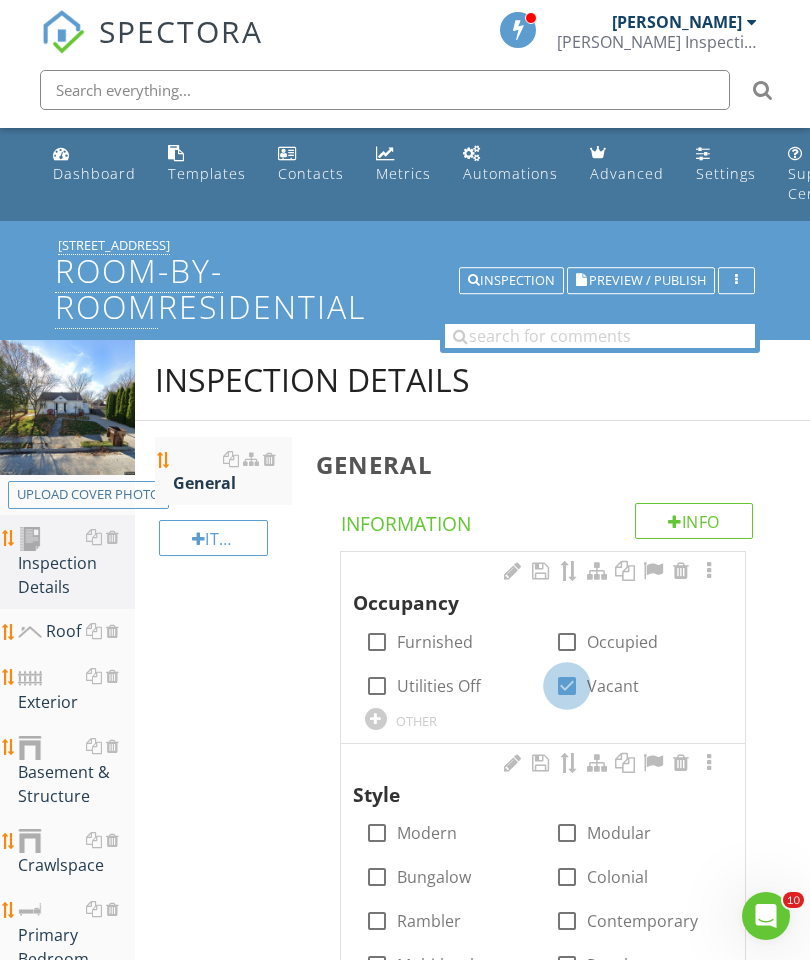 checkbox on "true" 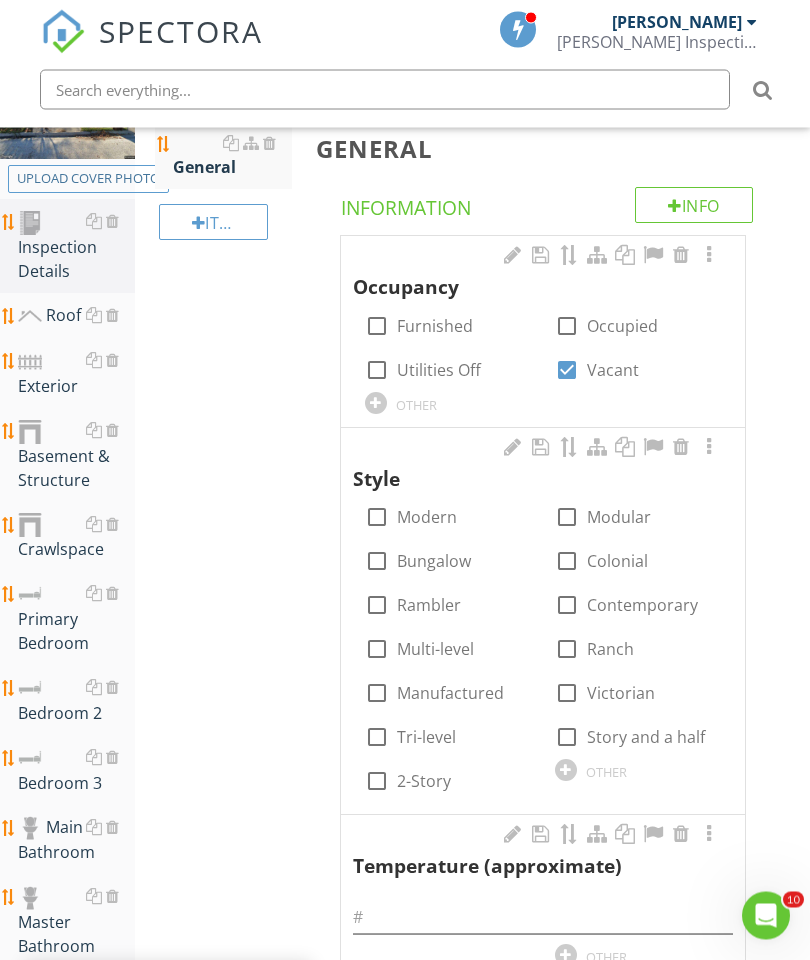 scroll, scrollTop: 316, scrollLeft: 0, axis: vertical 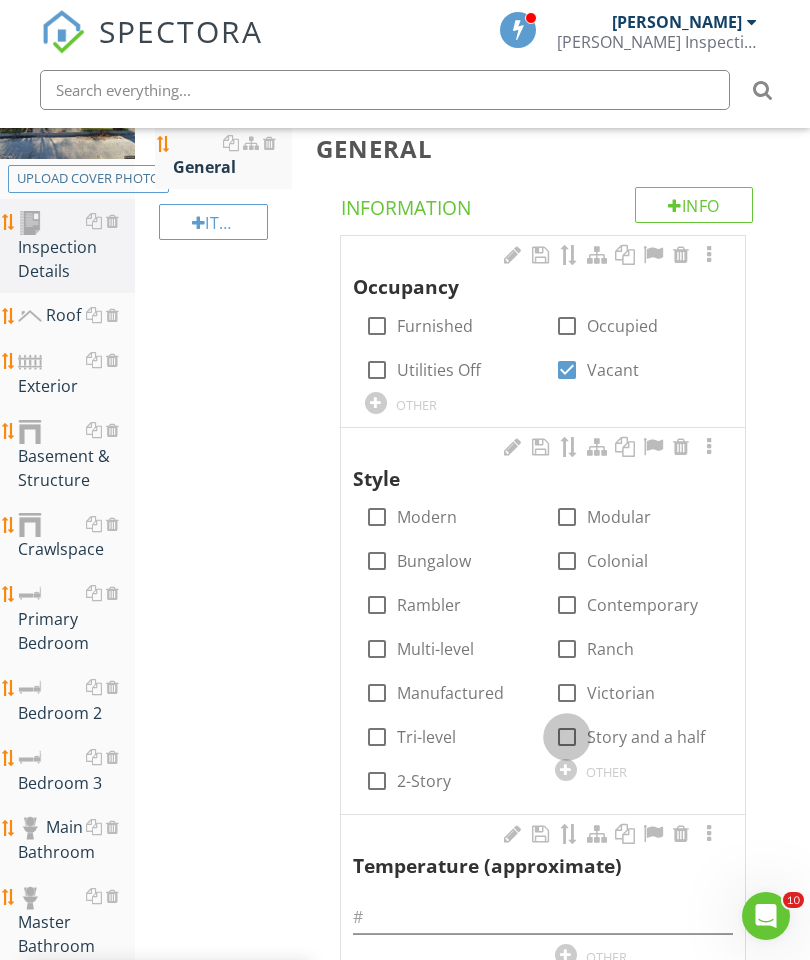 click at bounding box center (567, 737) 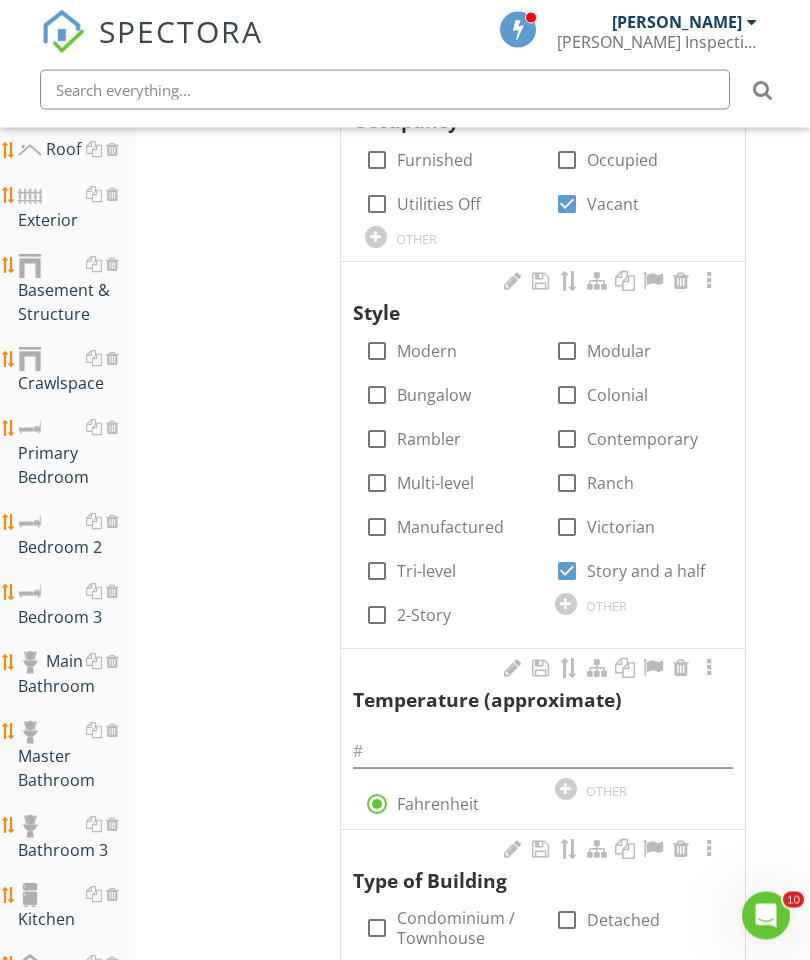 scroll, scrollTop: 477, scrollLeft: 0, axis: vertical 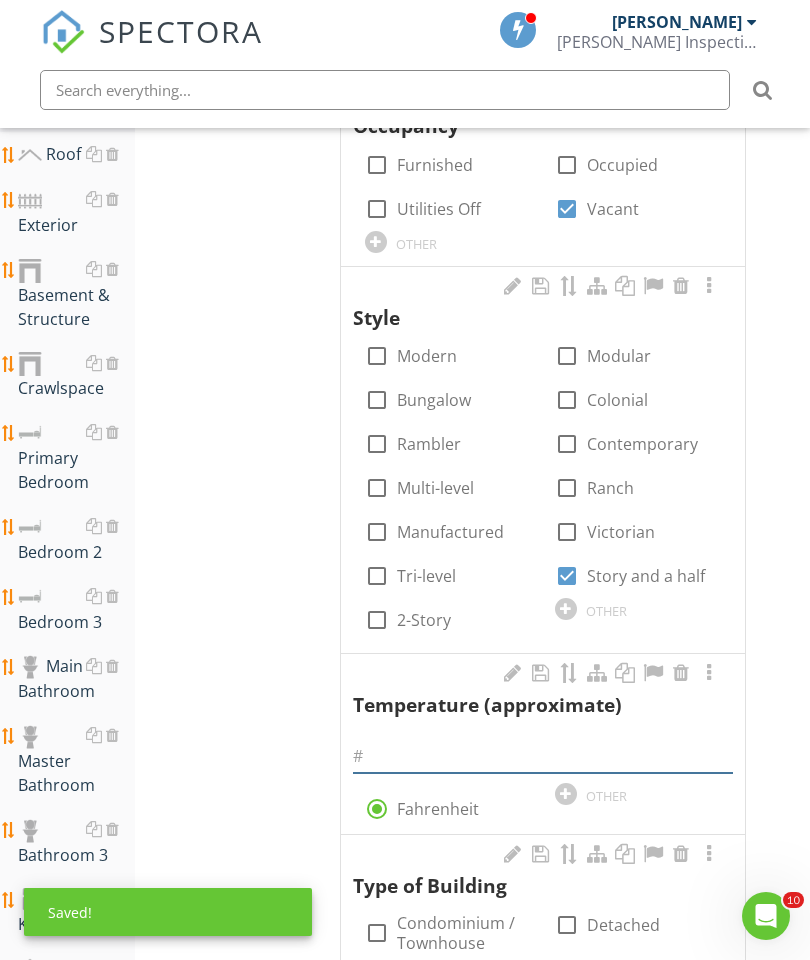 click at bounding box center (543, 756) 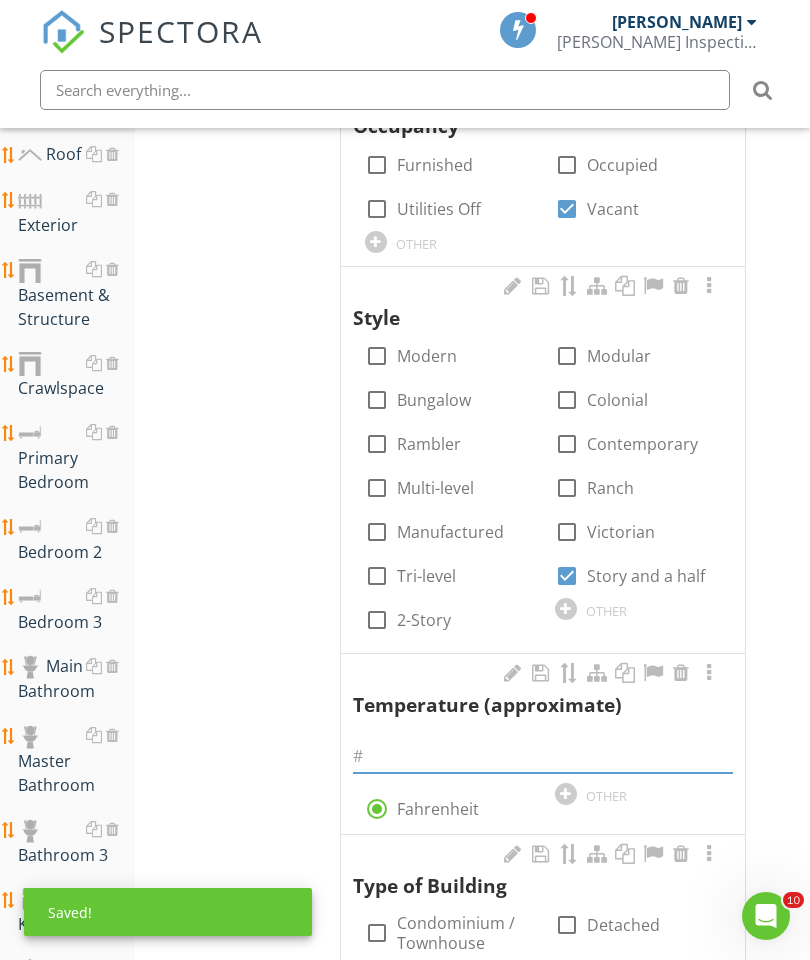 scroll, scrollTop: 524, scrollLeft: 38, axis: both 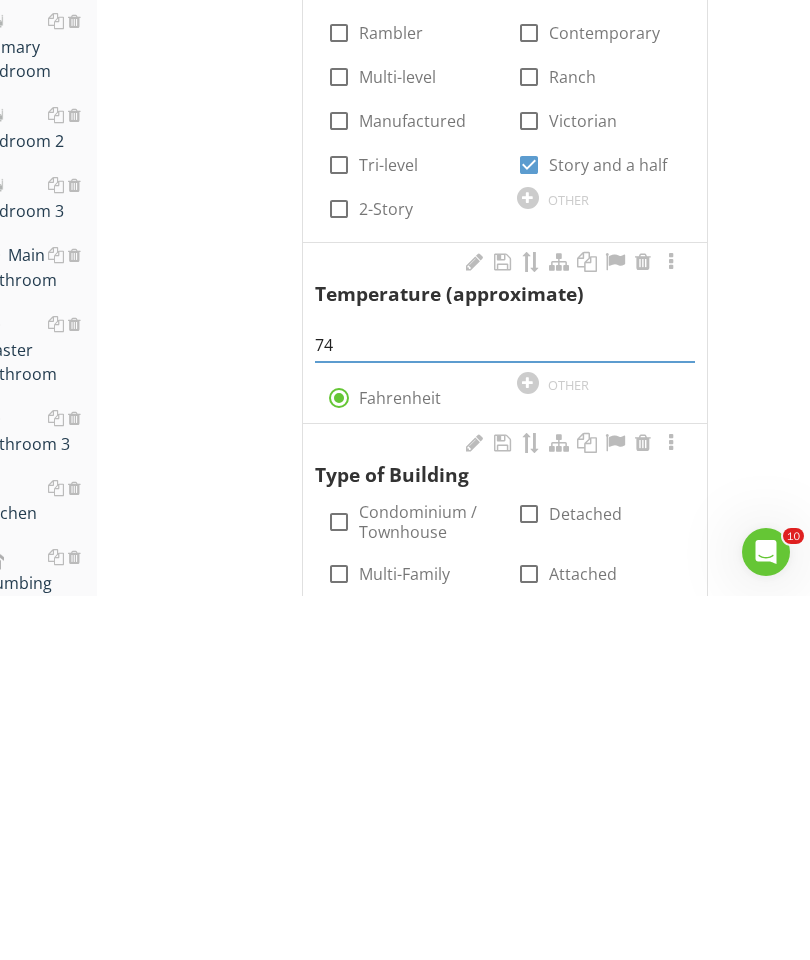 type on "74" 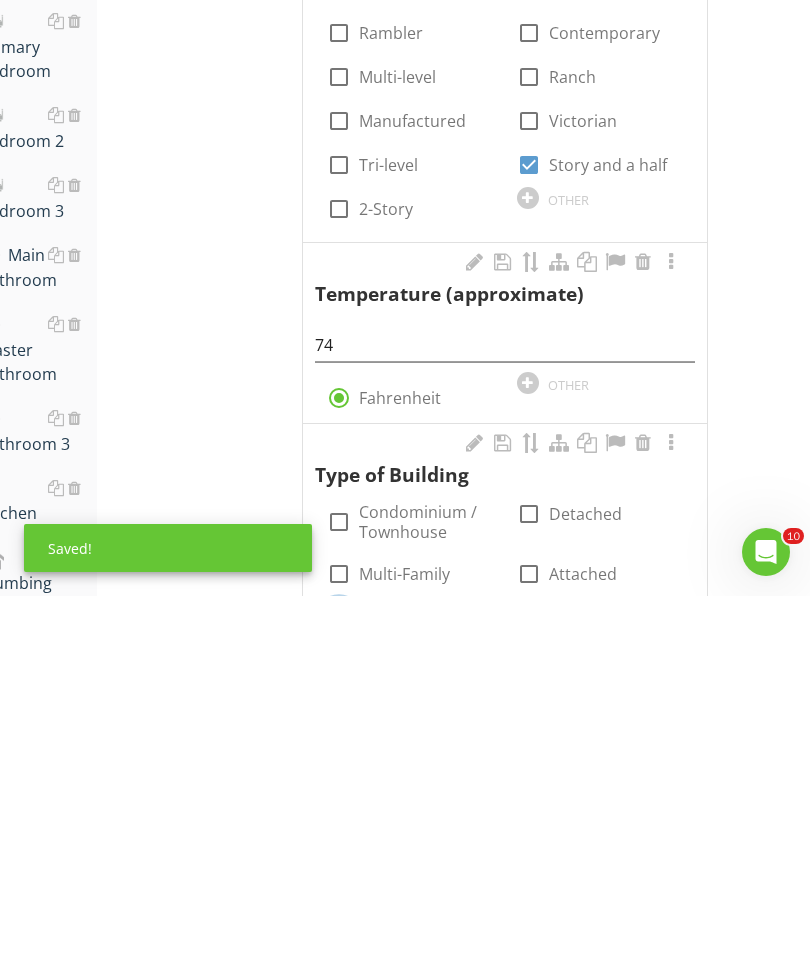 checkbox on "true" 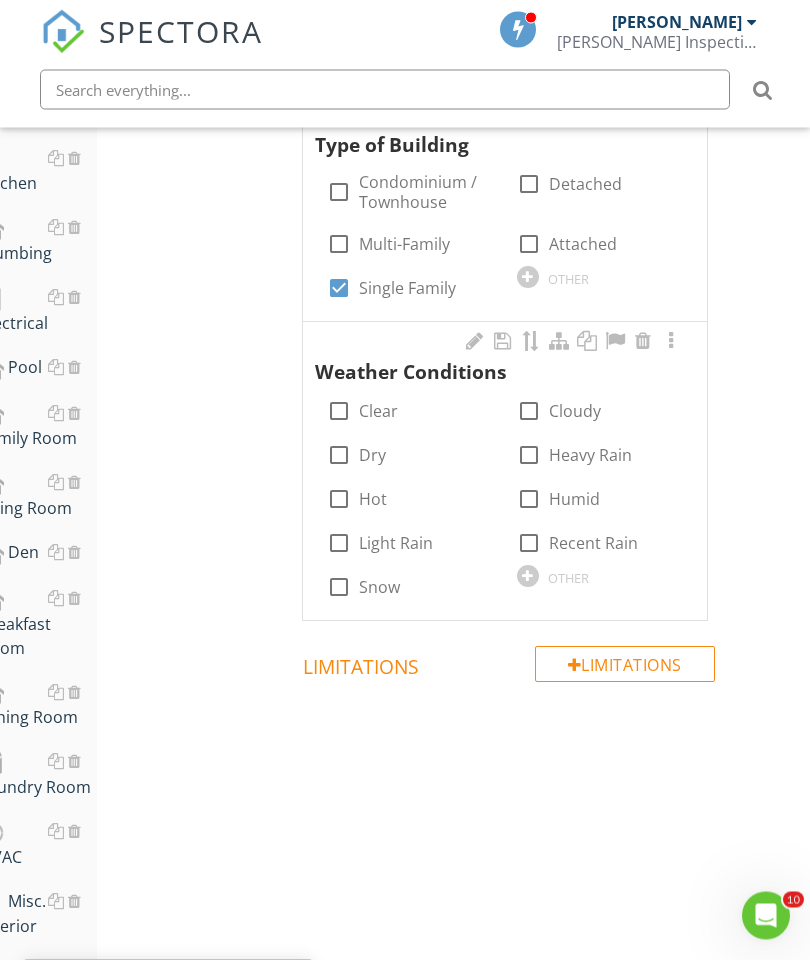 scroll, scrollTop: 1218, scrollLeft: 38, axis: both 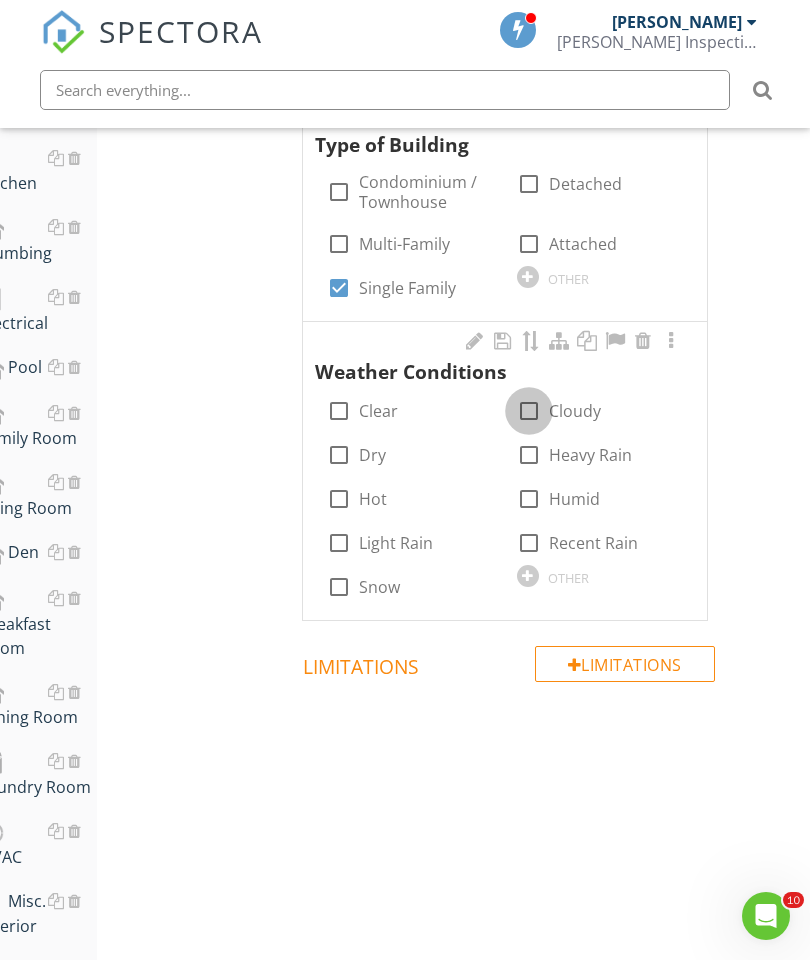 click at bounding box center (529, 411) 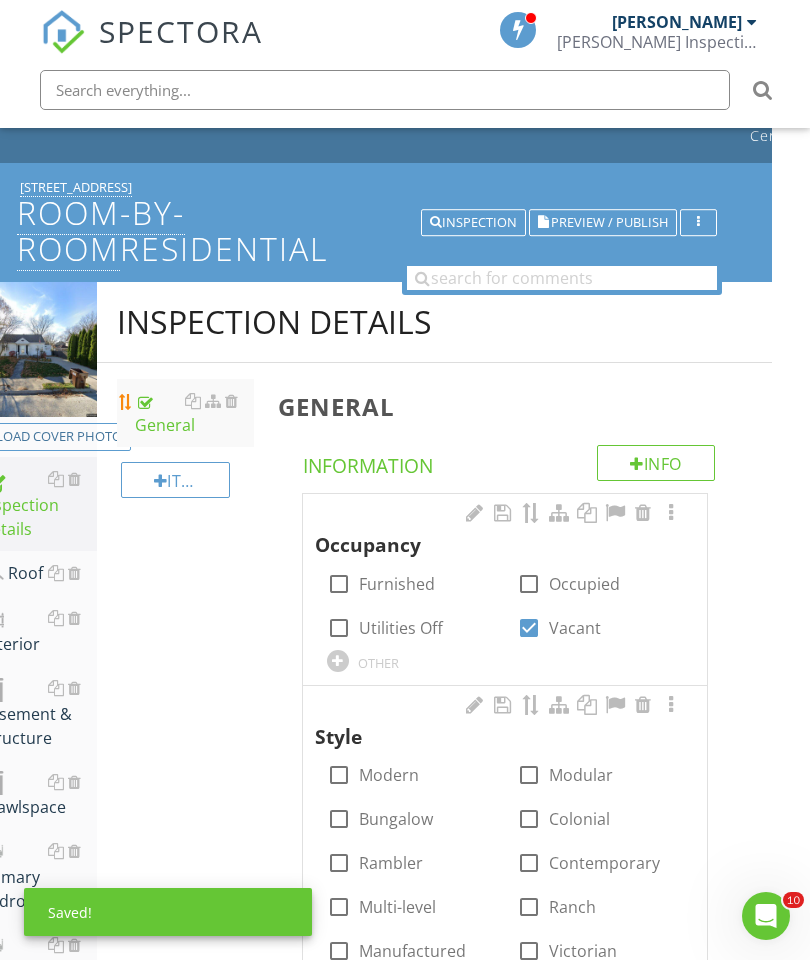 scroll, scrollTop: 0, scrollLeft: 38, axis: horizontal 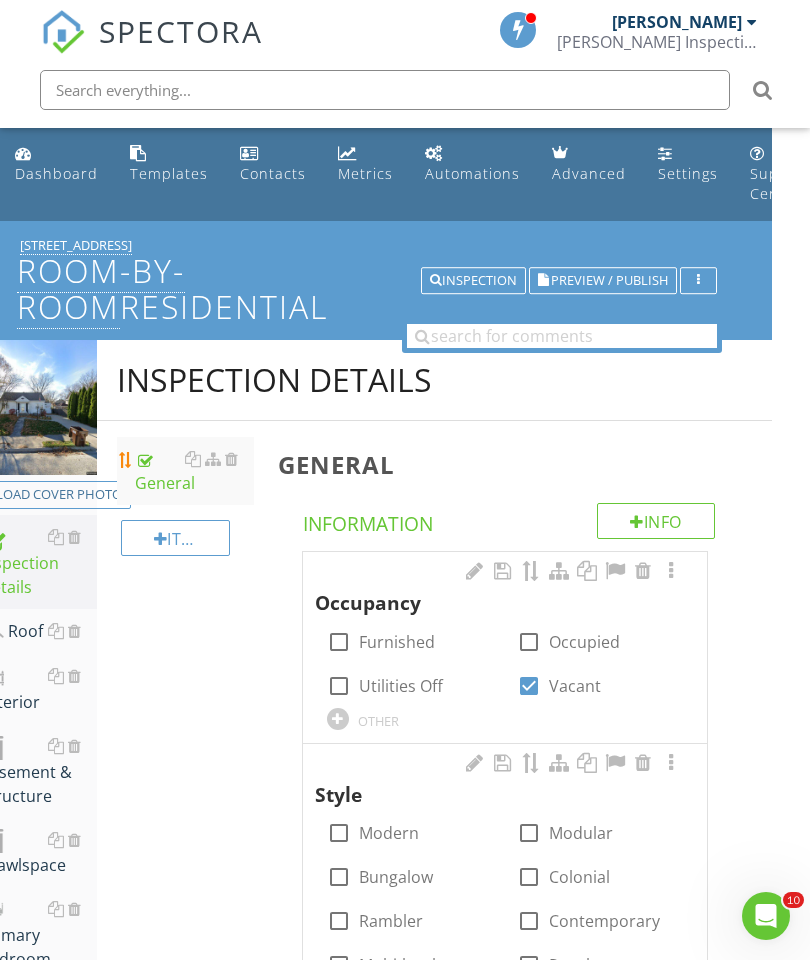 click on "Roof" at bounding box center (38, 632) 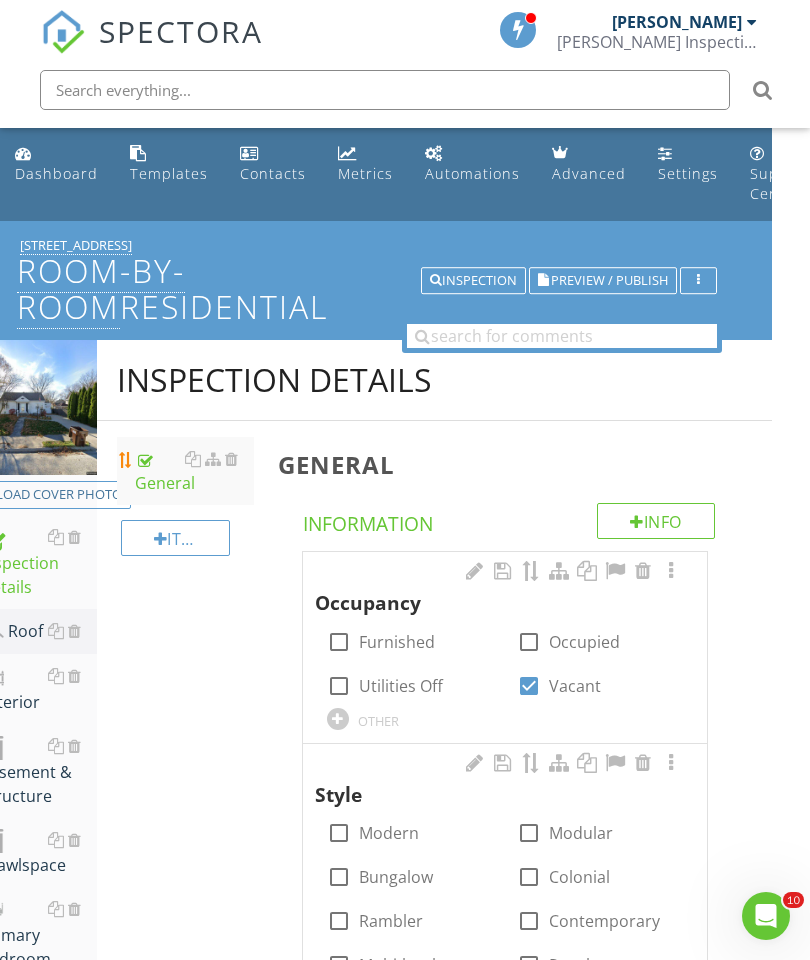 click on "Roof" at bounding box center [38, 632] 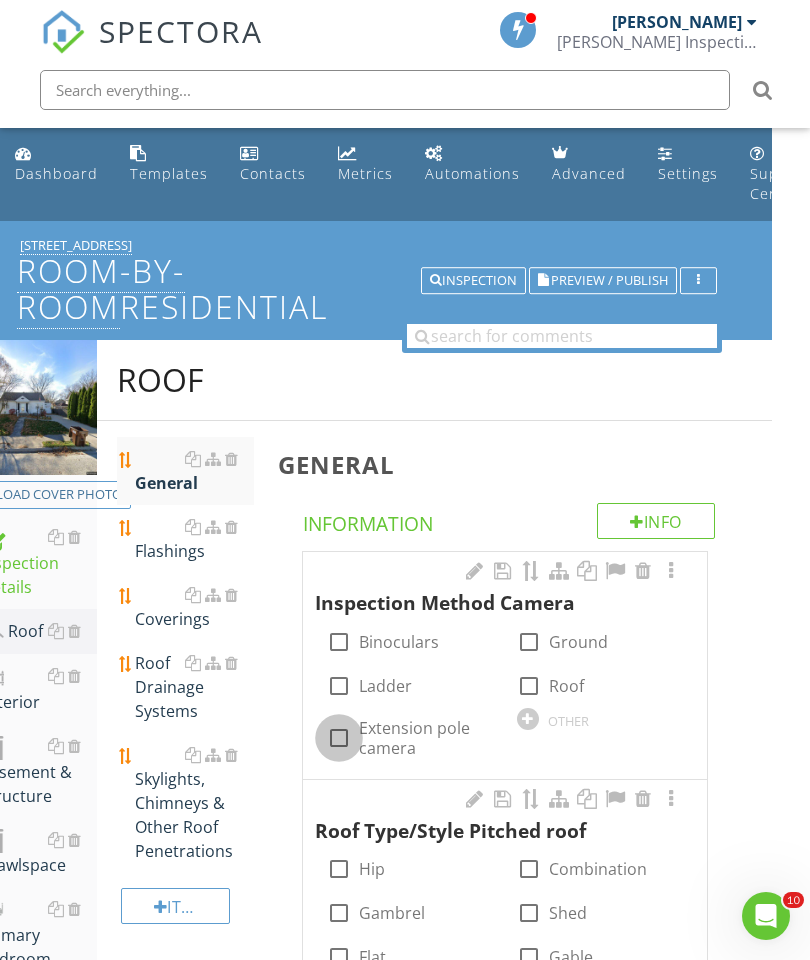 click at bounding box center [339, 738] 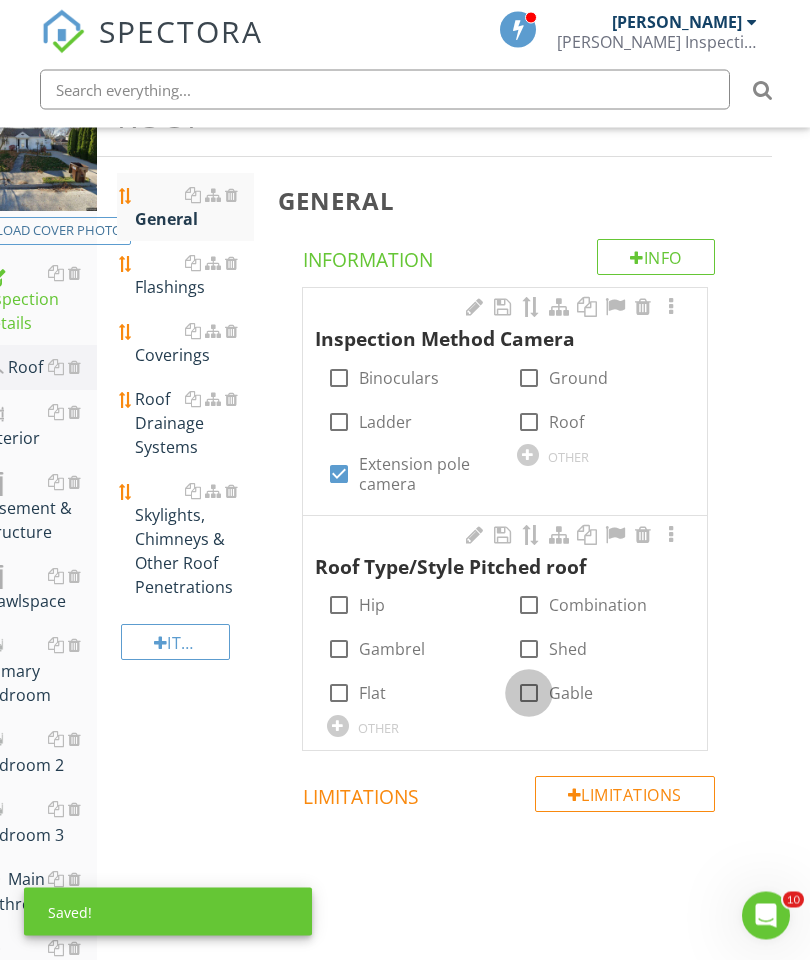 scroll, scrollTop: 264, scrollLeft: 38, axis: both 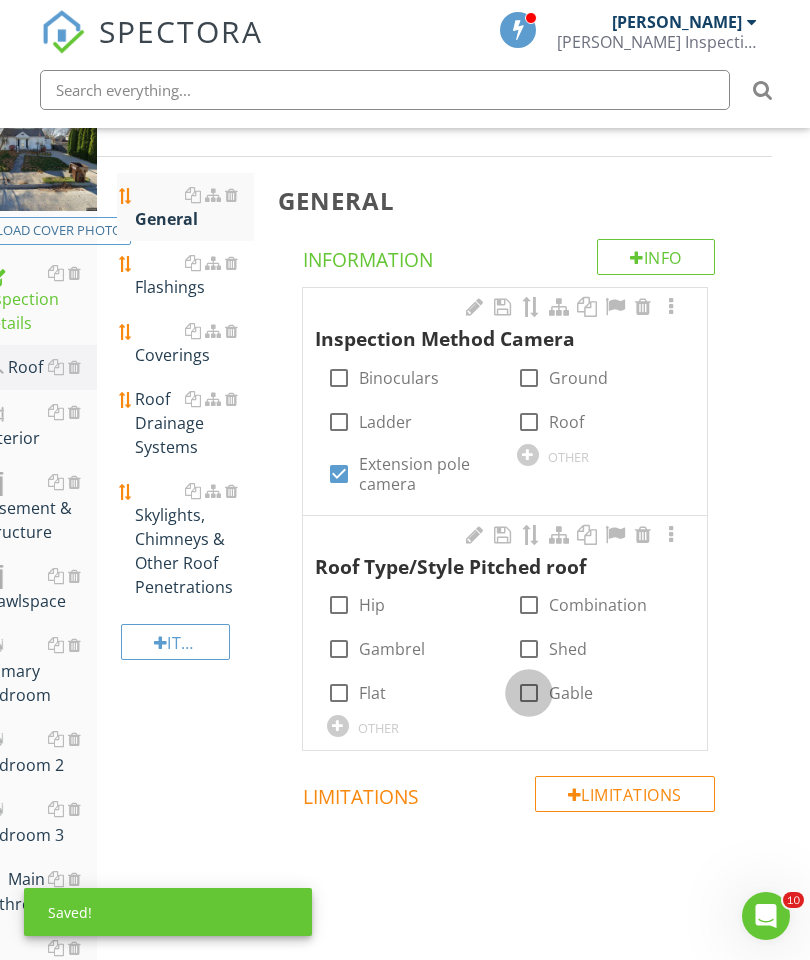 click at bounding box center [529, 693] 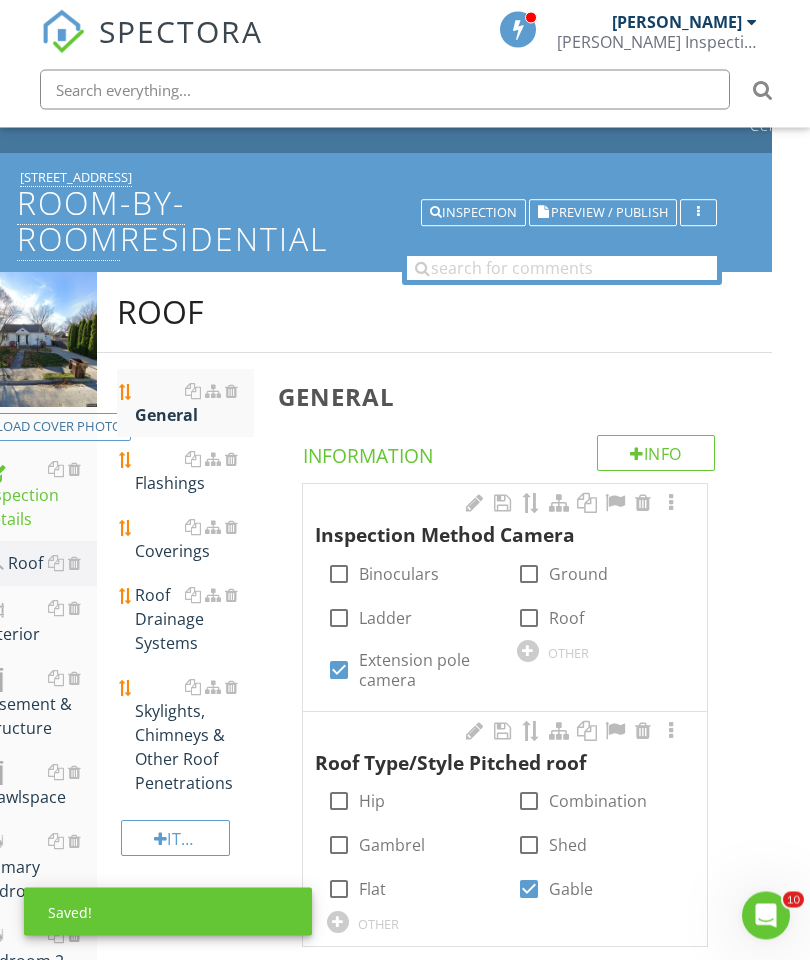 scroll, scrollTop: 62, scrollLeft: 38, axis: both 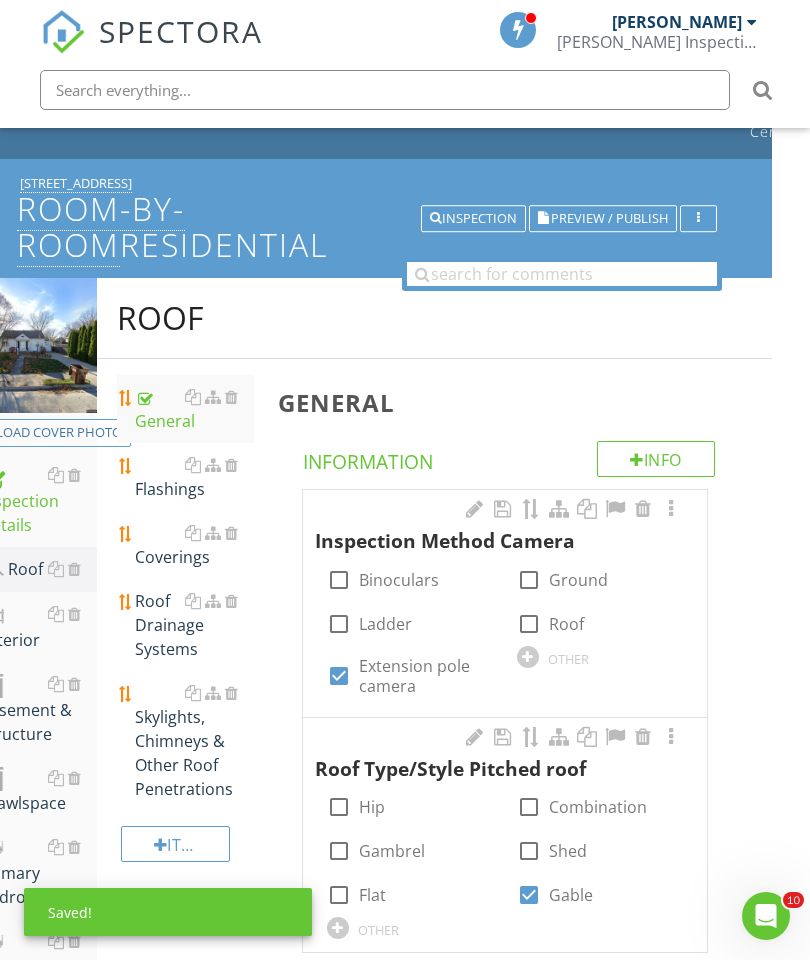 click on "Flashings" at bounding box center [194, 477] 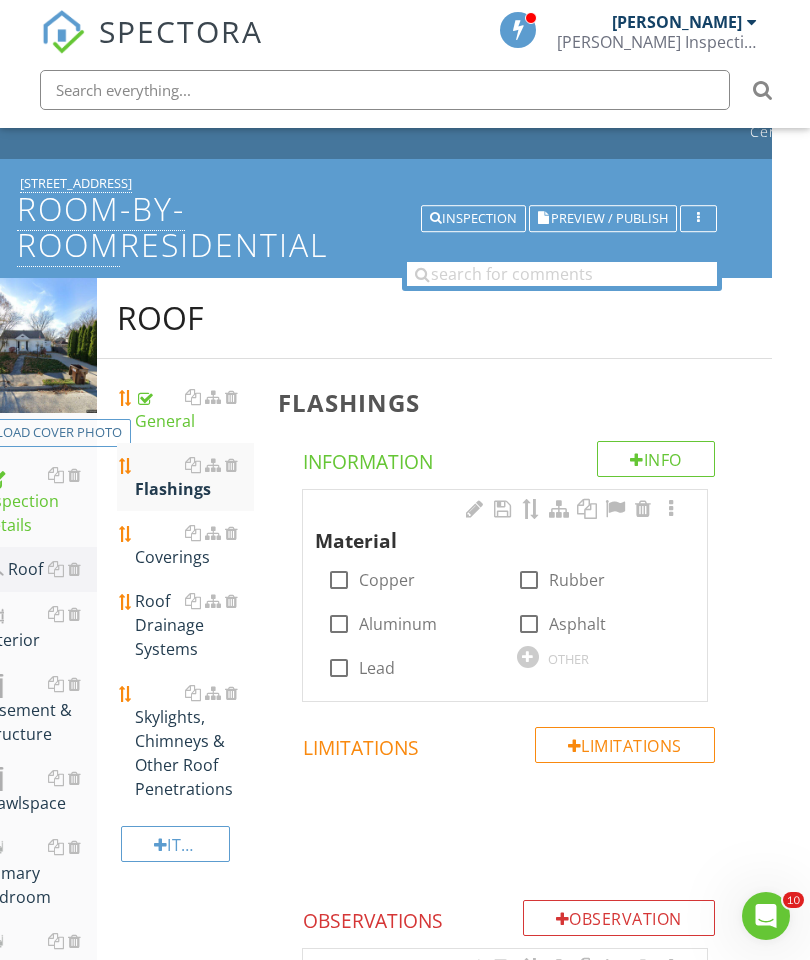 click at bounding box center [339, 624] 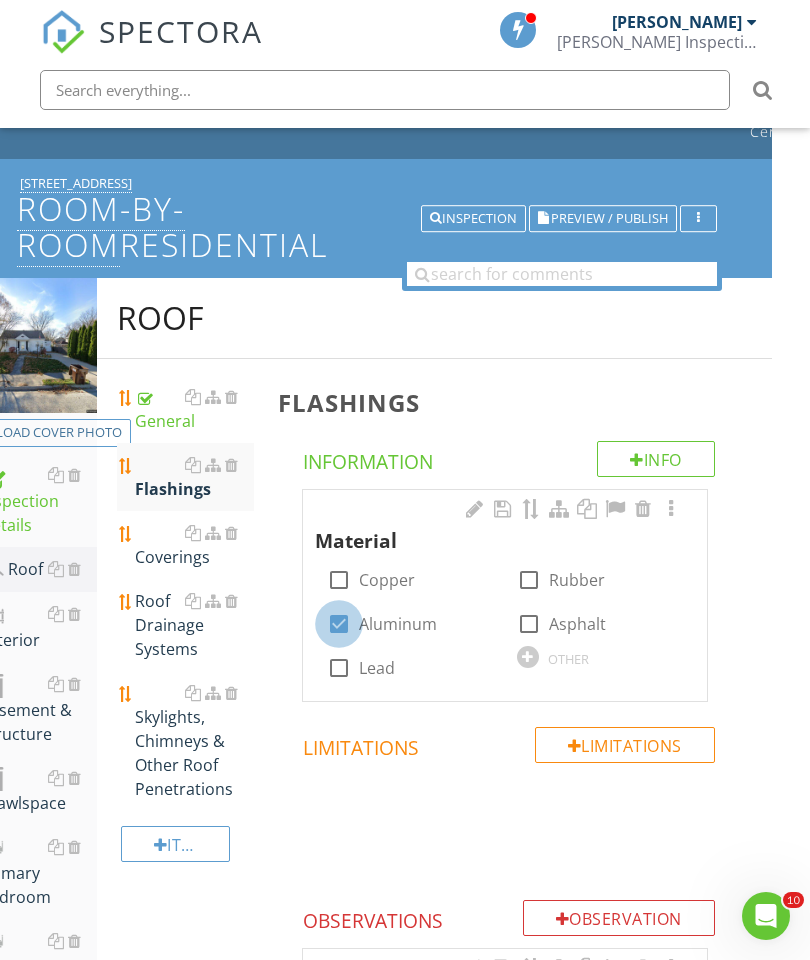checkbox on "true" 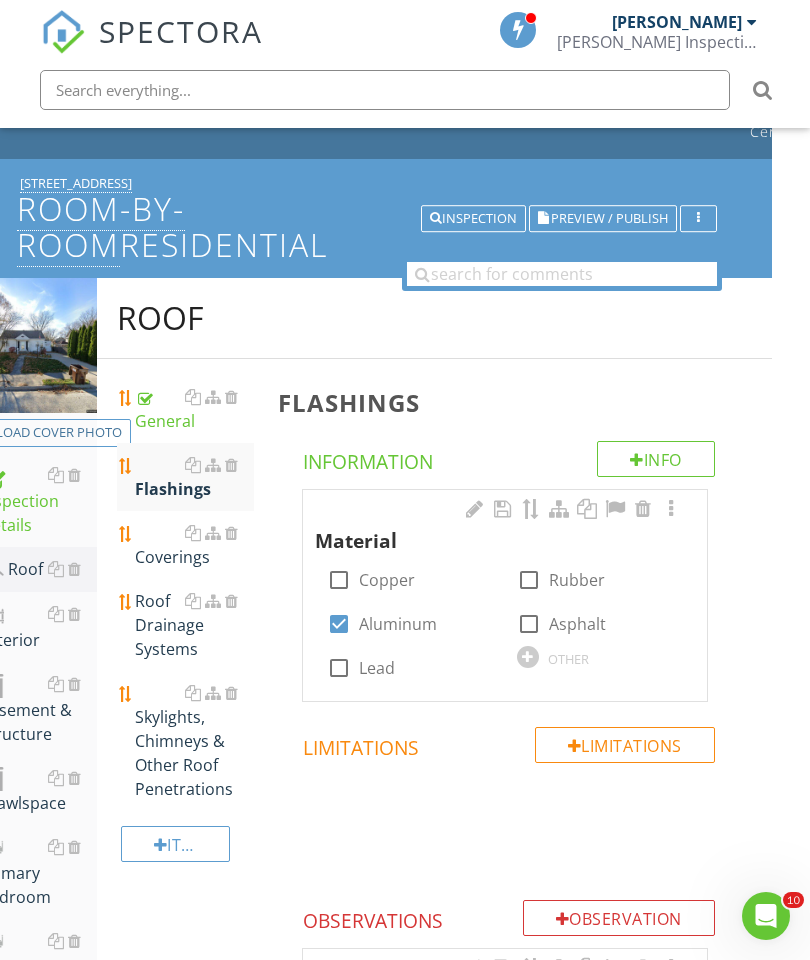 click at bounding box center (529, 580) 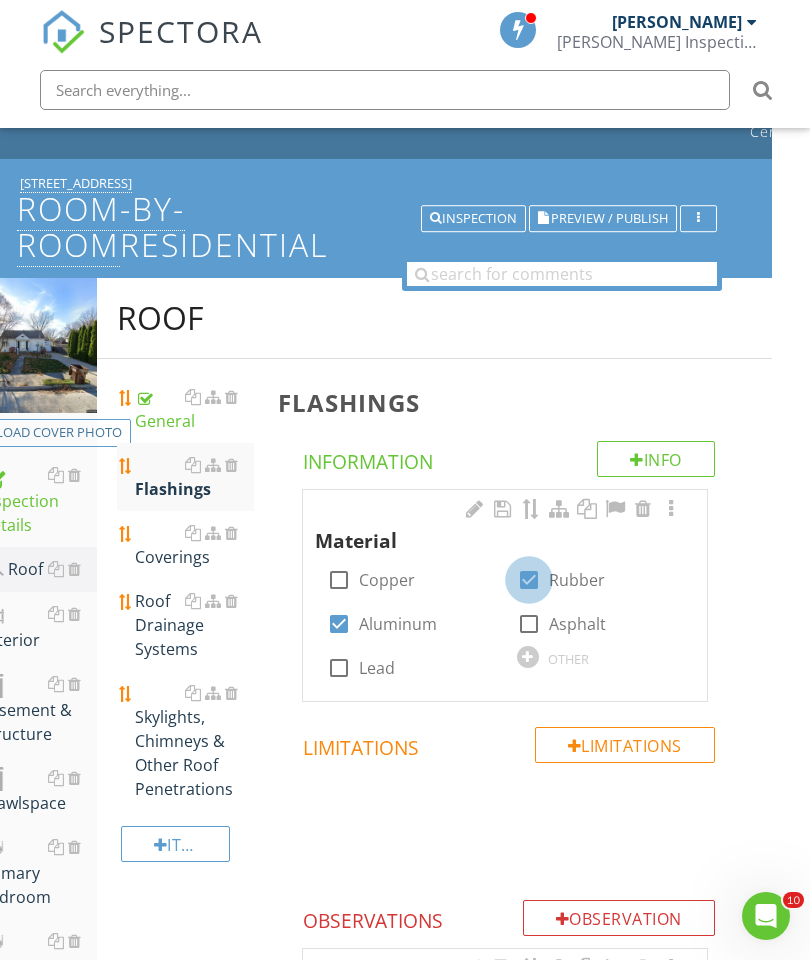 checkbox on "true" 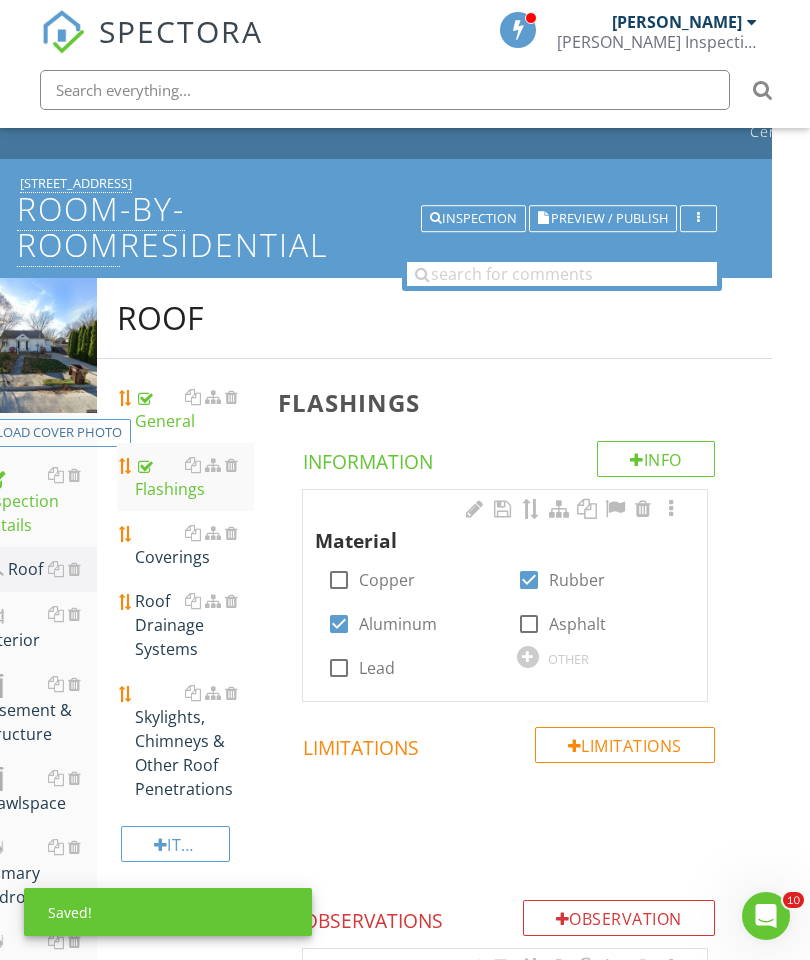 click on "Coverings" at bounding box center [194, 545] 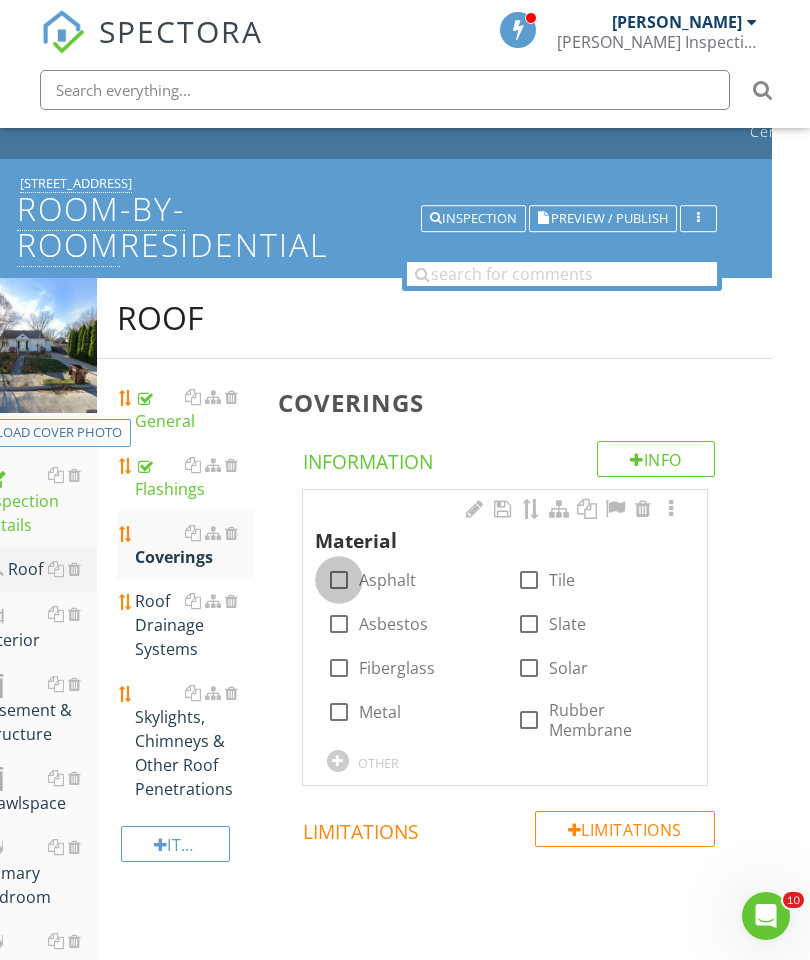 click at bounding box center (339, 580) 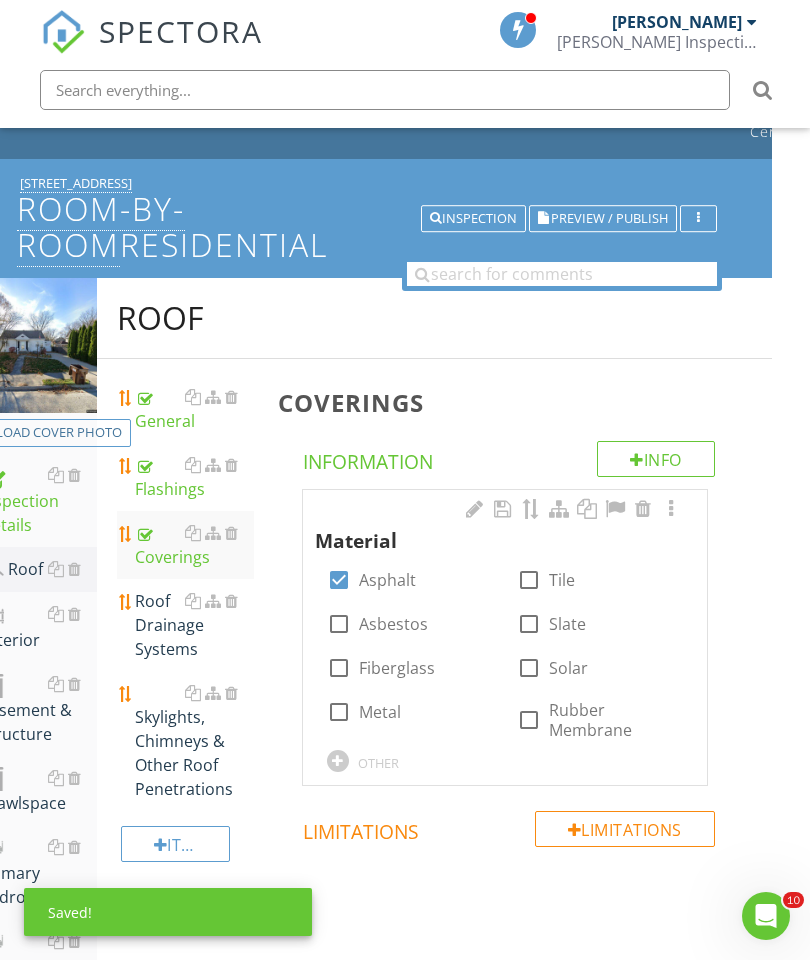 click at bounding box center (671, 509) 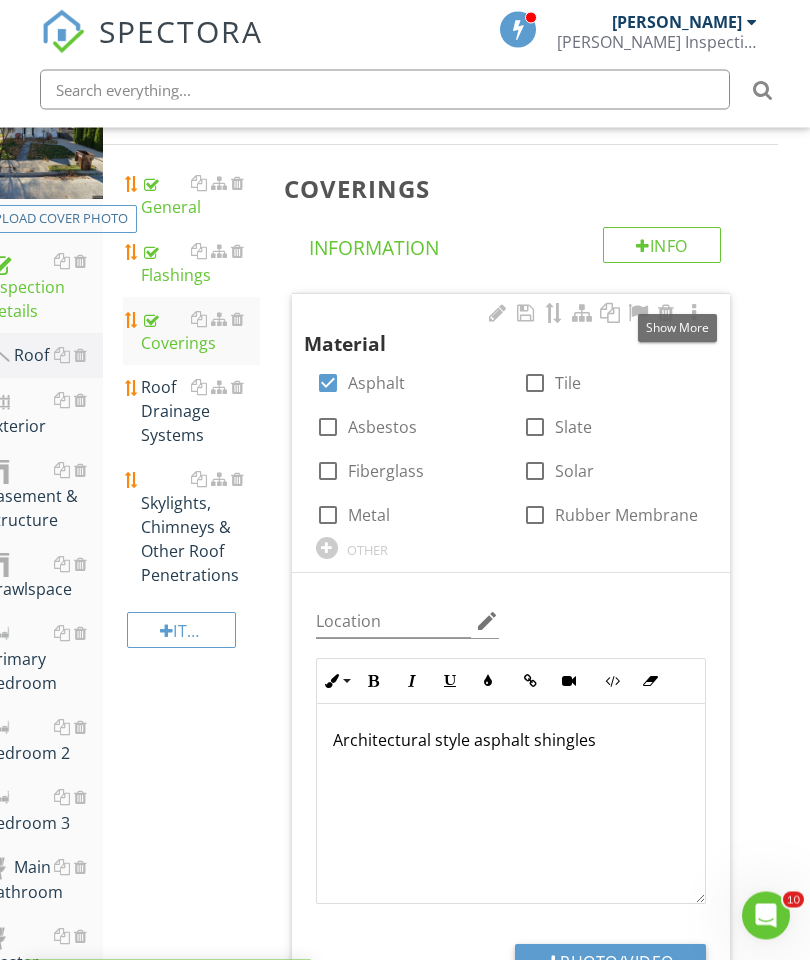 scroll, scrollTop: 276, scrollLeft: 32, axis: both 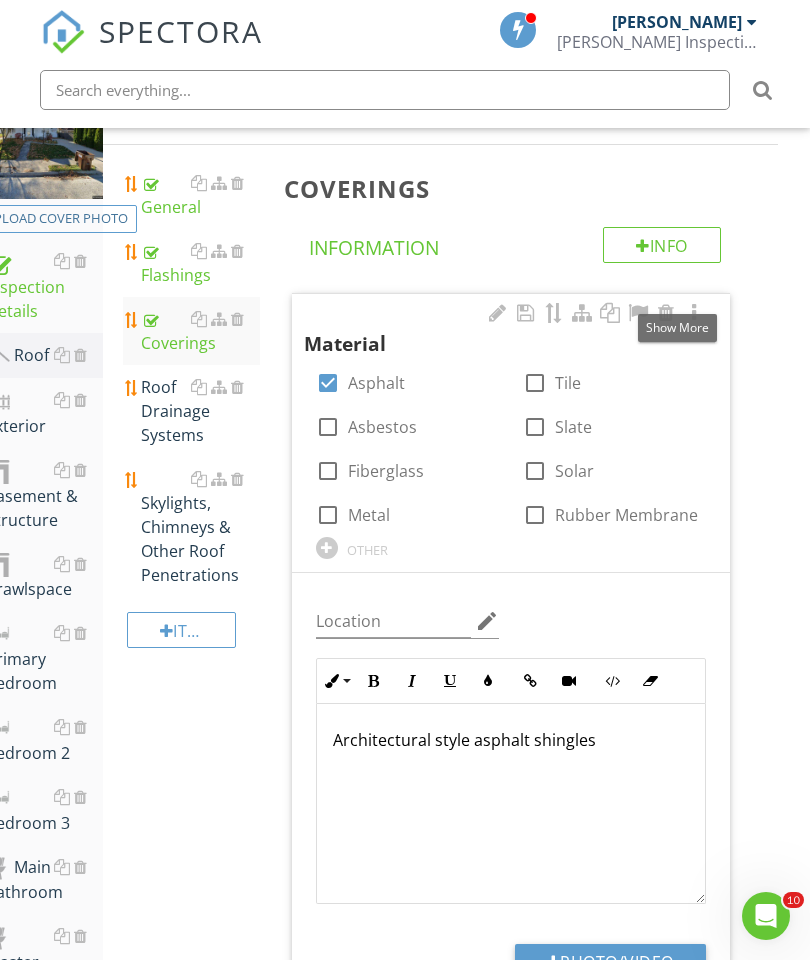 click on "Architectural style asphalt shingles" at bounding box center [511, 740] 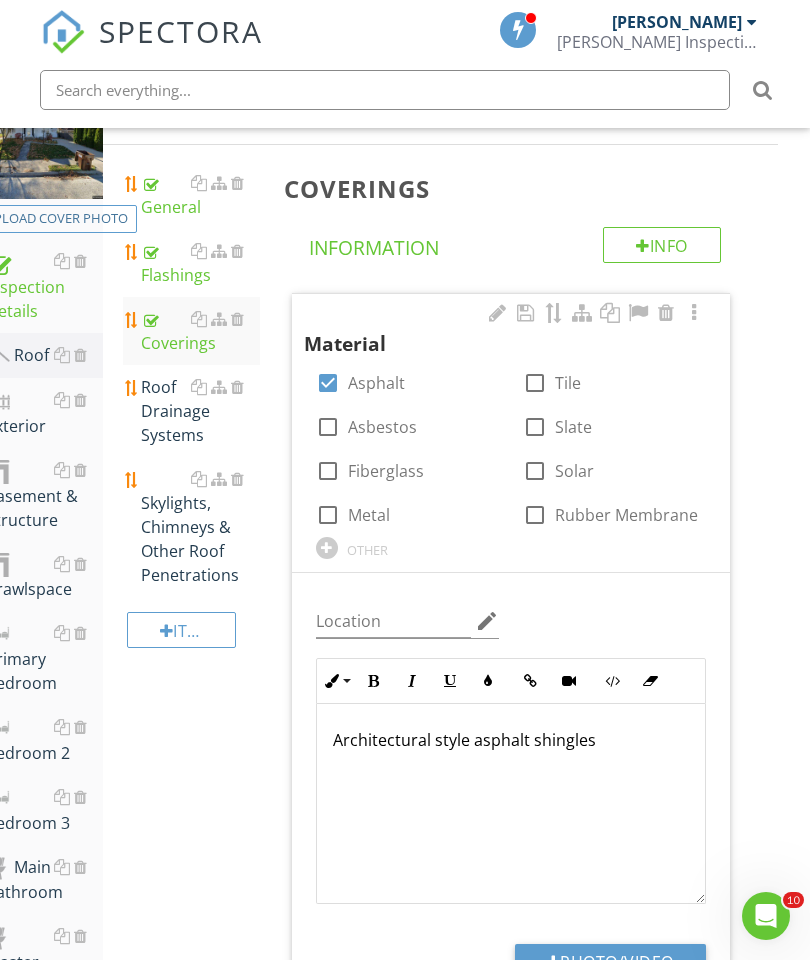 scroll, scrollTop: 375, scrollLeft: 38, axis: both 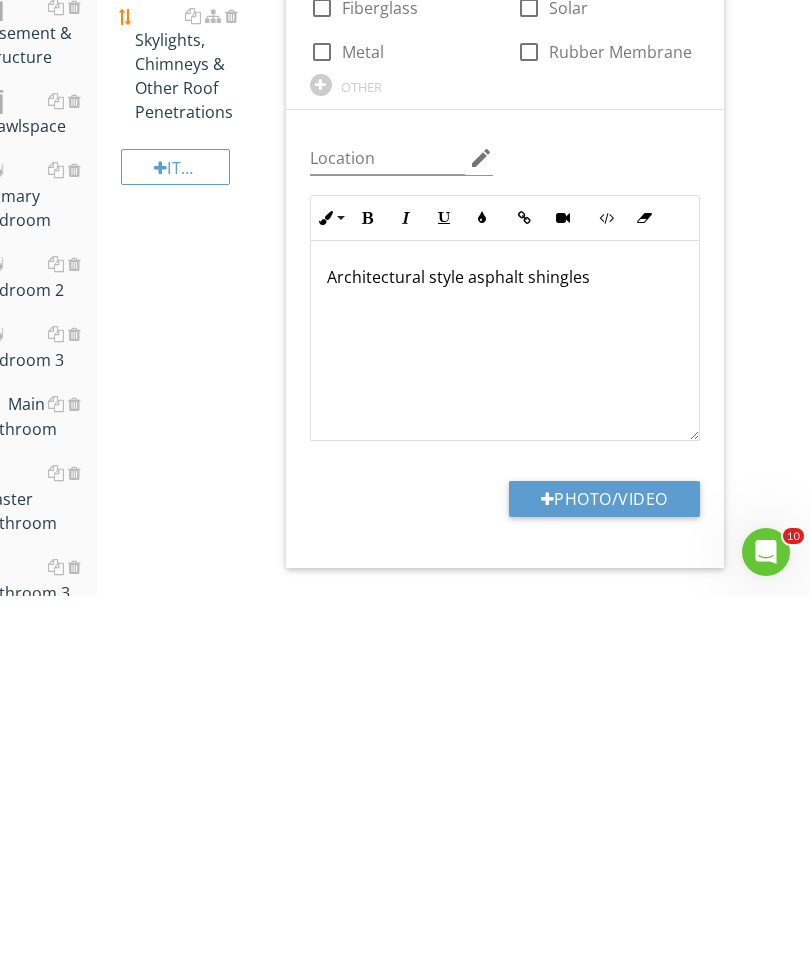 type 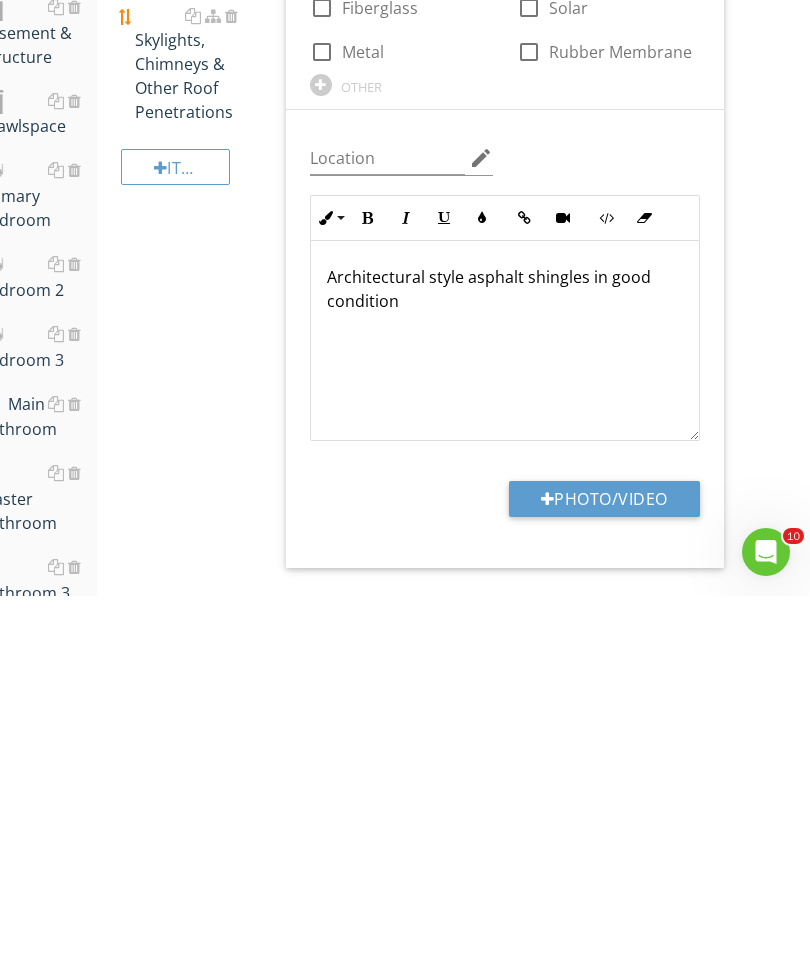 click on "Roof
General
Flashings
Coverings
Roof Drainage Systems
Skylights, Chimneys & Other Roof Penetrations
Item
Coverings
Info
Information
Material
check_box Asphalt   check_box_outline_blank Tile   check_box_outline_blank Asbestos   check_box_outline_blank Slate   check_box_outline_blank Fiberglass   check_box_outline_blank Solar   check_box_outline_blank Metal   check_box_outline_blank Rubber Membrane         OTHER                   Location edit       Ordered List Unordered List Insert Image Insert Table Inline Style XLarge Large Normal Small Light Small/Light Bold Italic Underline Colors Insert Link Insert Video Code View Clear Formatting Enter text here" at bounding box center (434, 1134) 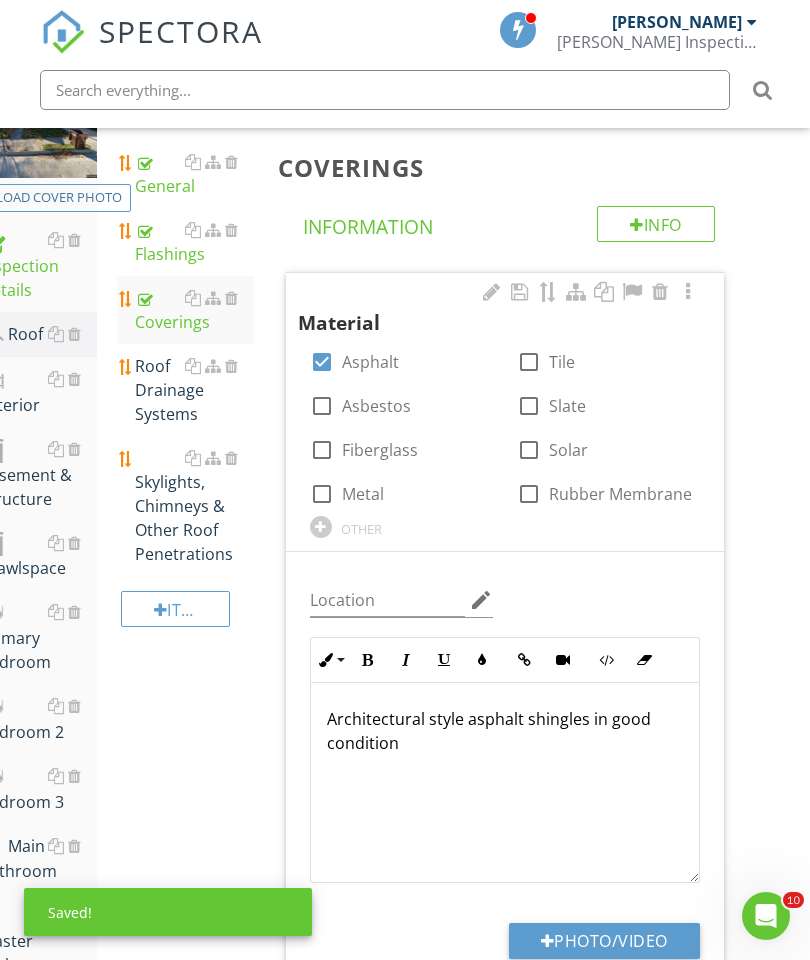 scroll, scrollTop: 295, scrollLeft: 38, axis: both 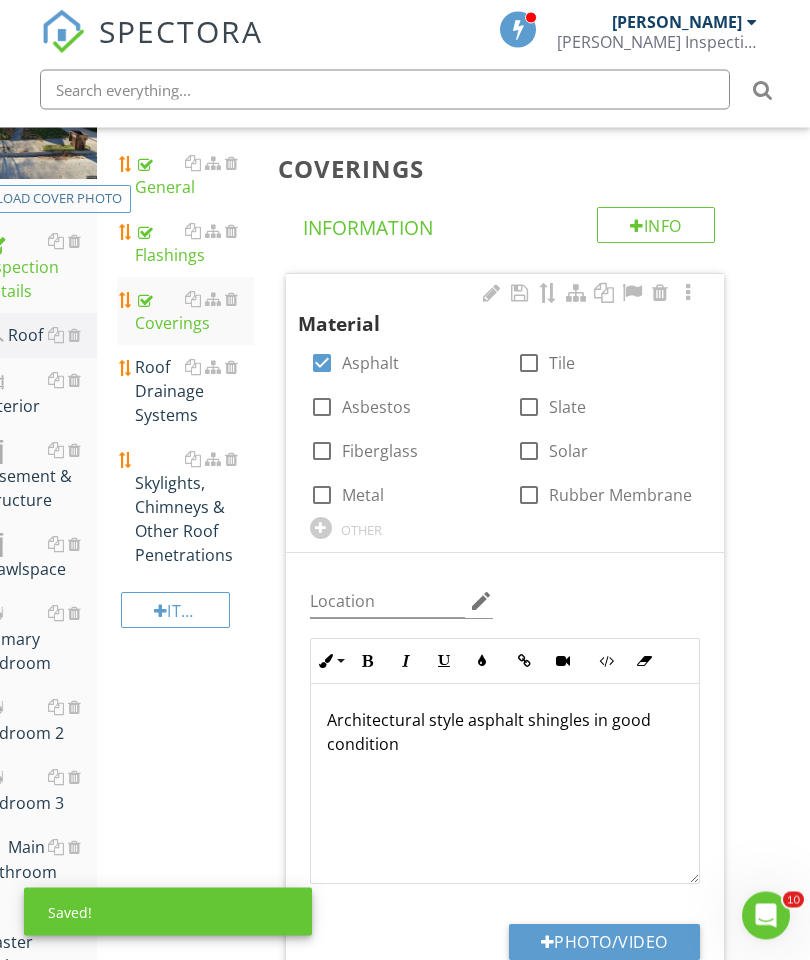 click on "Roof Drainage Systems" at bounding box center [194, 392] 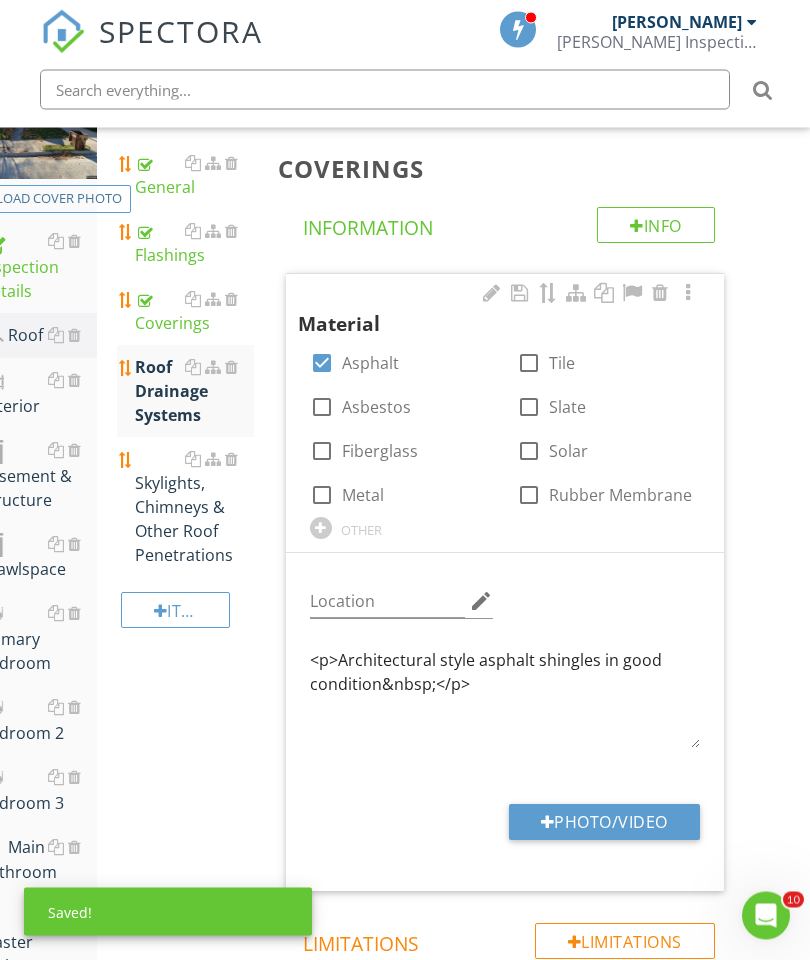 scroll, scrollTop: 296, scrollLeft: 38, axis: both 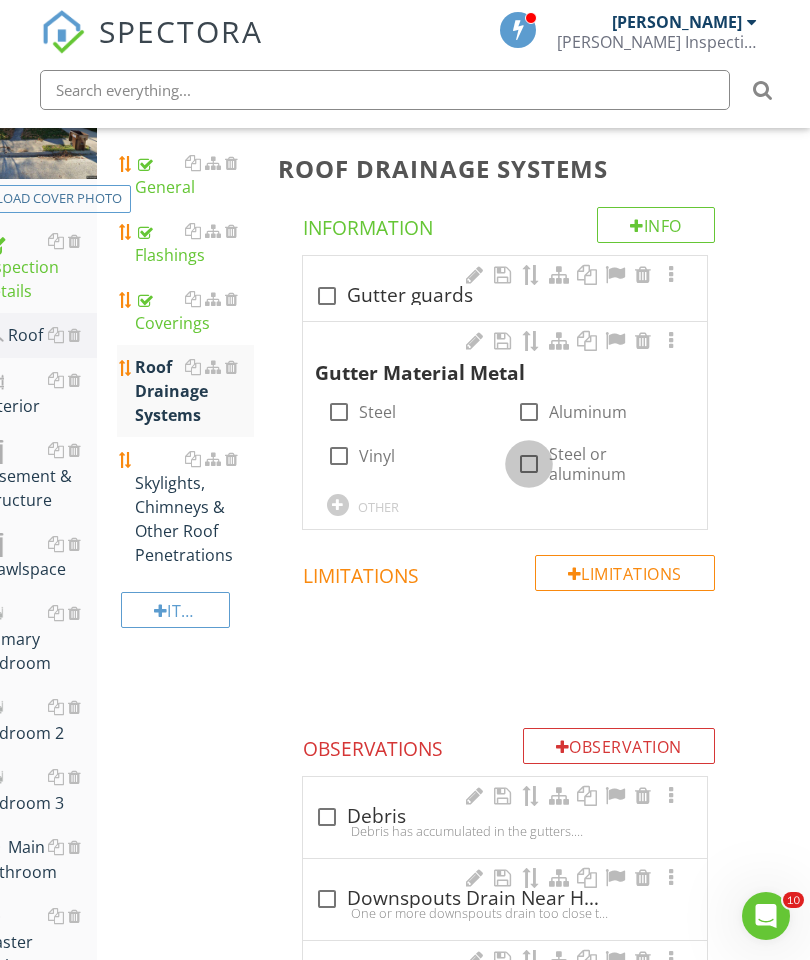 click at bounding box center [529, 464] 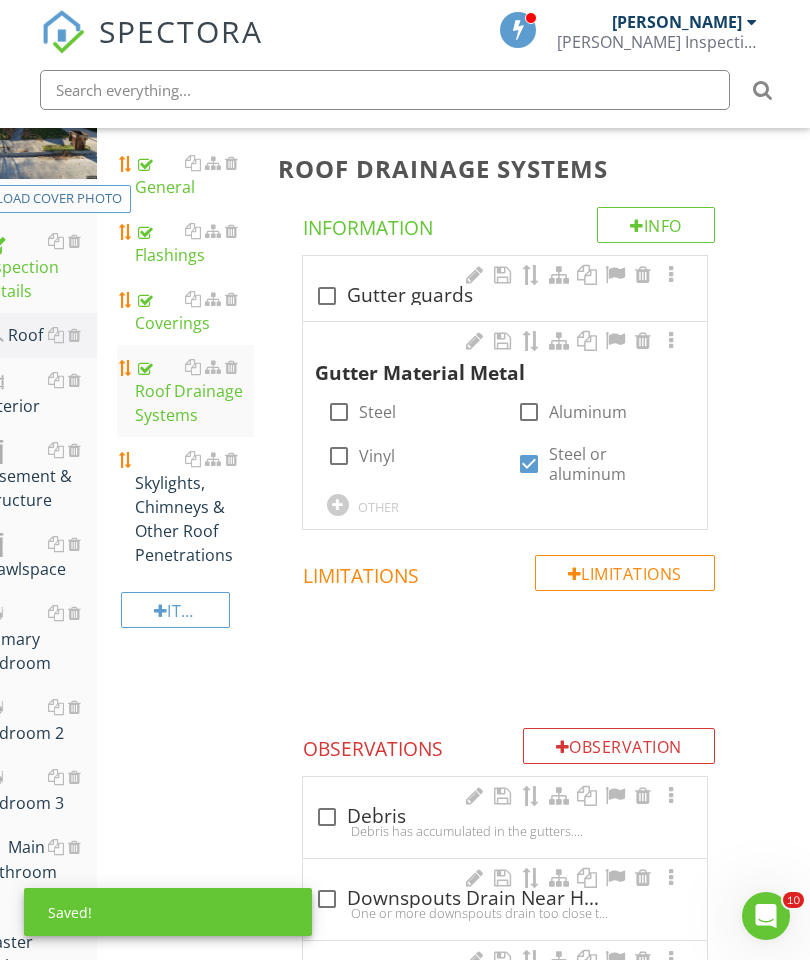 click on "Skylights, Chimneys & Other Roof Penetrations" at bounding box center [194, 507] 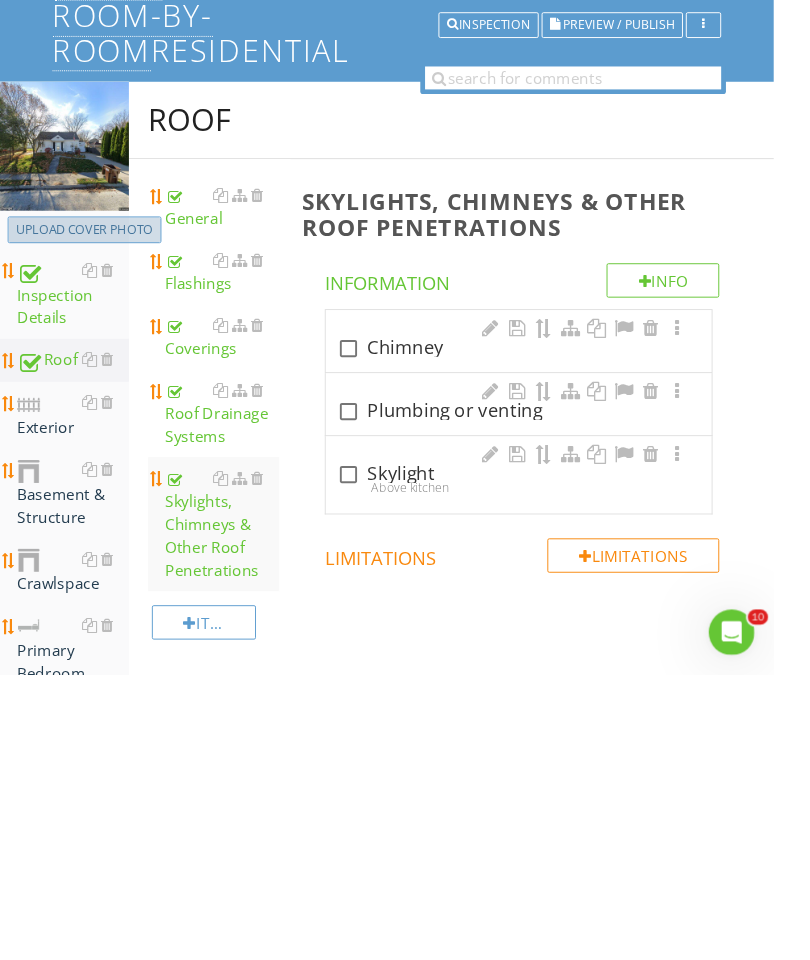 scroll, scrollTop: 253, scrollLeft: 0, axis: vertical 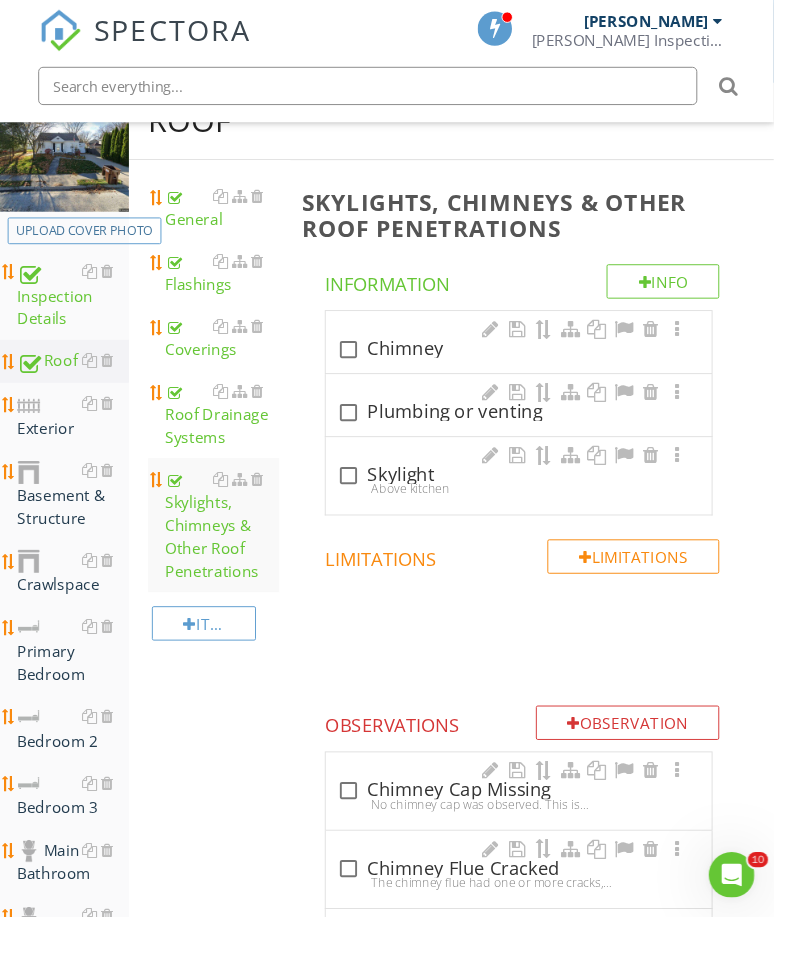 click on "Upload cover photo" at bounding box center [88, 242] 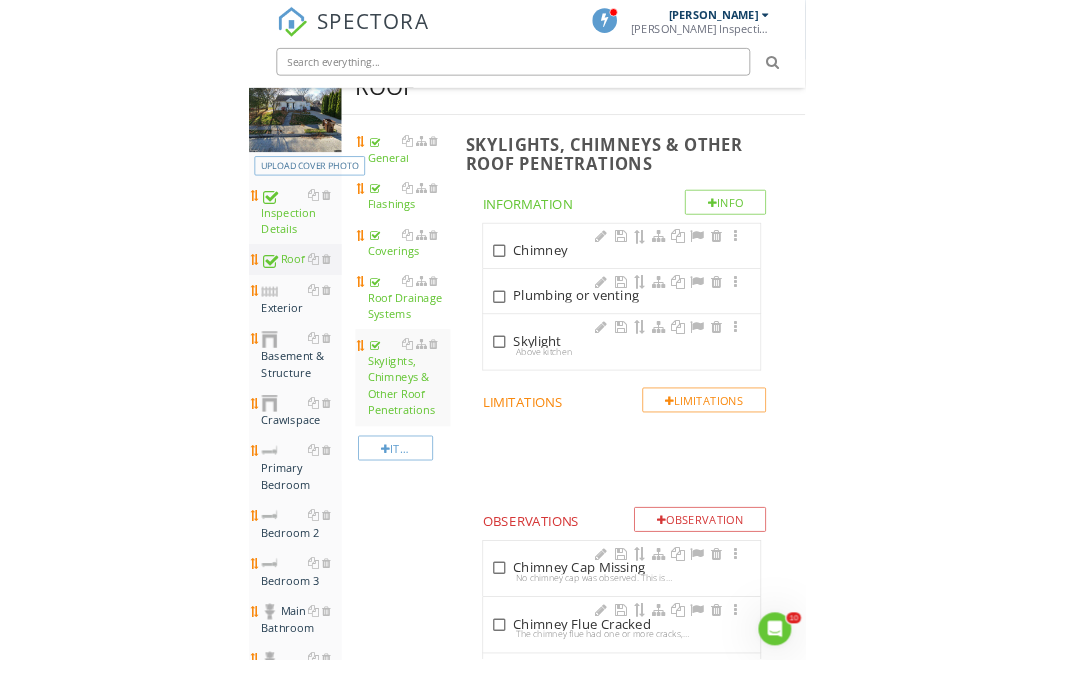 scroll, scrollTop: 222, scrollLeft: 0, axis: vertical 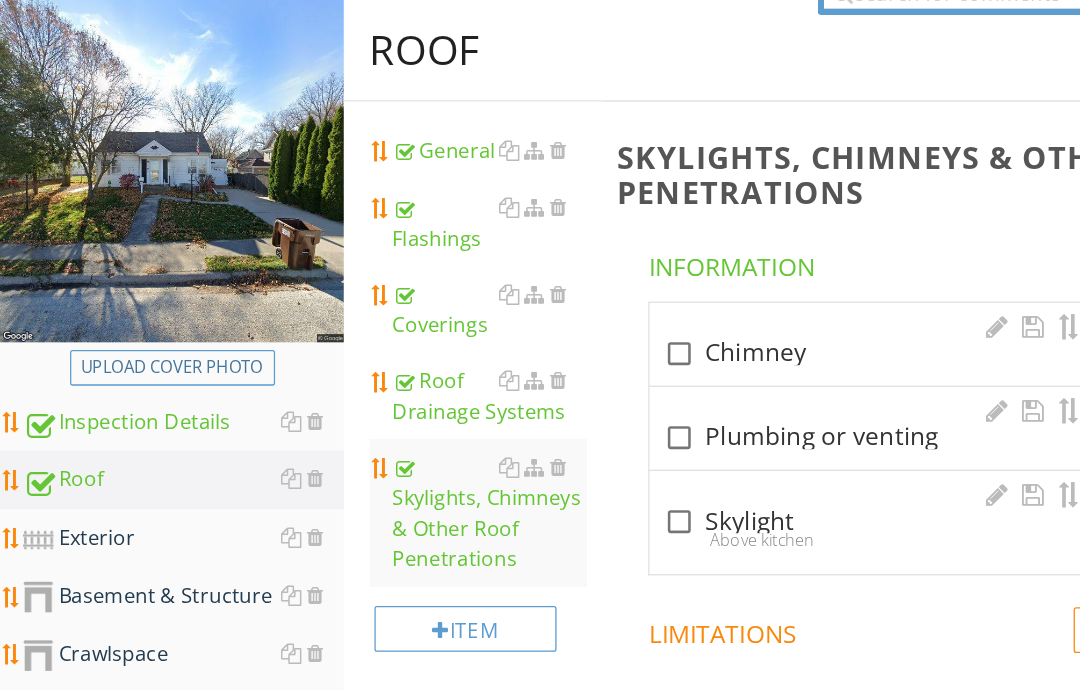 type on "C:\fakepath\image.jpg" 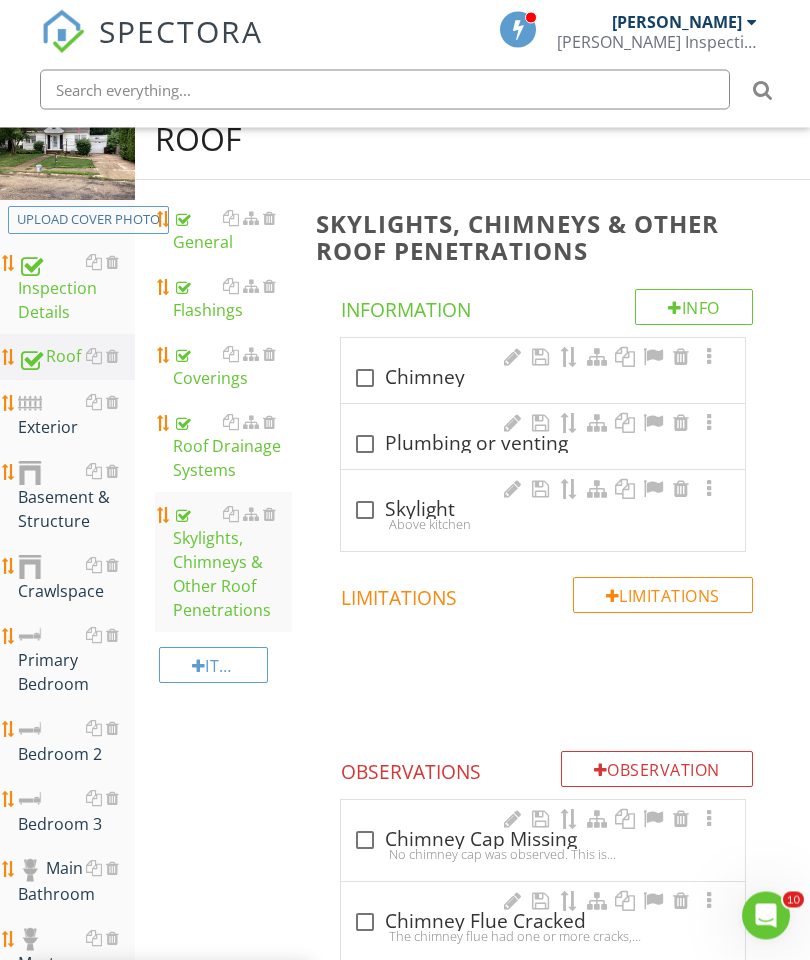 scroll, scrollTop: 241, scrollLeft: 0, axis: vertical 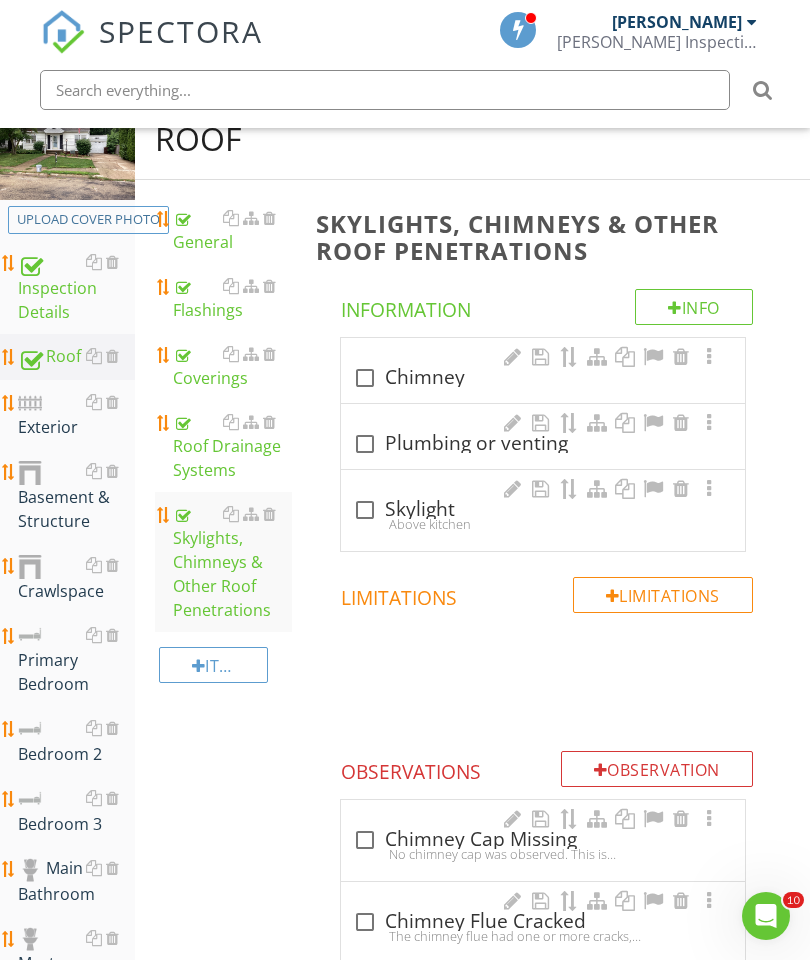 click on "Exterior" at bounding box center (76, 415) 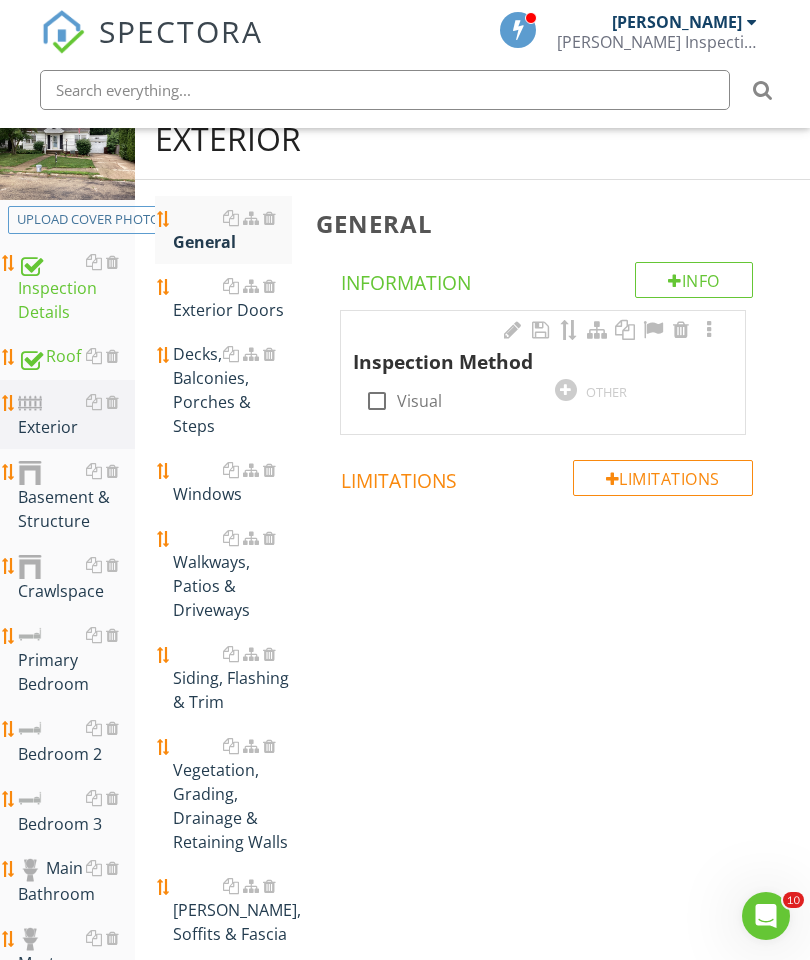 click on "Walkways, Patios & Driveways" at bounding box center (232, 574) 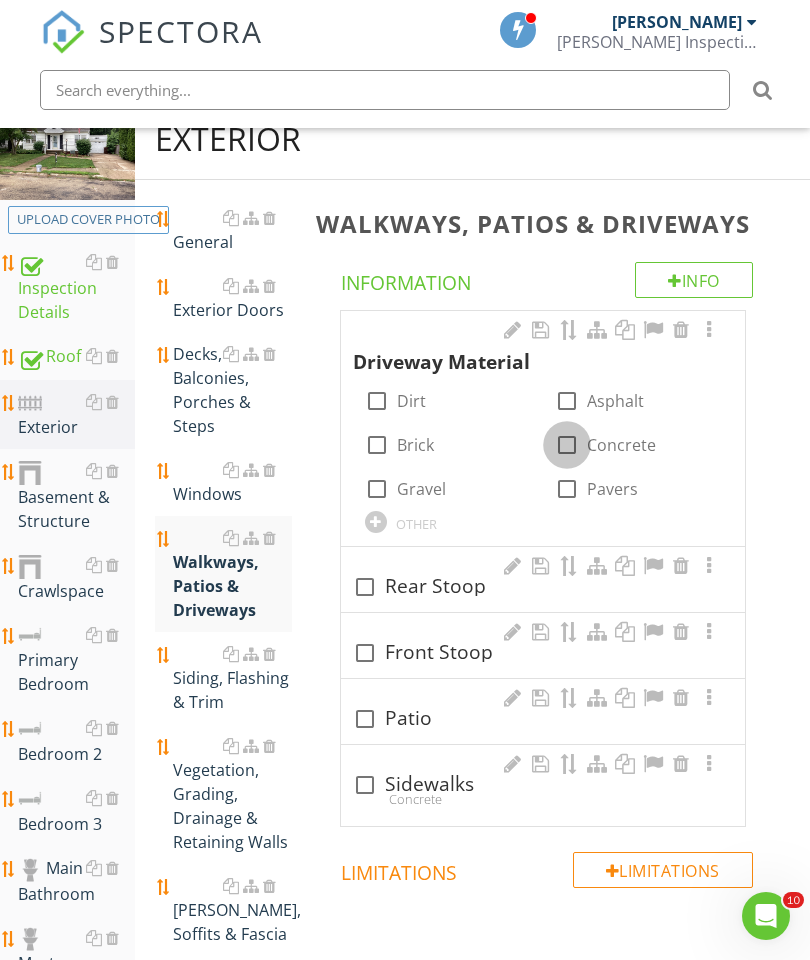 click at bounding box center [567, 445] 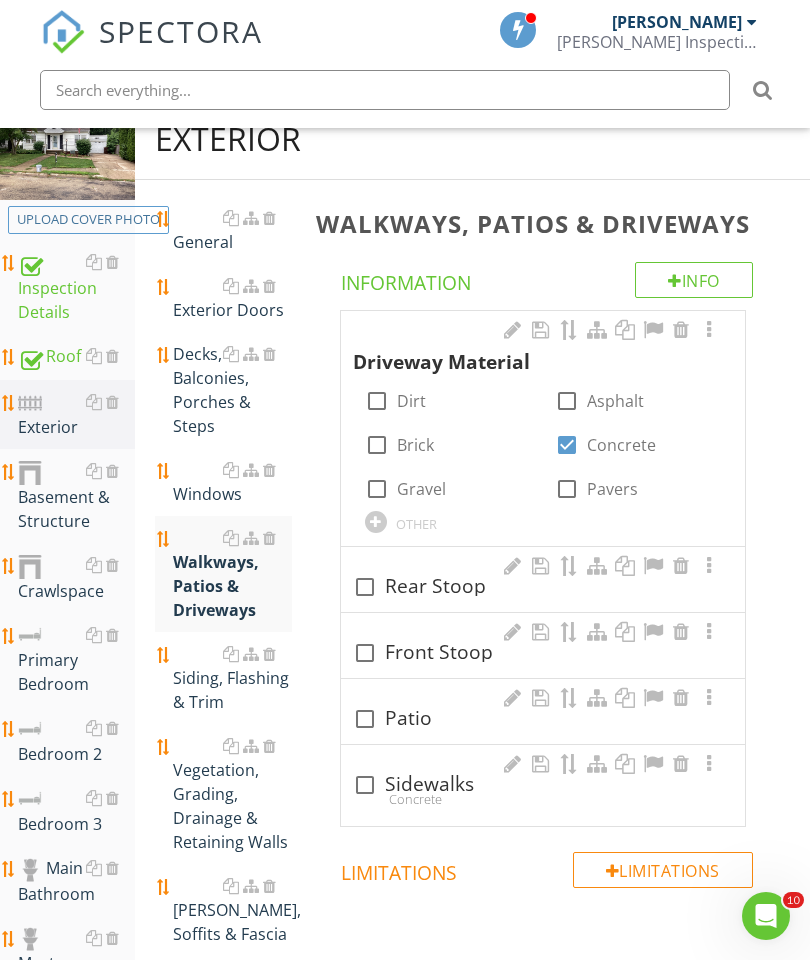 click at bounding box center [709, 330] 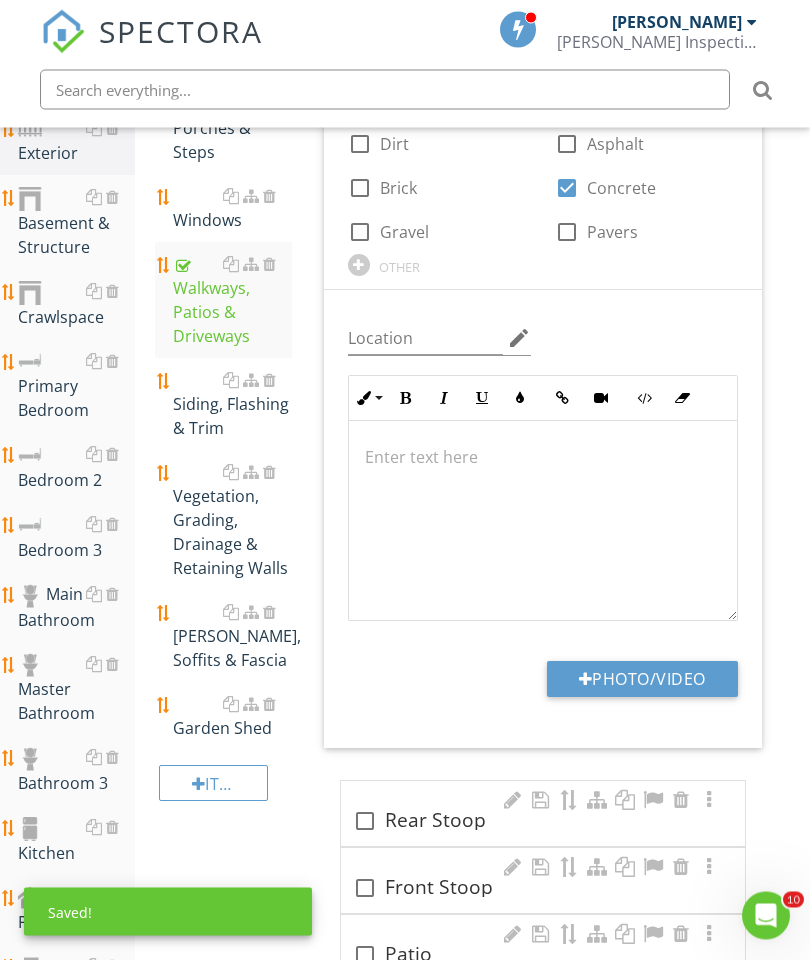 scroll, scrollTop: 534, scrollLeft: 0, axis: vertical 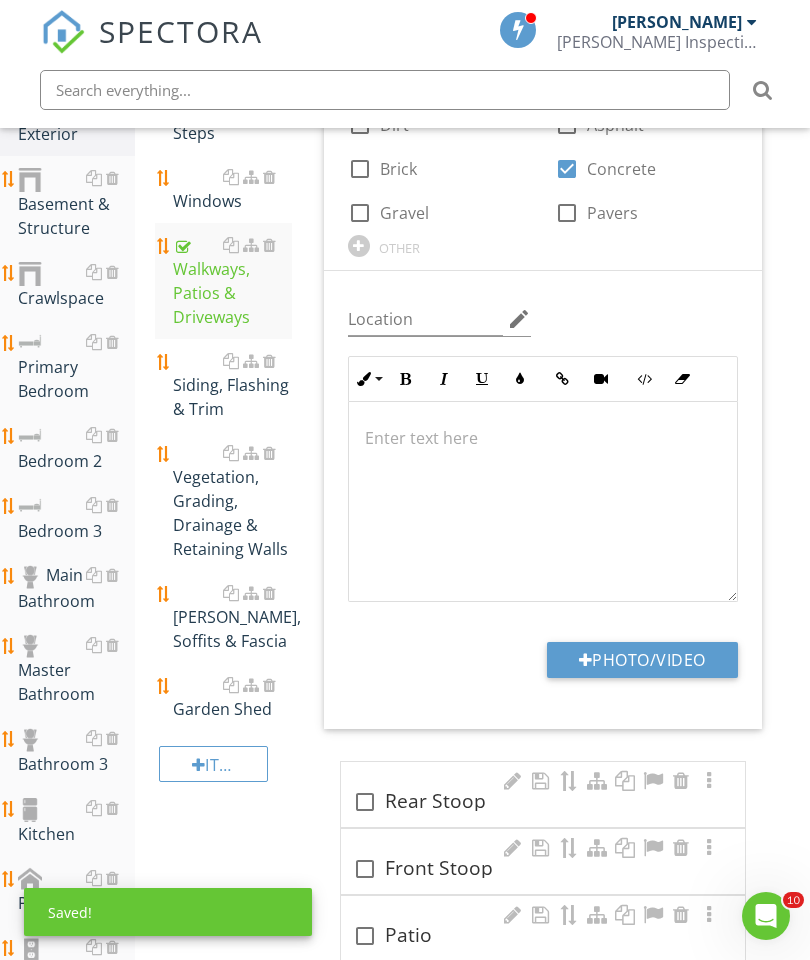 click on "Photo/Video" at bounding box center [642, 660] 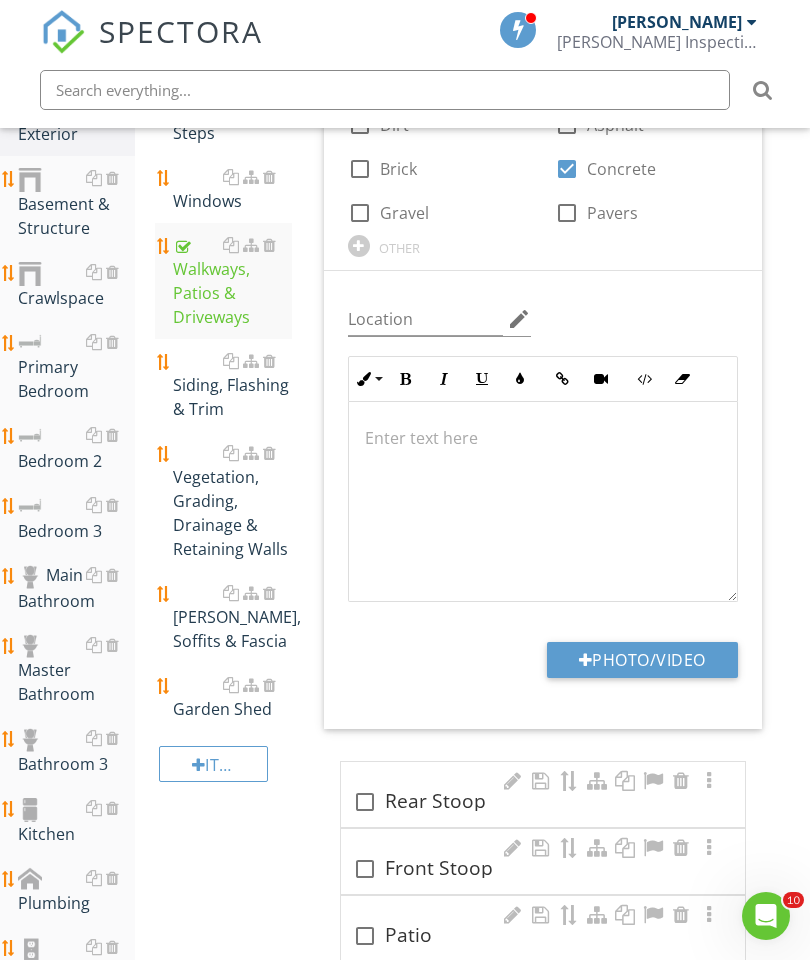 type on "C:\fakepath\image.jpg" 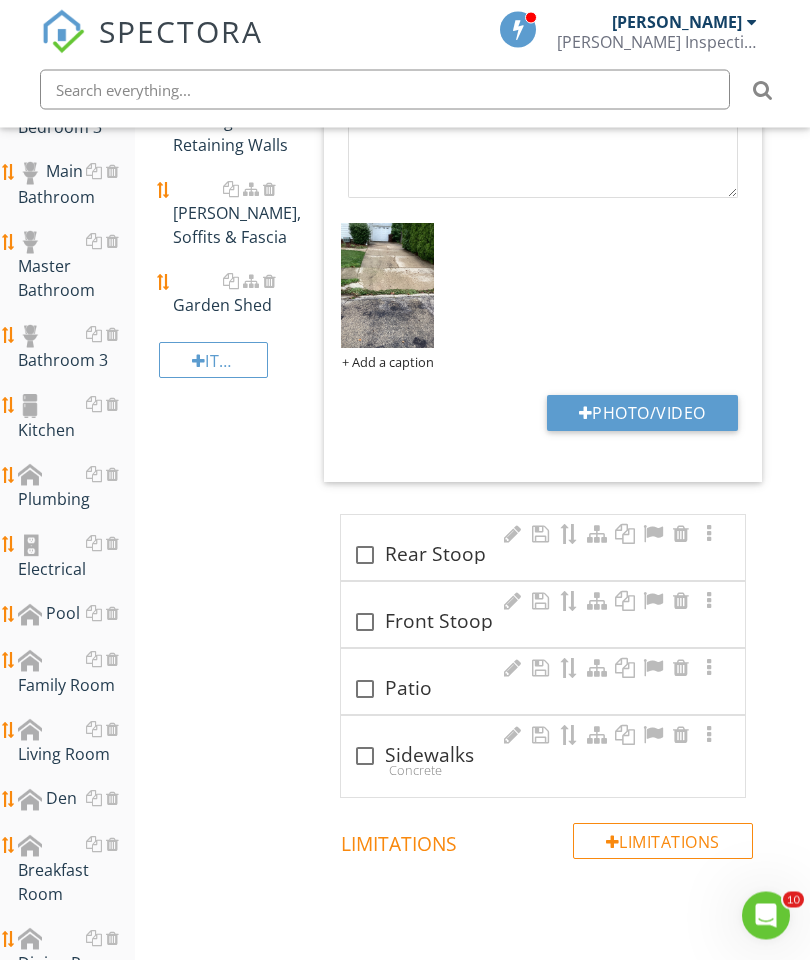 scroll, scrollTop: 942, scrollLeft: 0, axis: vertical 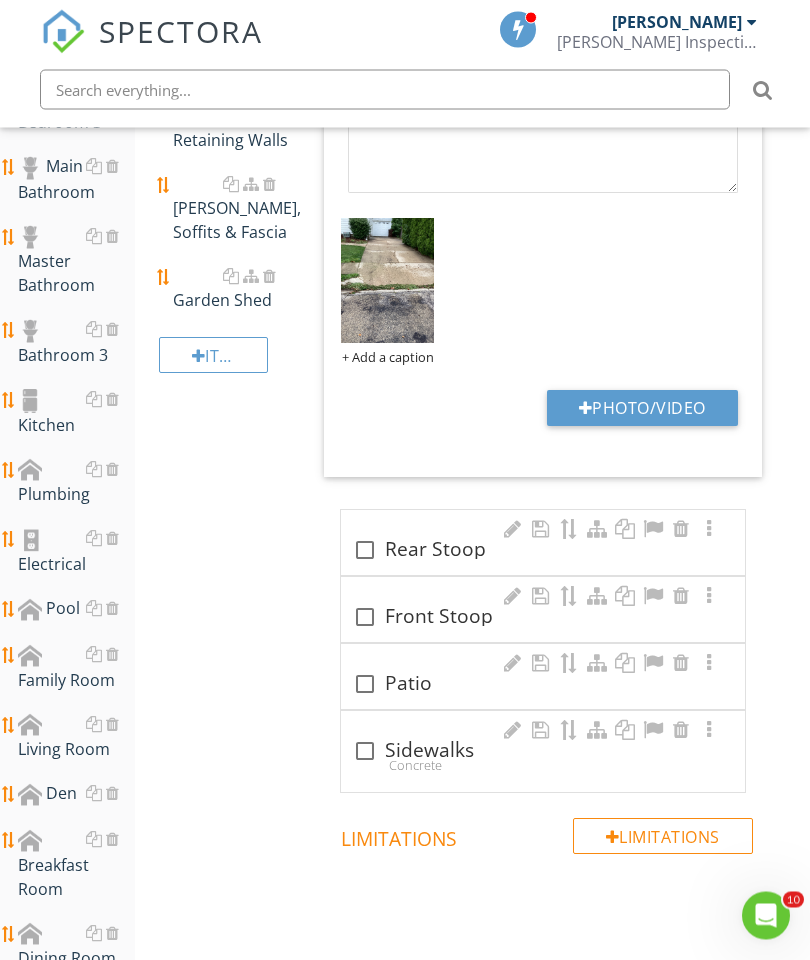 click at bounding box center (365, 752) 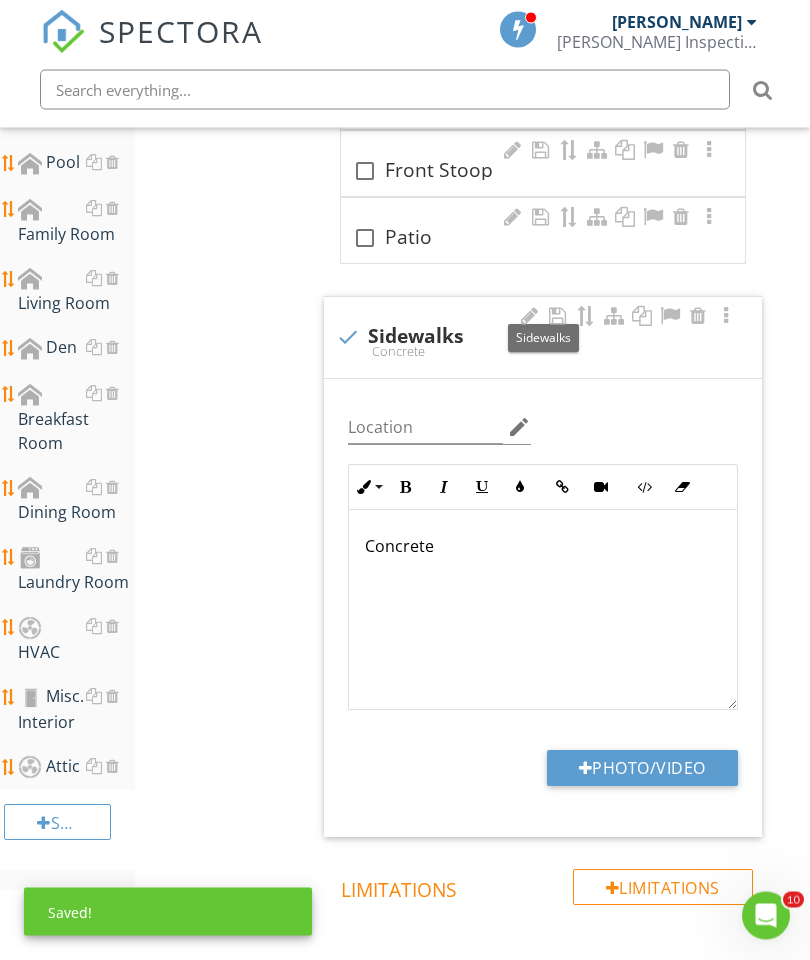 click on "Photo/Video" at bounding box center (642, 769) 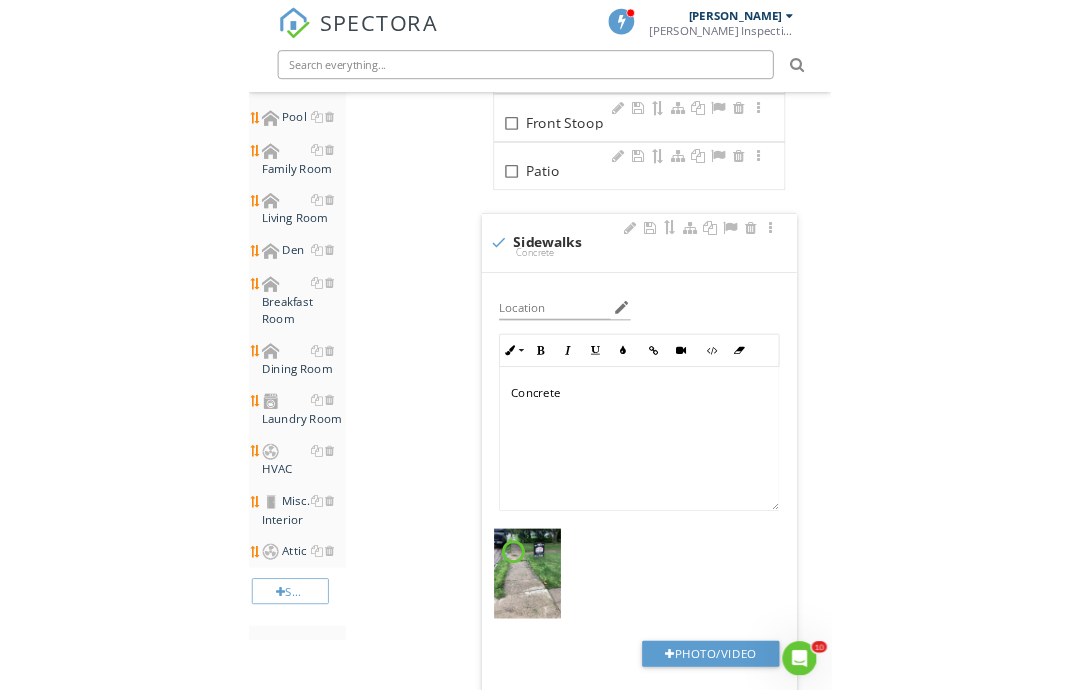 scroll, scrollTop: 1379, scrollLeft: 0, axis: vertical 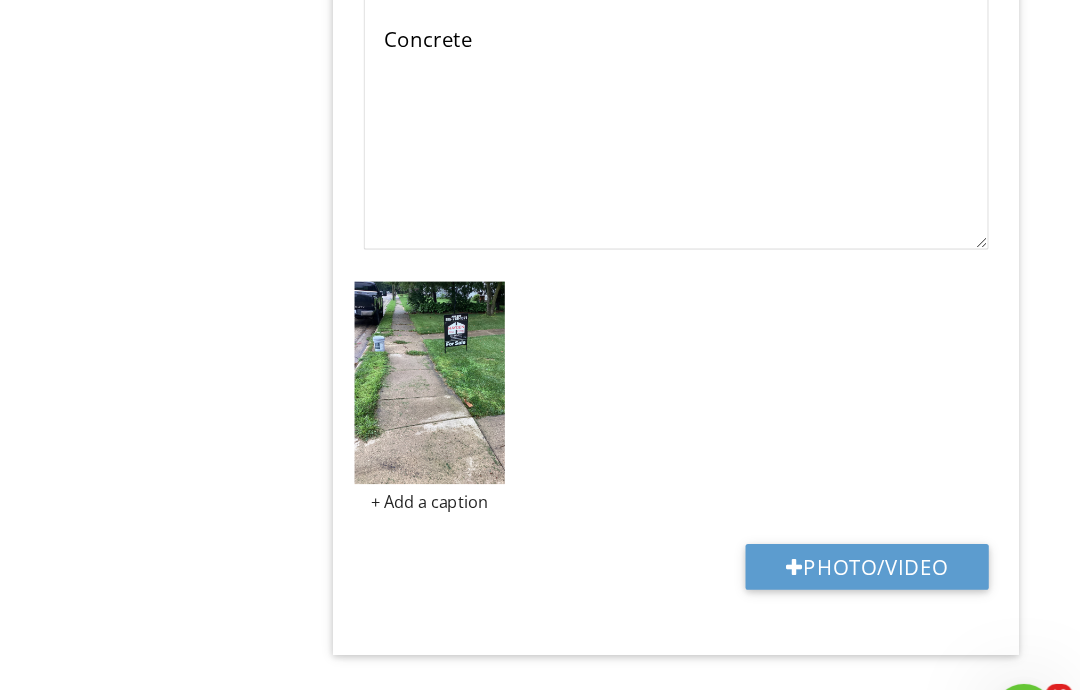 click on "Photo/Video" at bounding box center [912, 530] 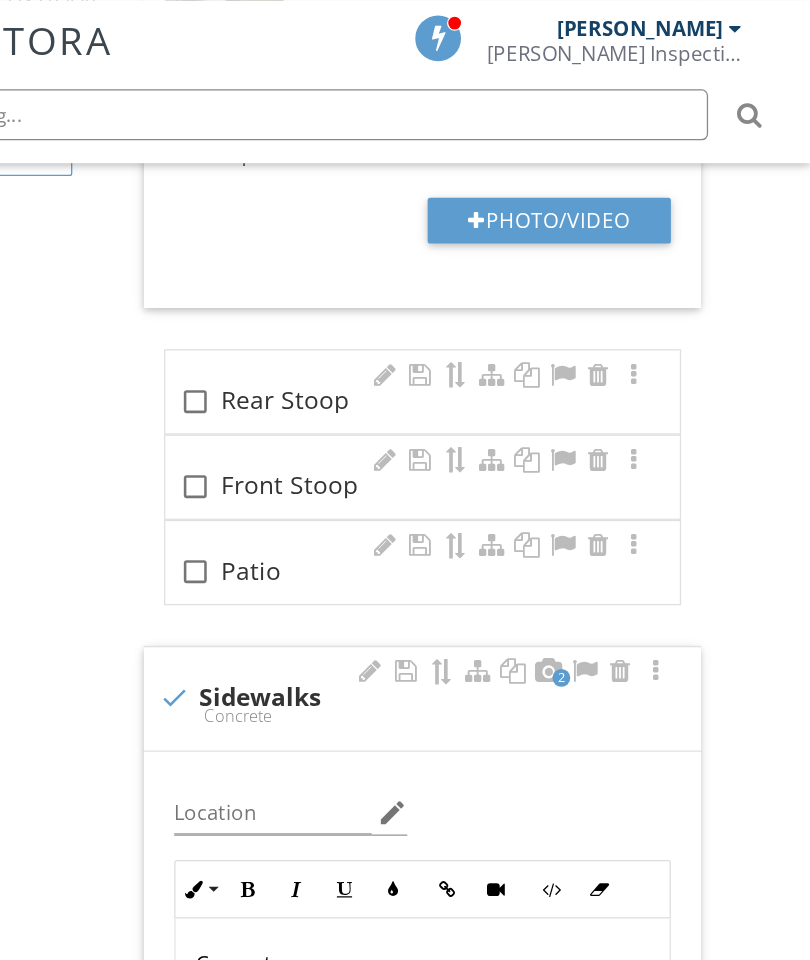 scroll, scrollTop: 1178, scrollLeft: 38, axis: both 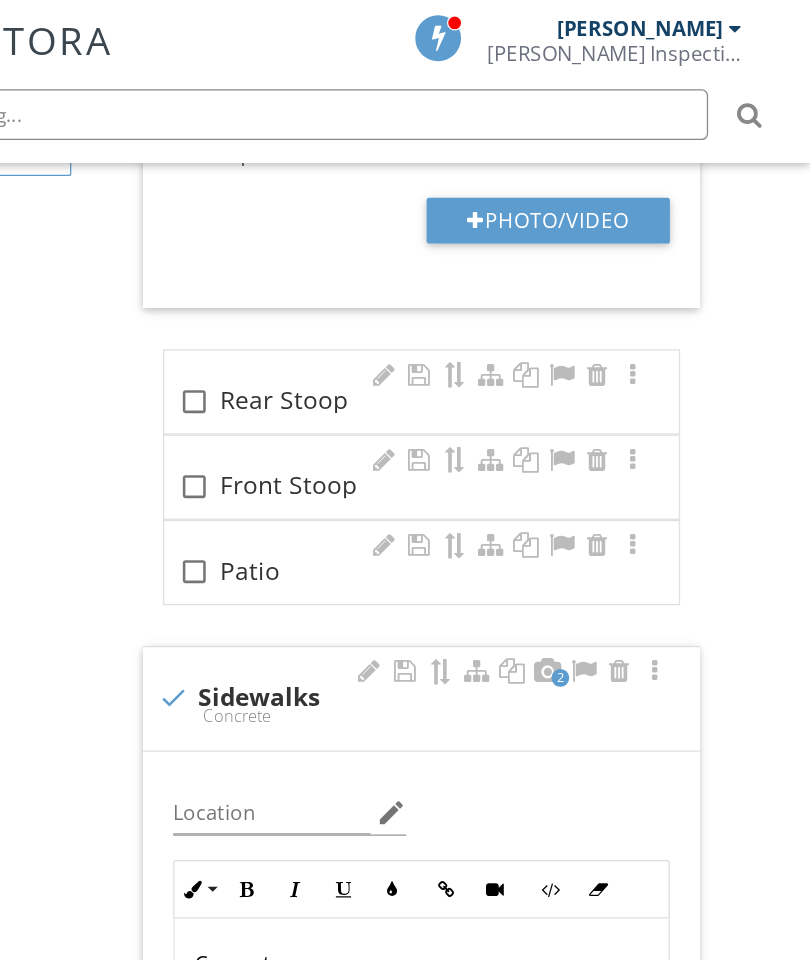 click at bounding box center [327, 382] 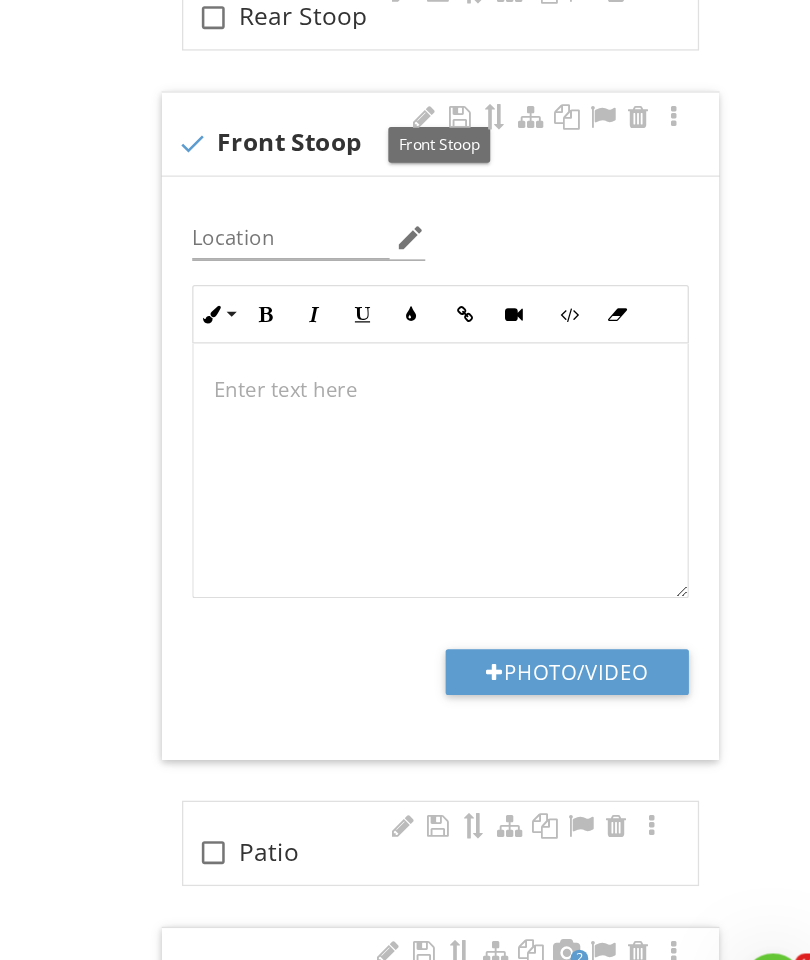 scroll, scrollTop: 1337, scrollLeft: 38, axis: both 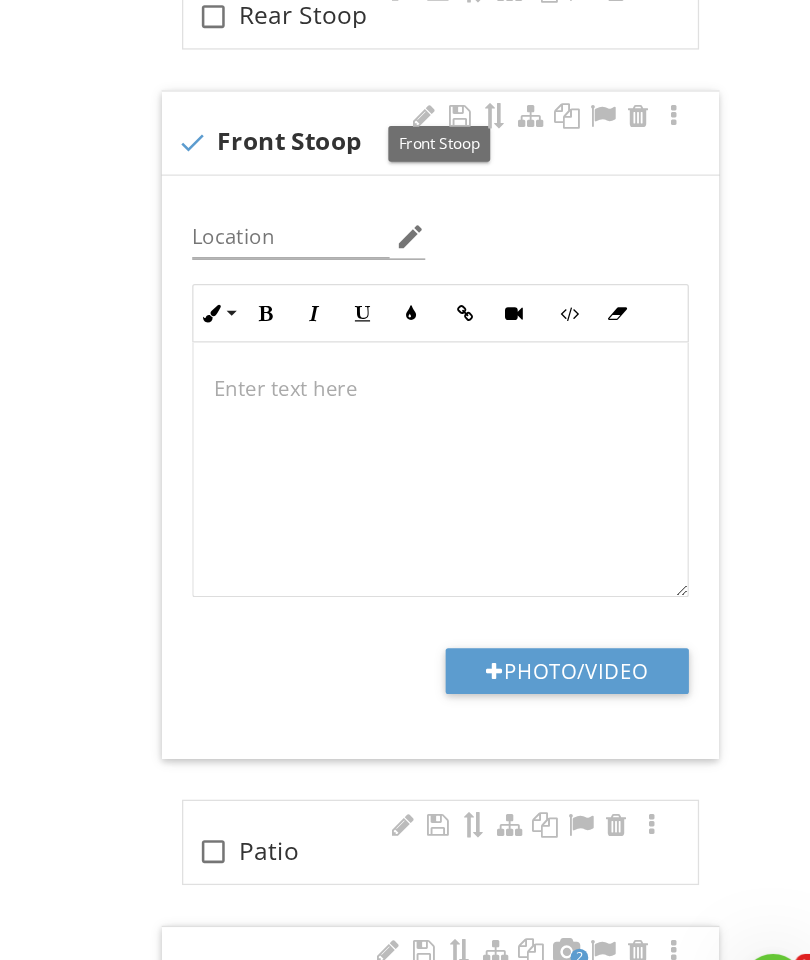 click on "Photo/Video" at bounding box center [604, 670] 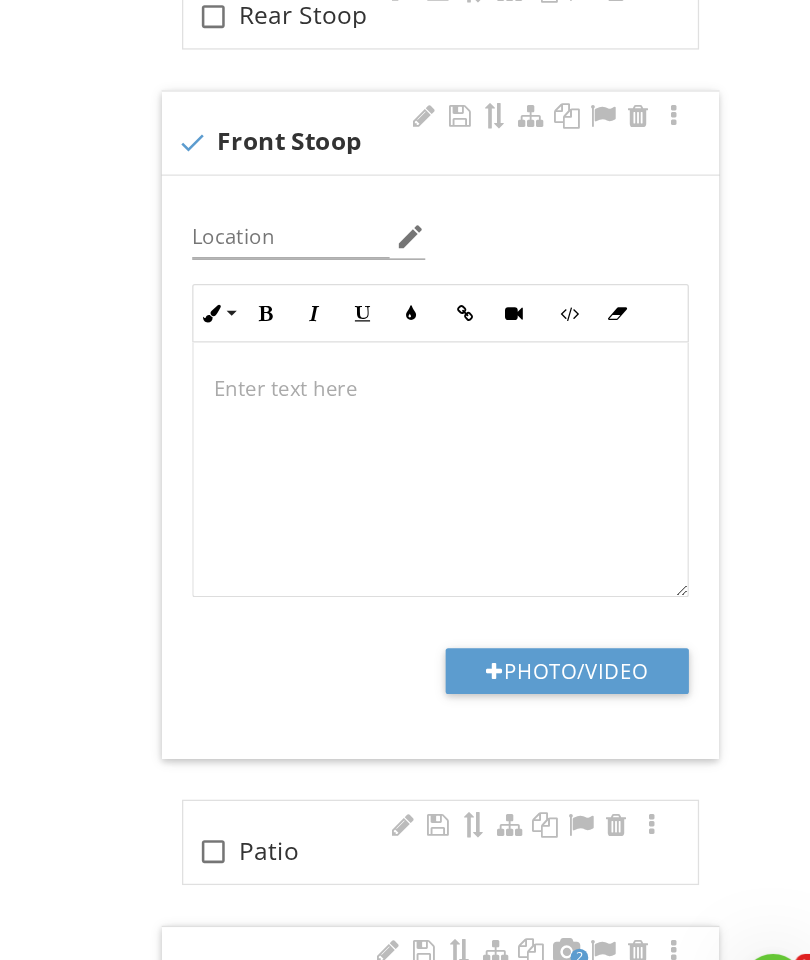 type on "C:\fakepath\image.jpg" 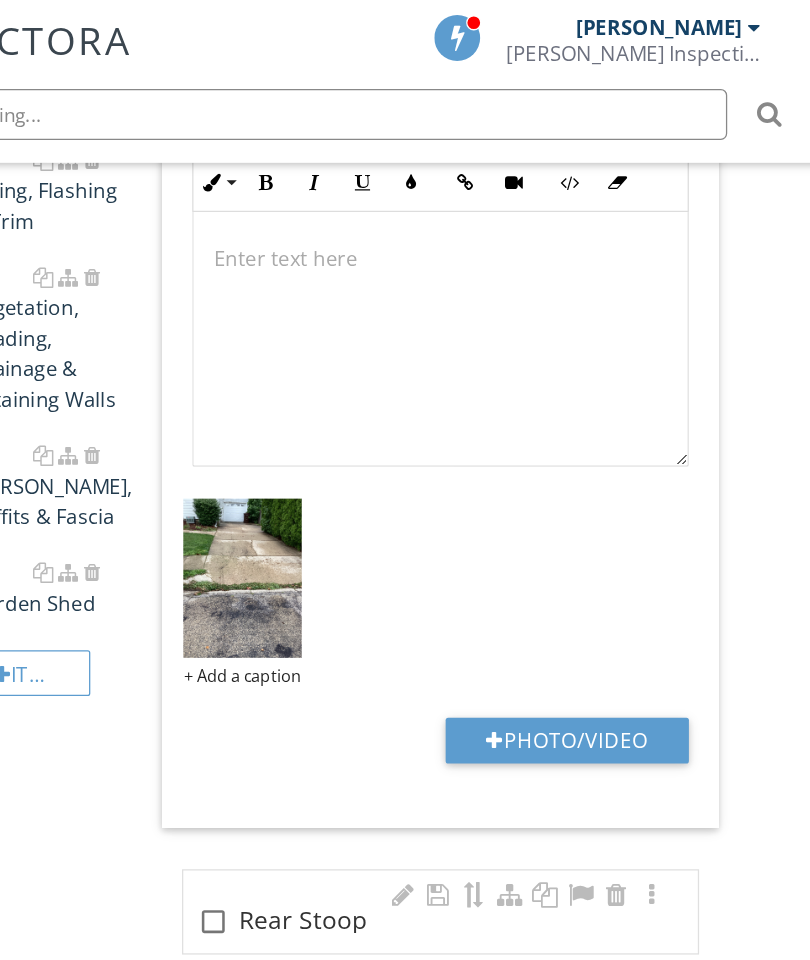 scroll, scrollTop: 734, scrollLeft: 38, axis: both 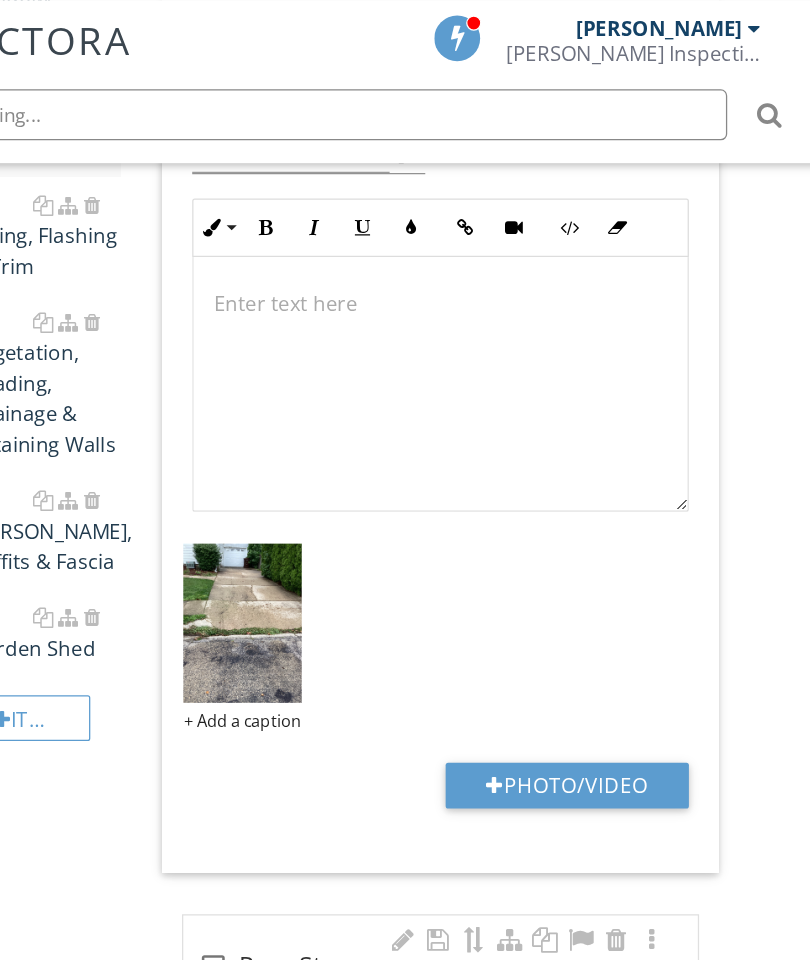 click on "Item" at bounding box center [175, 564] 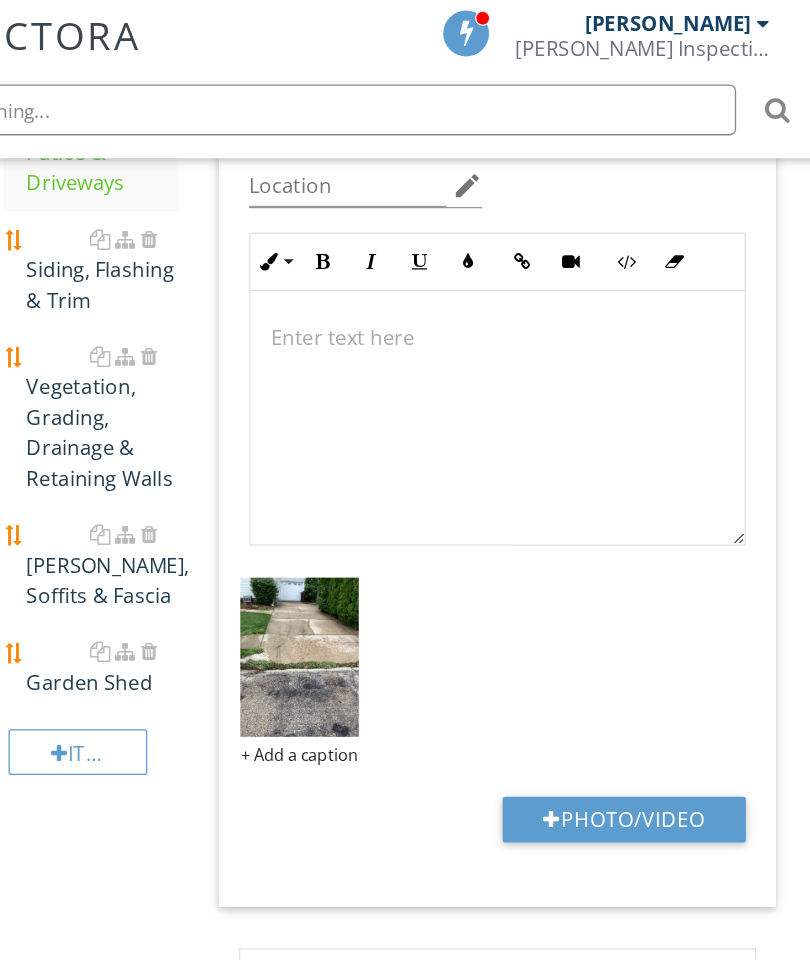 click on "Exterior
General
Exterior Doors
Decks, Balconies, Porches & Steps
Windows
Walkways, Patios & Driveways
Siding, Flashing & Trim
Vegetation, Grading, Drainage & Retaining Walls
[PERSON_NAME], Soffits & Fascia
[GEOGRAPHIC_DATA]
Item
Walkways, Patios & Driveways
Info
Information                 1
Driveway Material
check_box_outline_blank Dirt   check_box_outline_blank Asphalt   check_box_outline_blank Brick   check_box Concrete   check_box_outline_blank Gravel   check_box_outline_blank Pavers         OTHER                   Location edit       Ordered List Unordered List Insert Image Insert Table XLarge" at bounding box center [472, 1510] 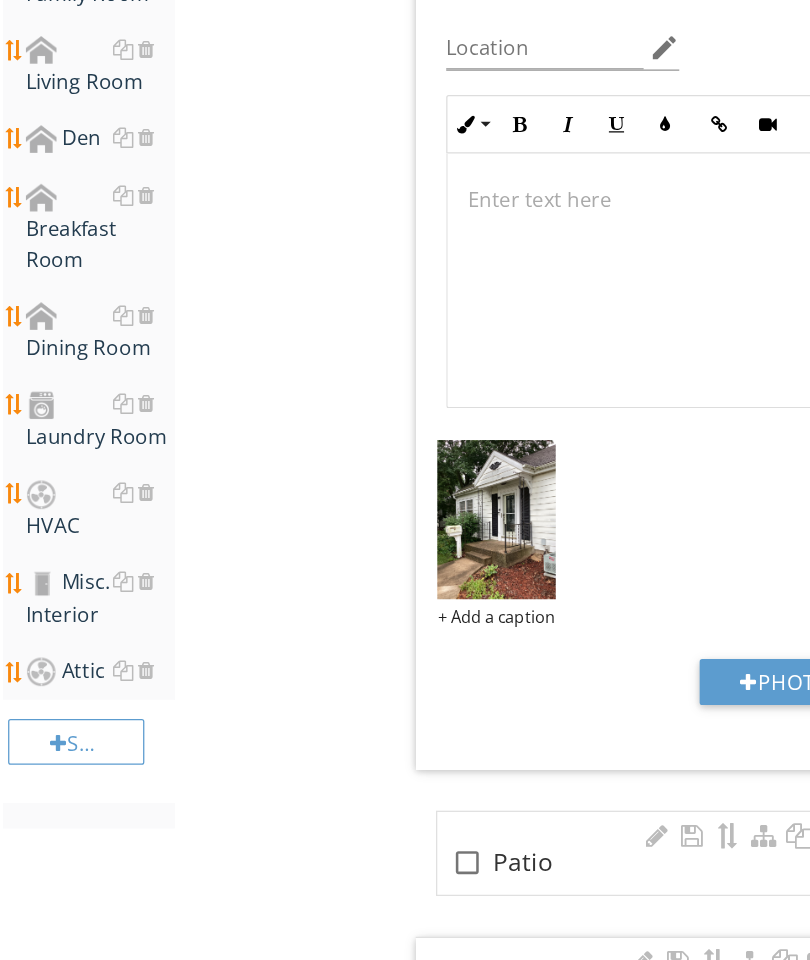 scroll, scrollTop: 1512, scrollLeft: 0, axis: vertical 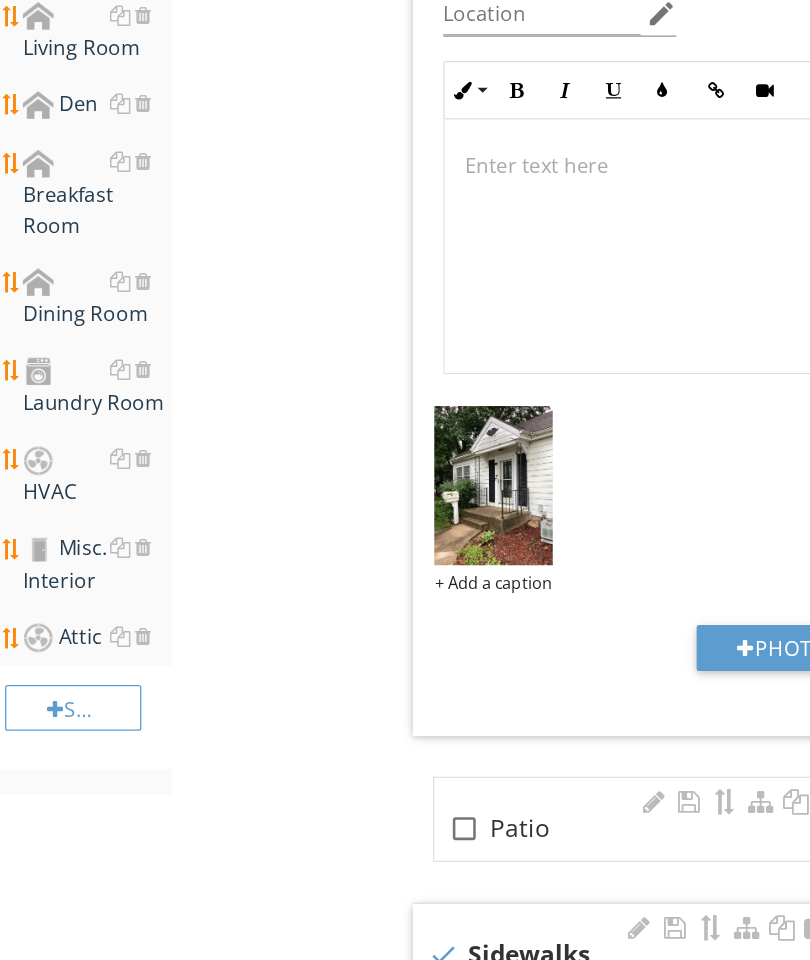 click on "Section" at bounding box center (57, 699) 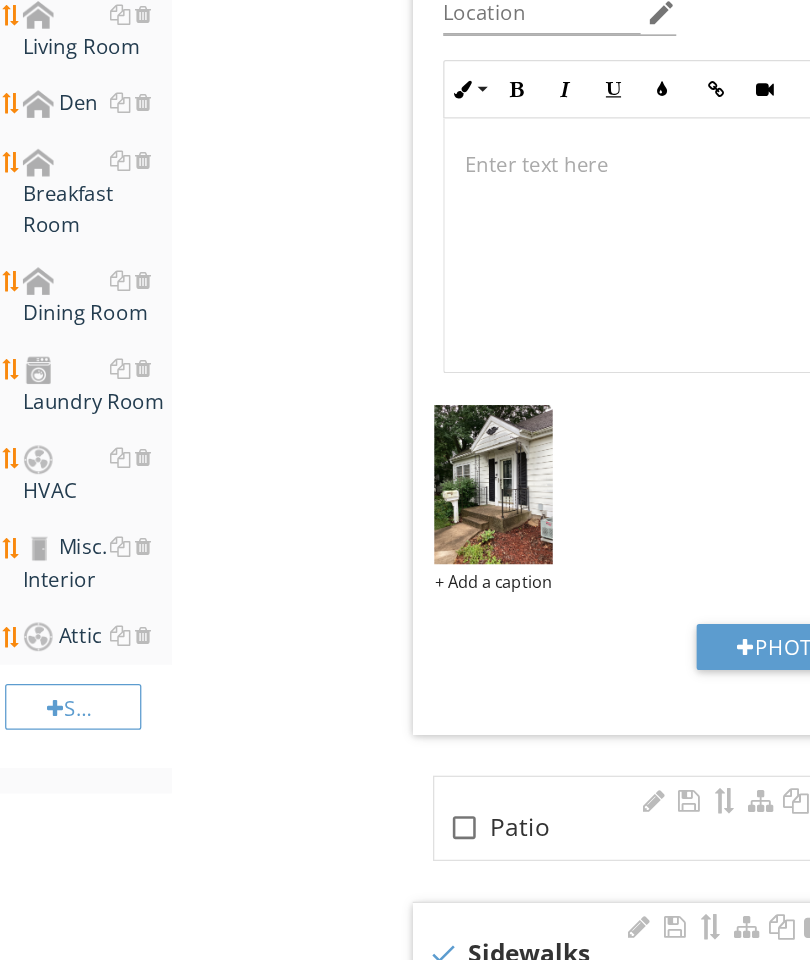 click on "Section" at bounding box center [57, 698] 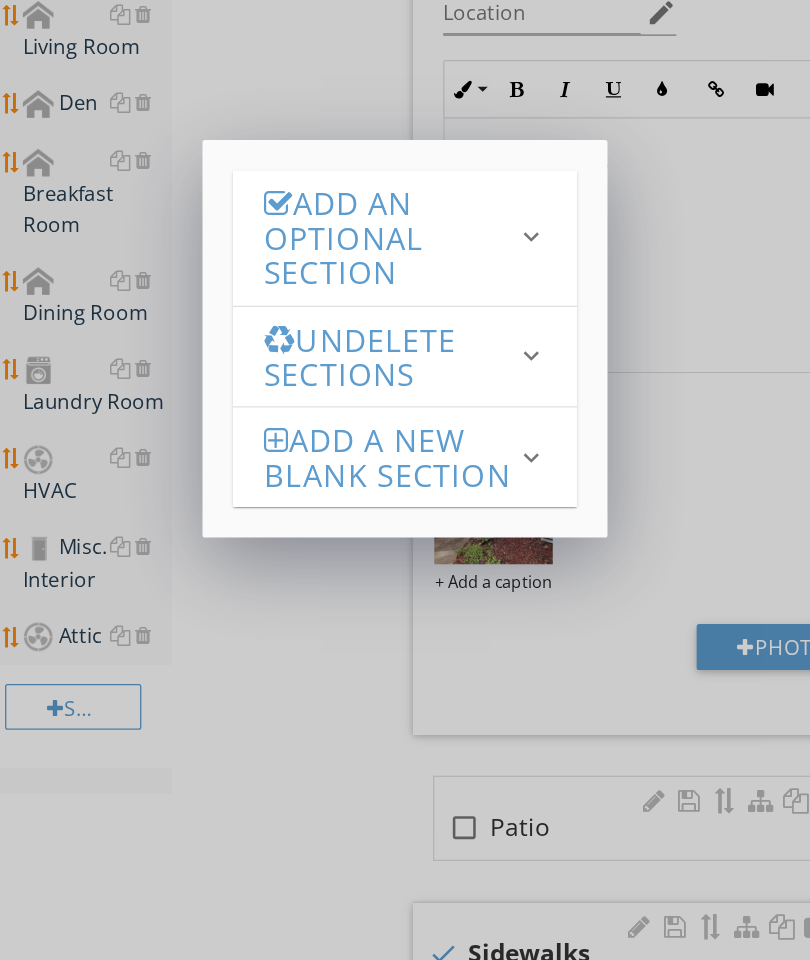 click on "Add an Optional Section" at bounding box center [306, 330] 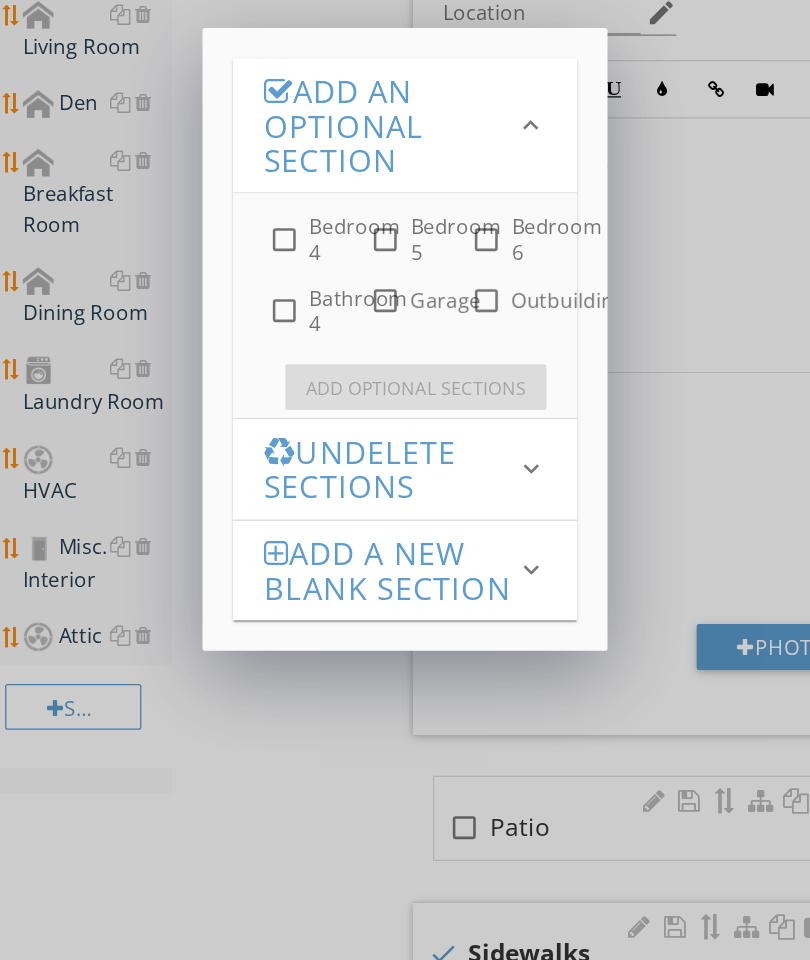 click at bounding box center (302, 379) 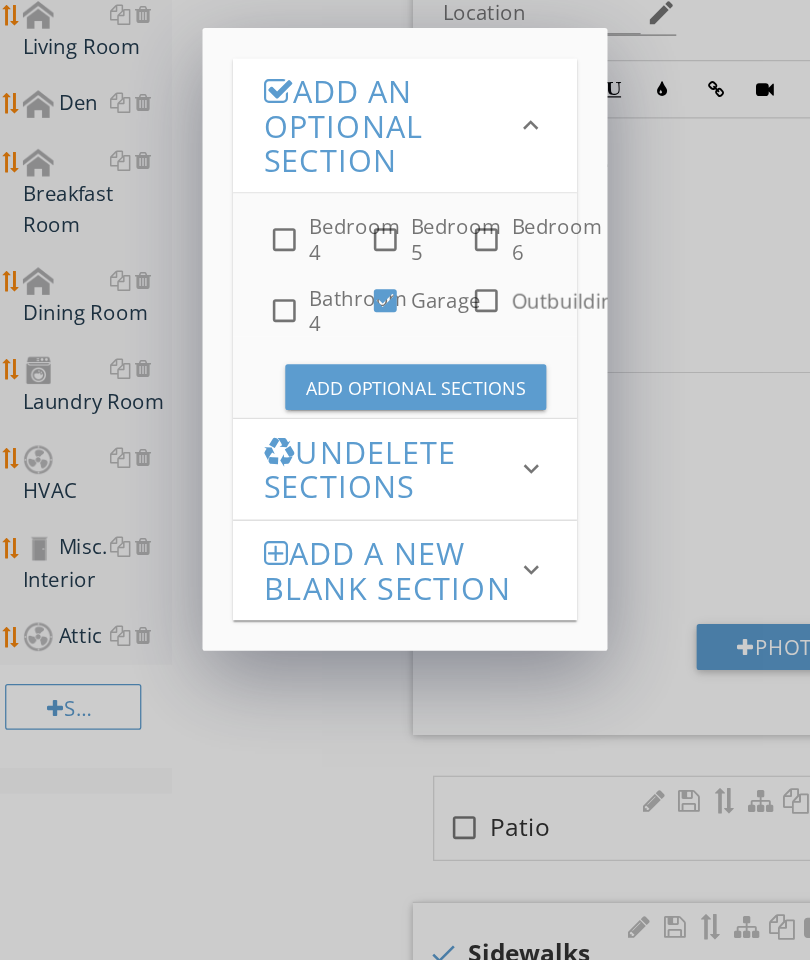 click at bounding box center [382, 379] 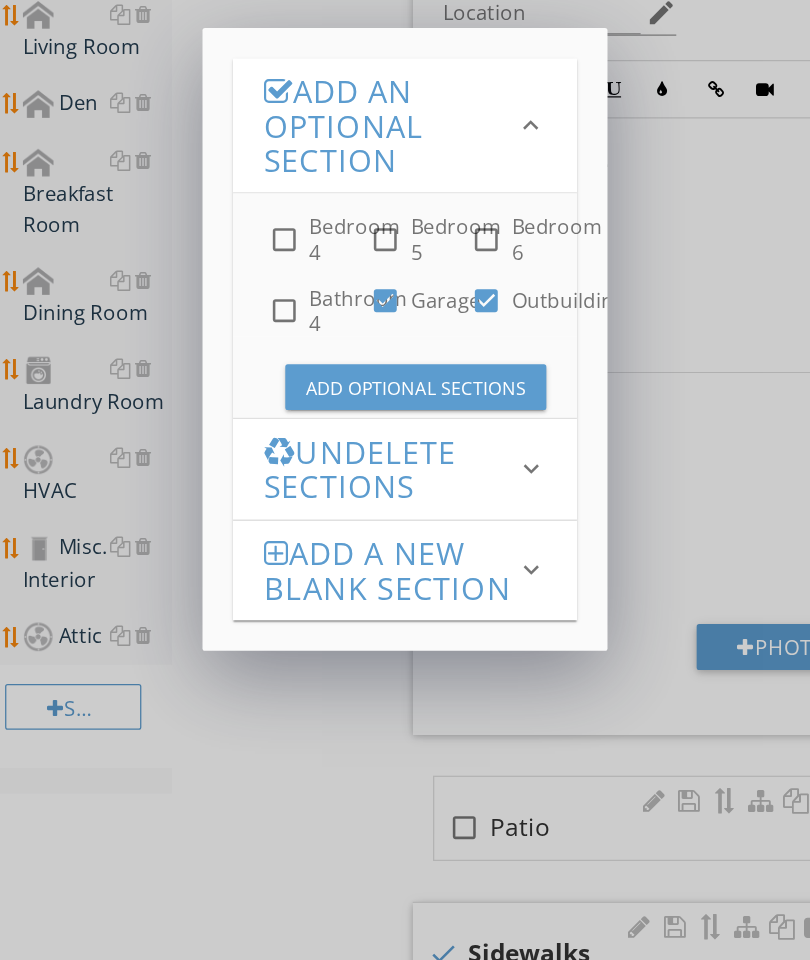 click on "Add Optional Sections" at bounding box center [326, 447] 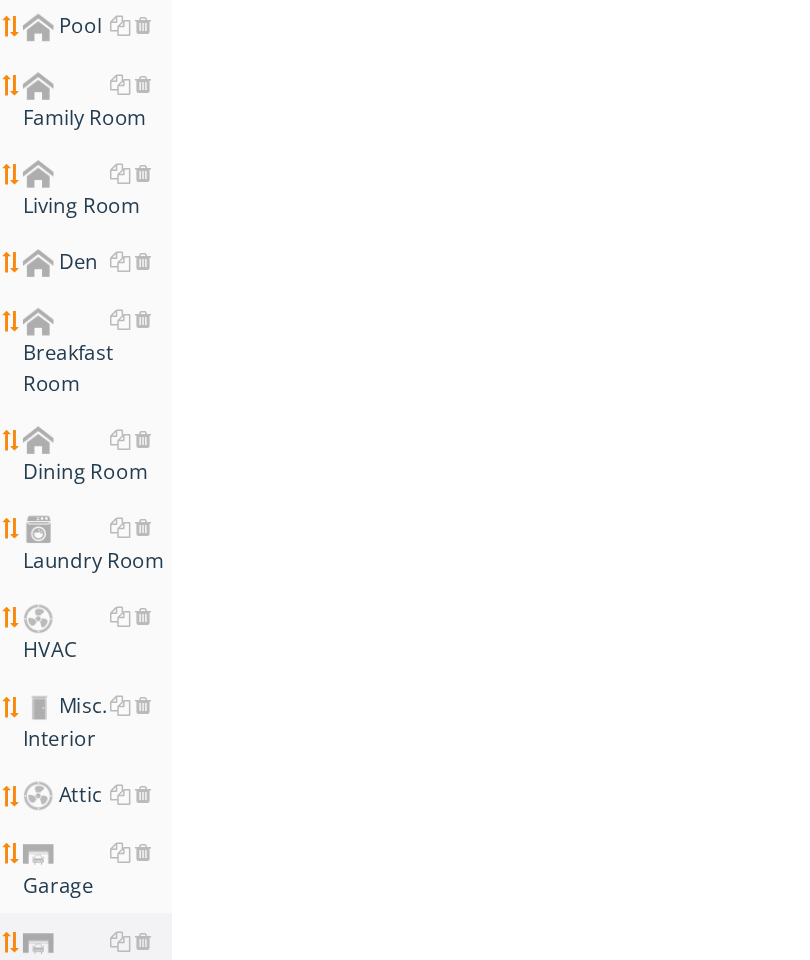 scroll, scrollTop: 1458, scrollLeft: 0, axis: vertical 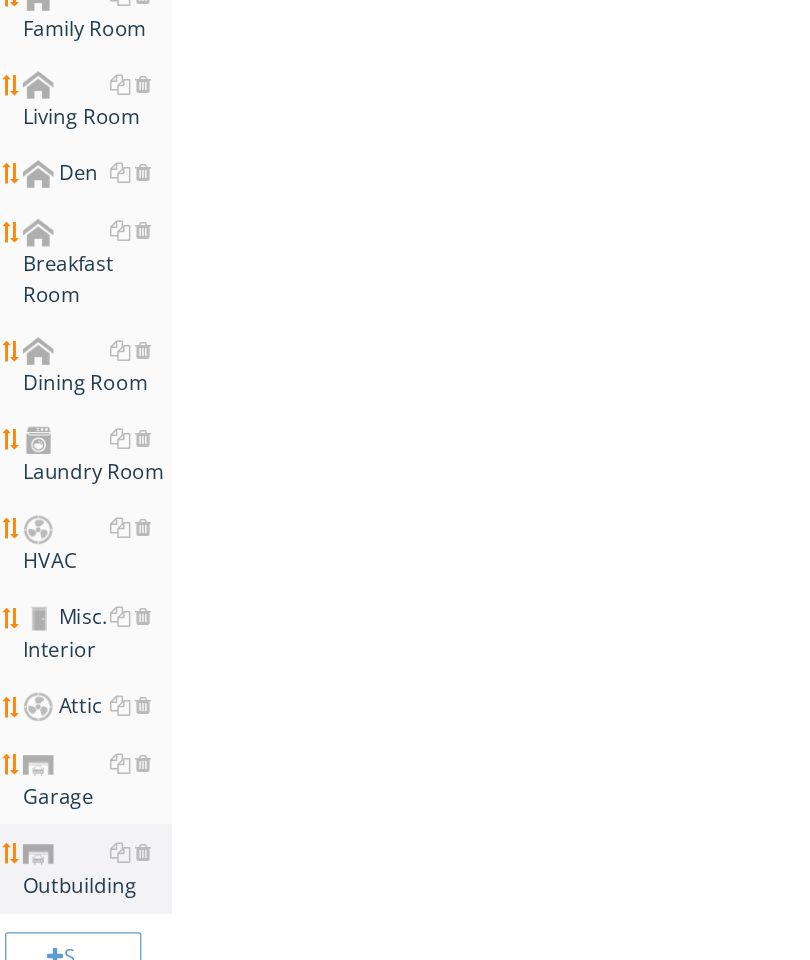 click on "Upload cover photo
Inspection Details
Roof
Exterior
Basement & Structure
Crawlspace
Primary Bedroom
Bedroom 2
Bedroom 3
Main Bathroom
Master Bathroom
Bathroom 3
Kitchen
Plumbing
Electrical
Pool
Family Room
Living Room
Den
Breakfast Room
Dining Room
Laundry Room
HVAC
Misc. Interior
Attic
Garage
Outbuilding
Section
General" at bounding box center [405, -79] 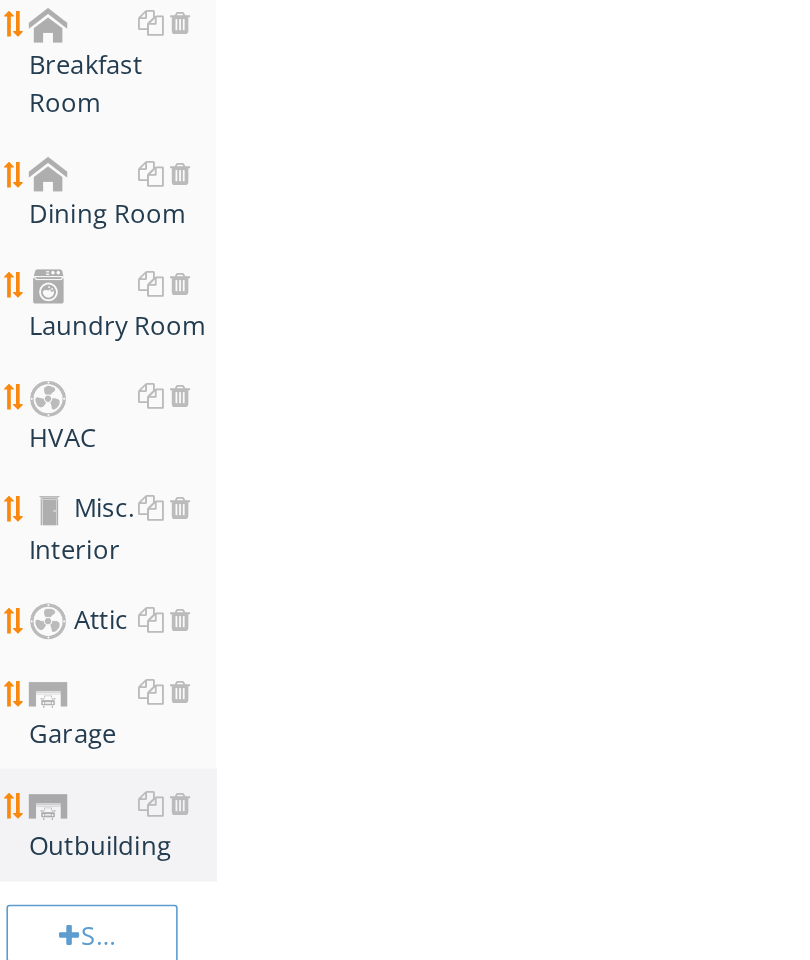 scroll, scrollTop: 1378, scrollLeft: 0, axis: vertical 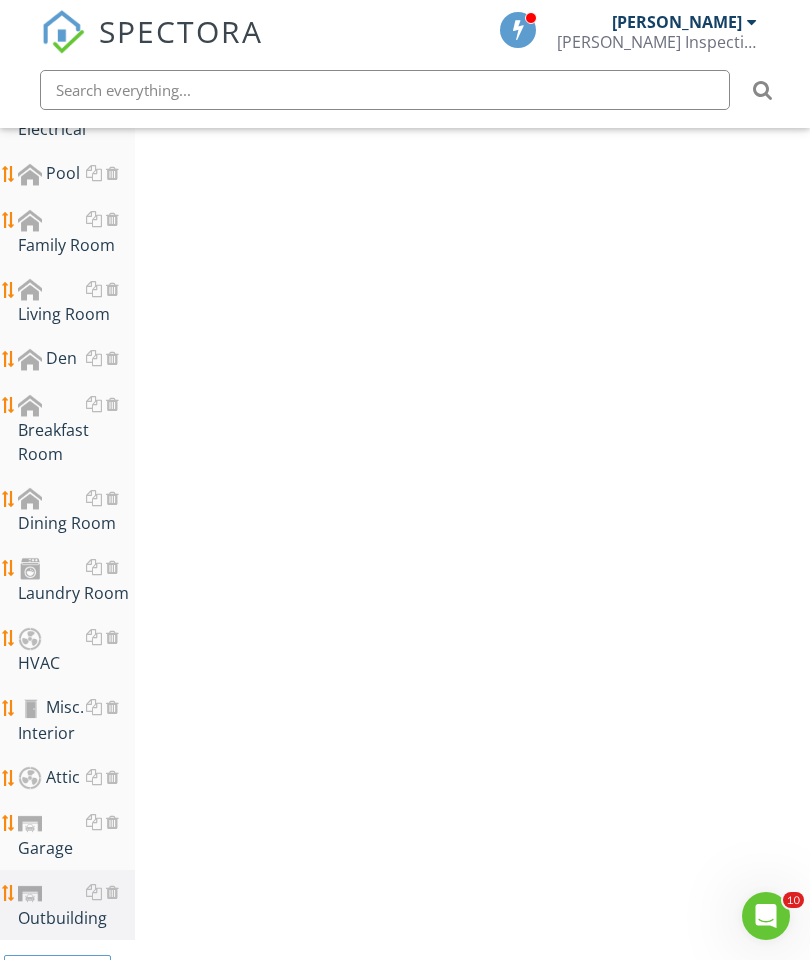 click on "Garage" at bounding box center (76, 835) 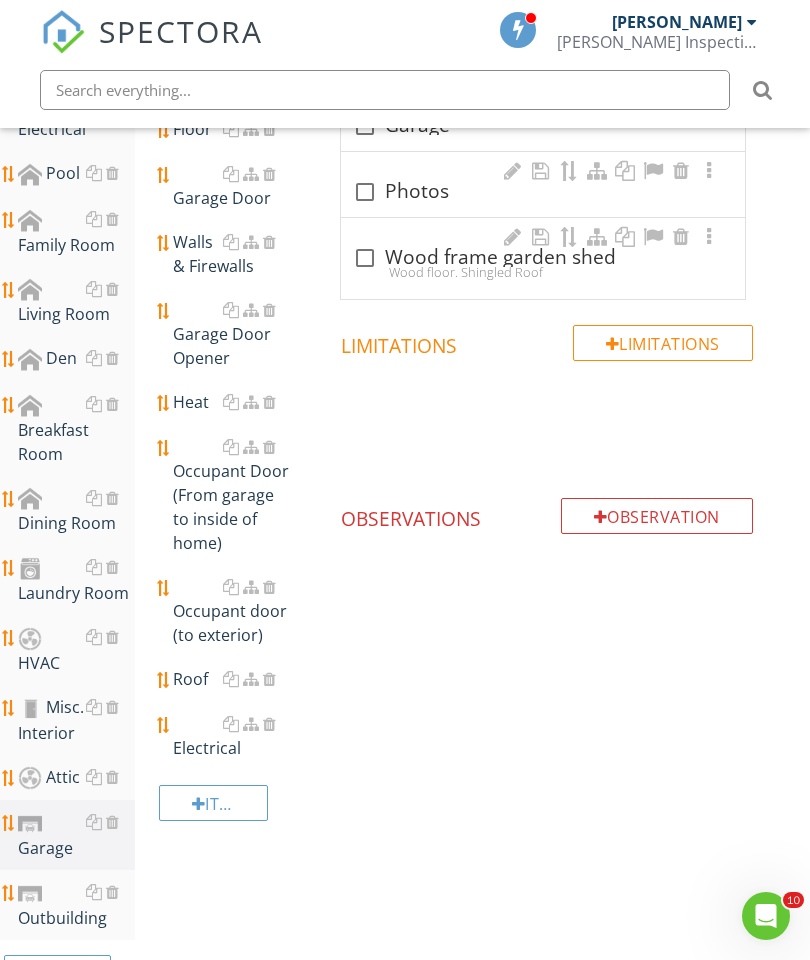click on "Garage" at bounding box center (76, 835) 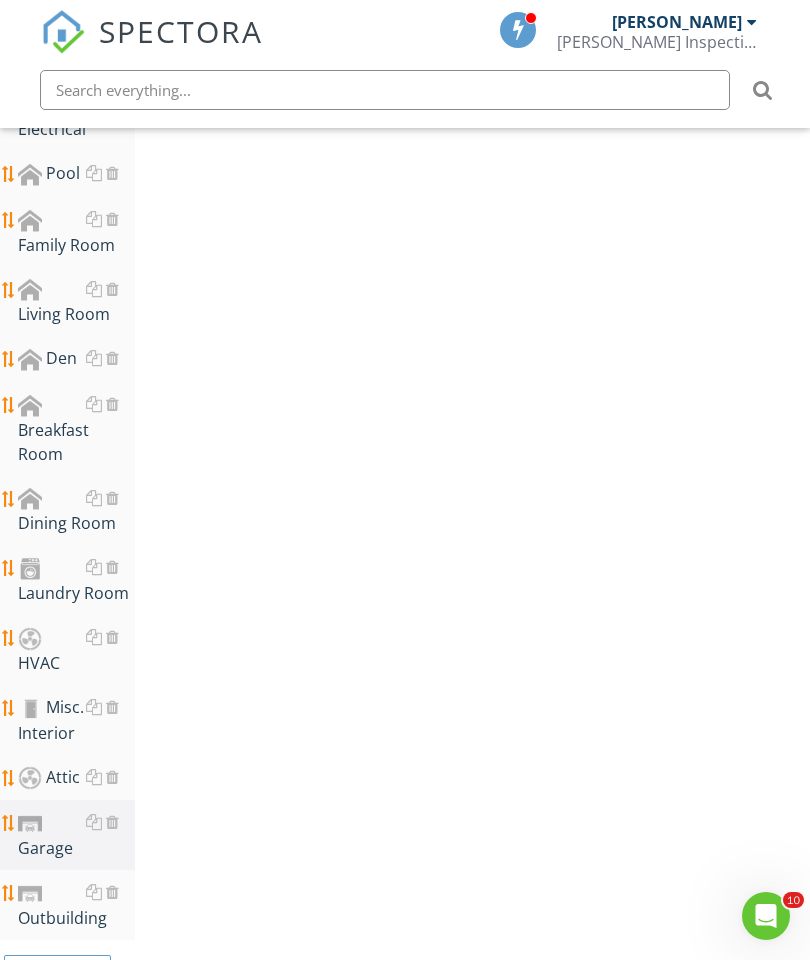click on "Garage" at bounding box center (76, 835) 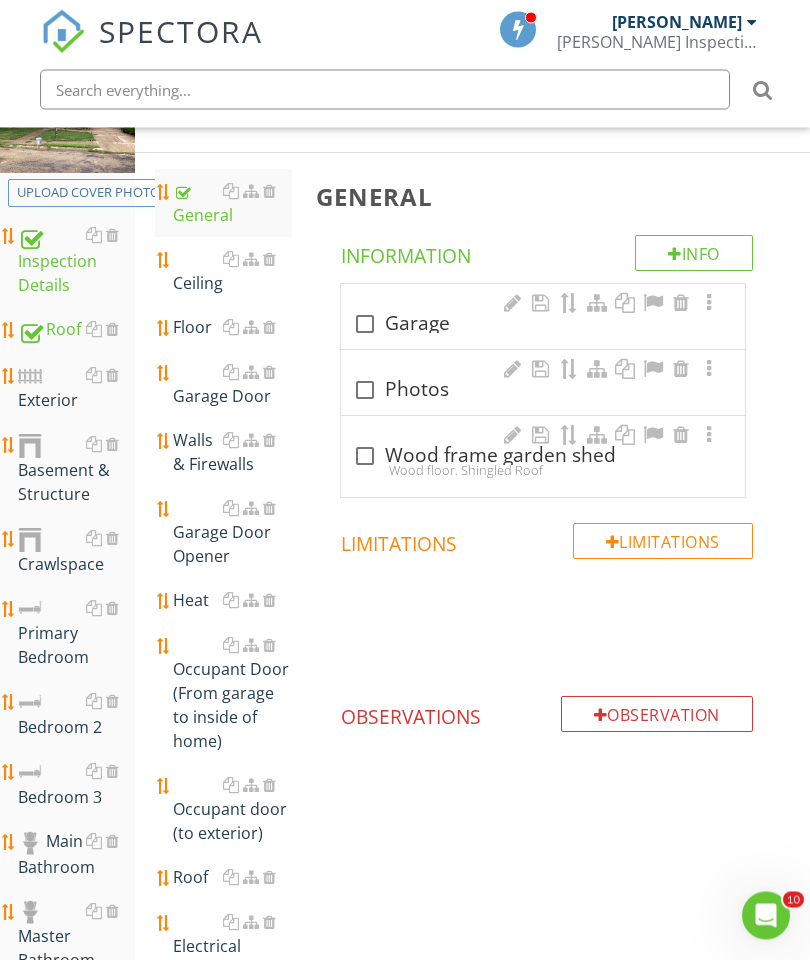 scroll, scrollTop: 268, scrollLeft: 0, axis: vertical 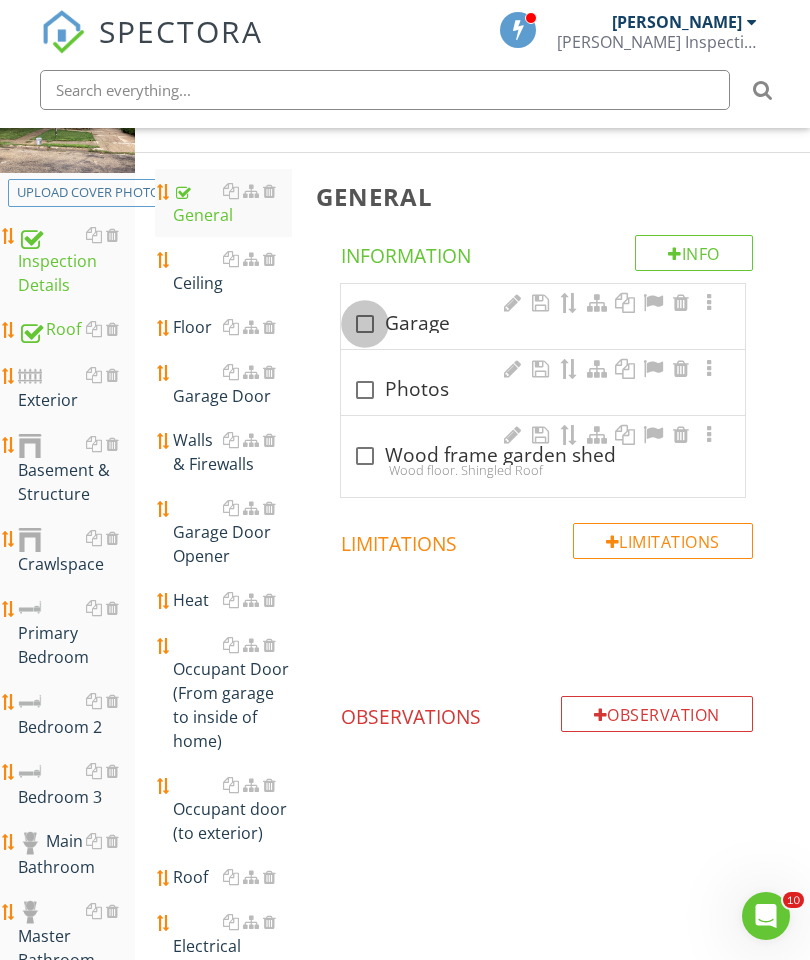 click at bounding box center (365, 324) 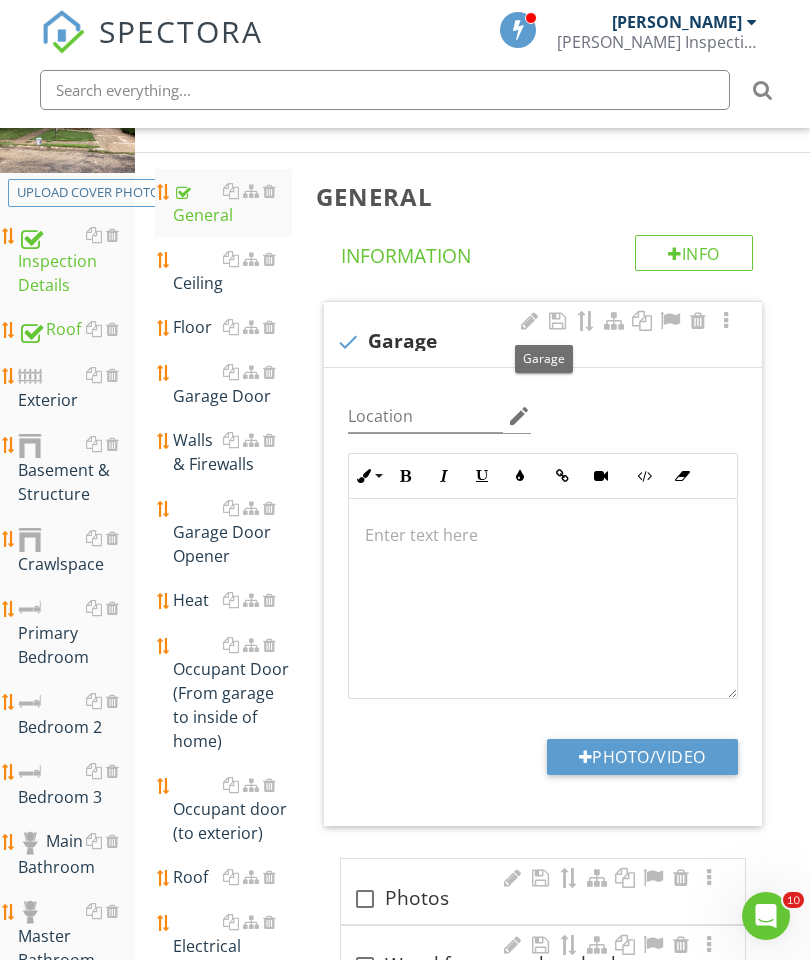 click at bounding box center [543, 599] 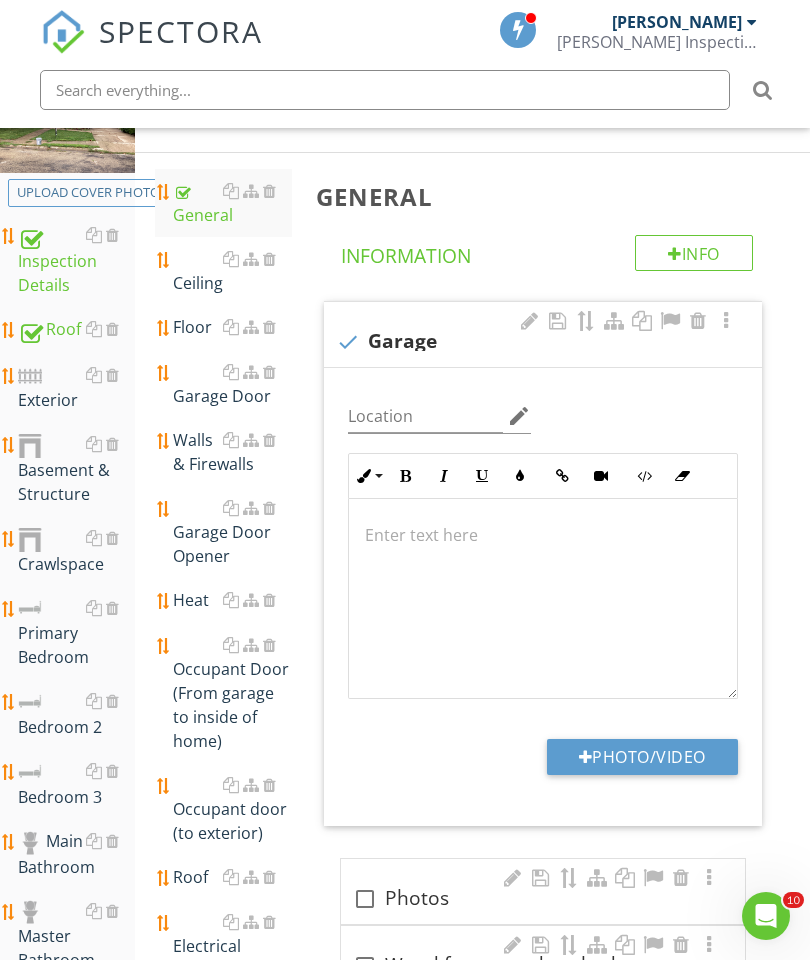 type 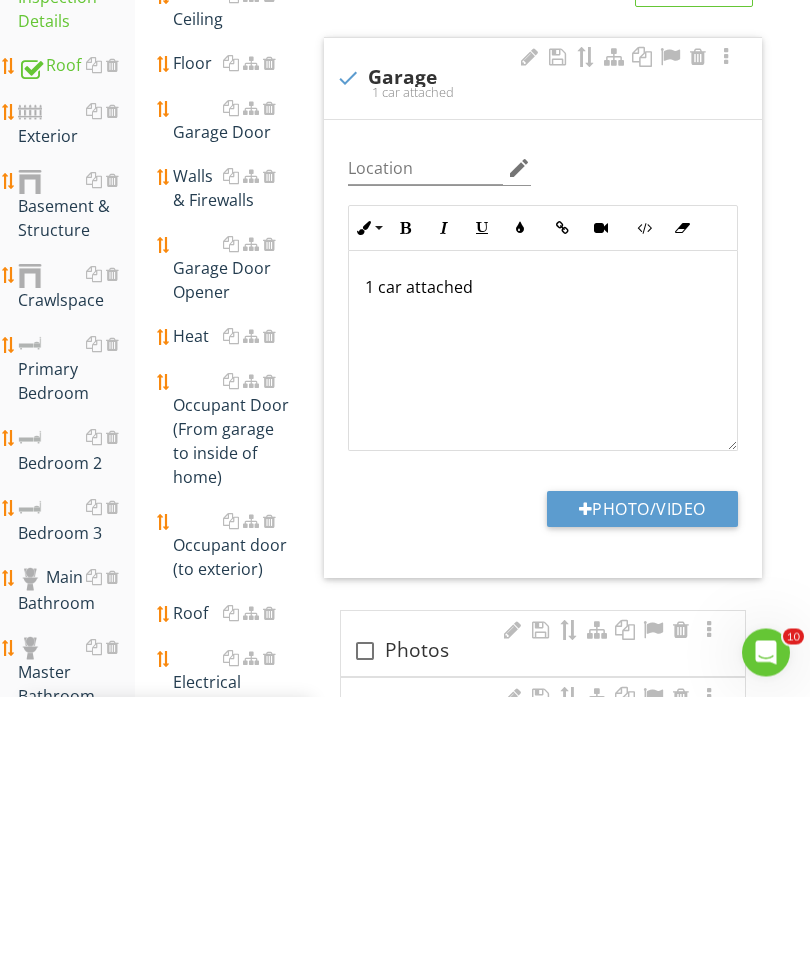click on "Photo/Video" at bounding box center [642, 773] 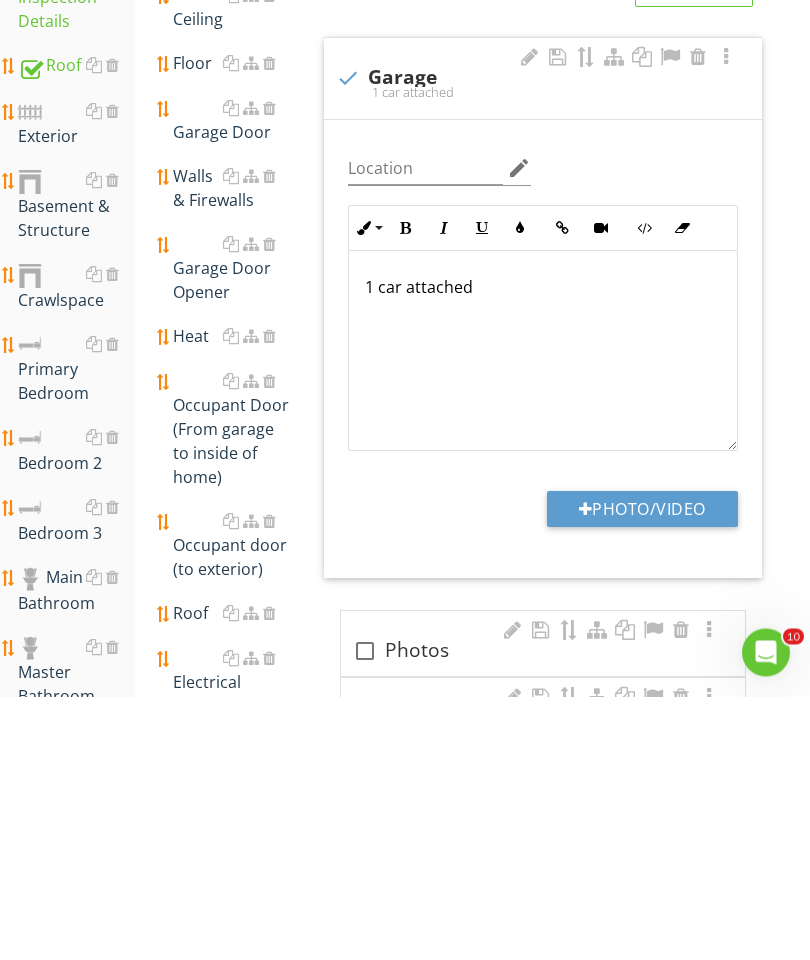 scroll, scrollTop: 532, scrollLeft: 0, axis: vertical 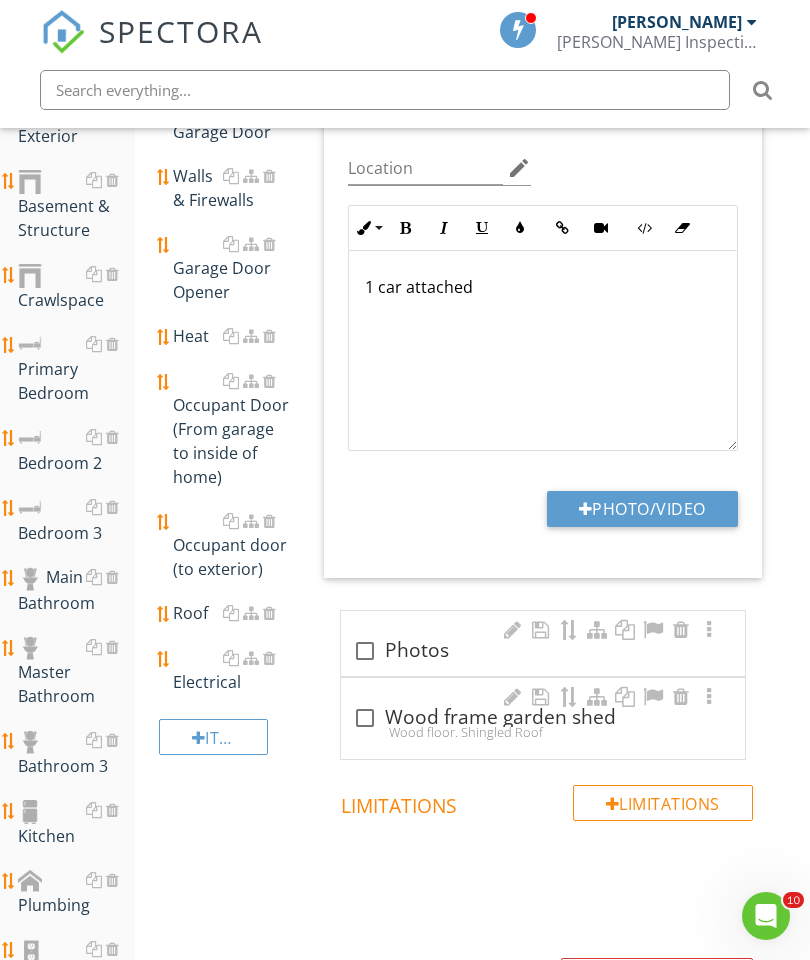 type on "C:\fakepath\image.jpg" 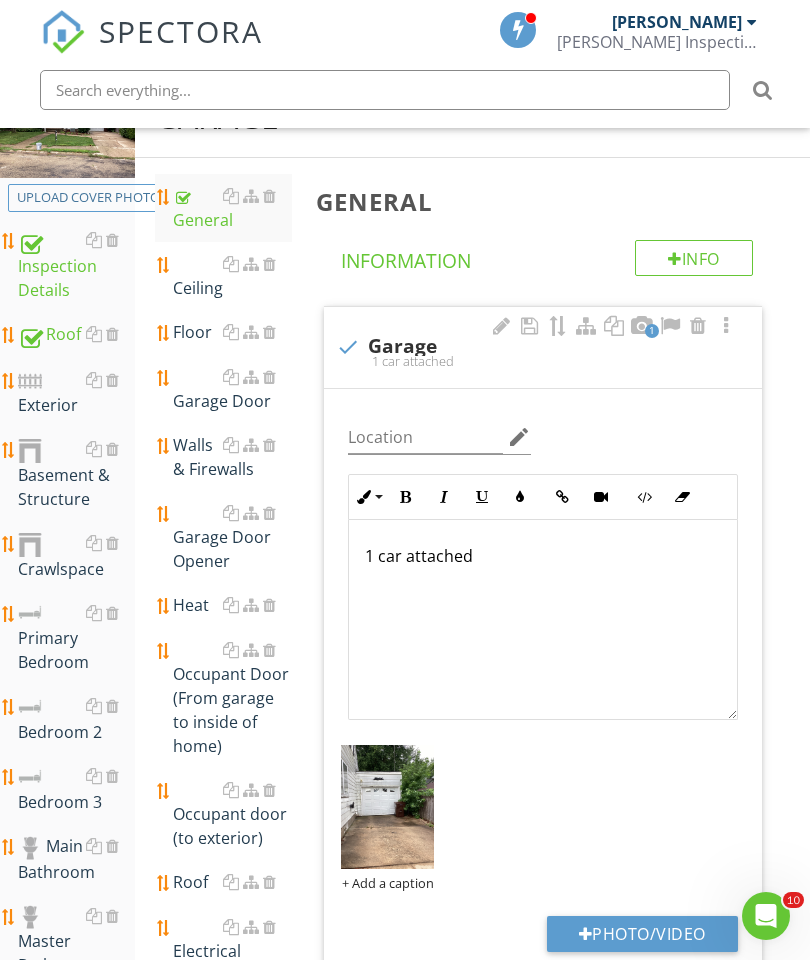scroll, scrollTop: 269, scrollLeft: 0, axis: vertical 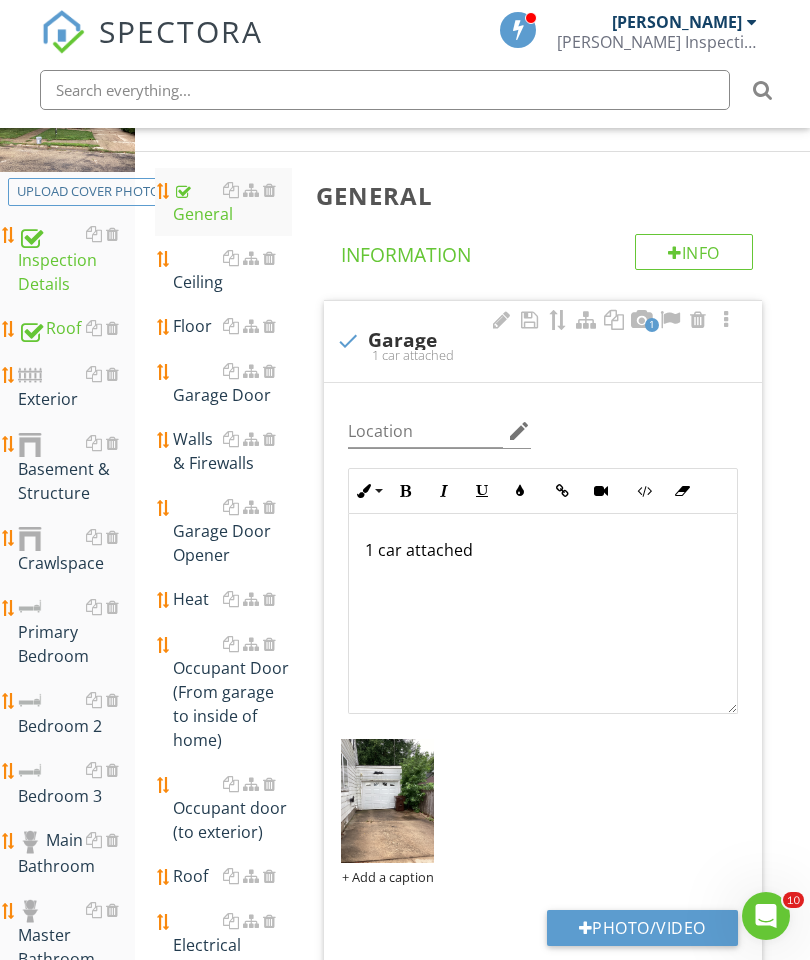 click at bounding box center [30, 375] 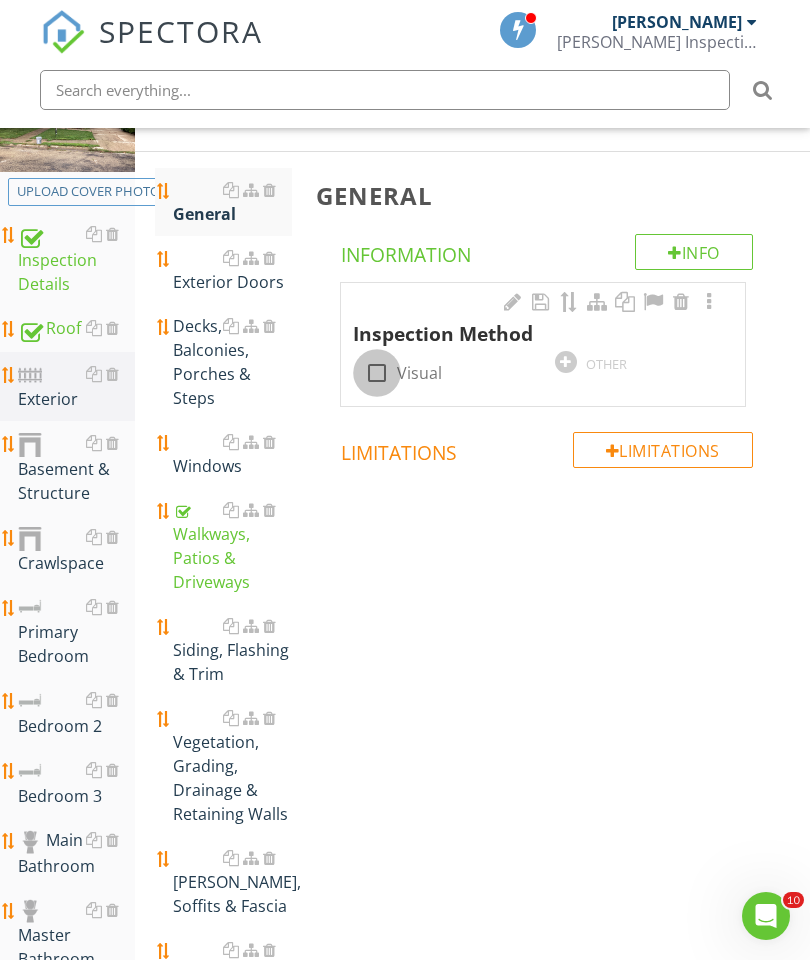 click at bounding box center (377, 373) 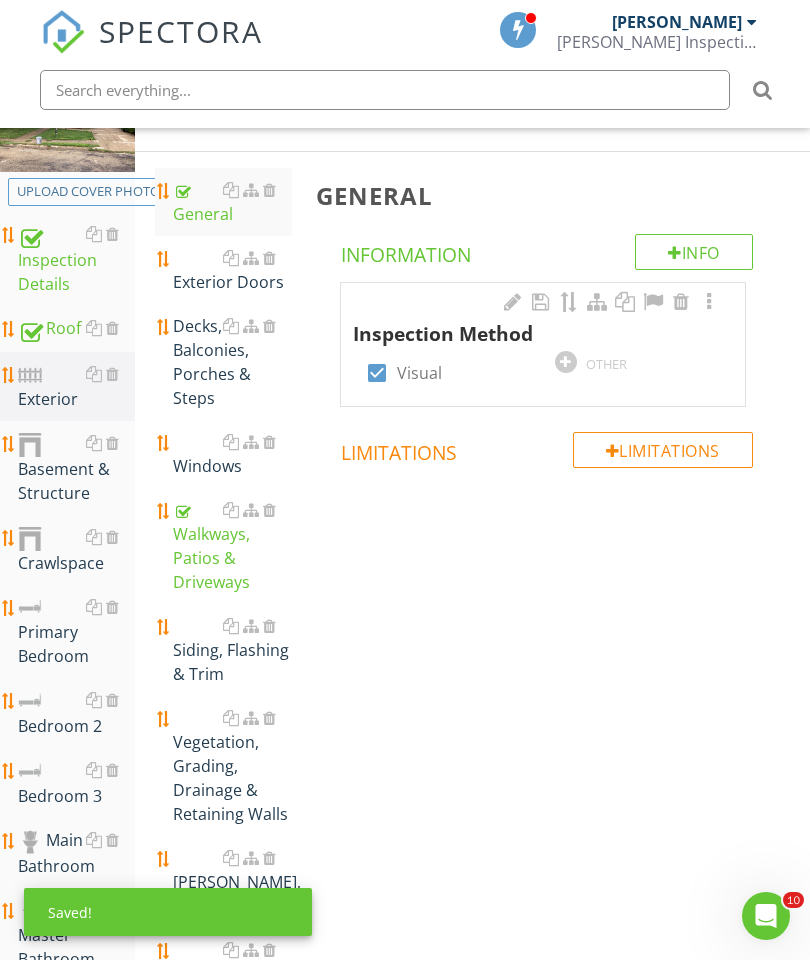 click on "Siding, Flashing & Trim" at bounding box center [232, 650] 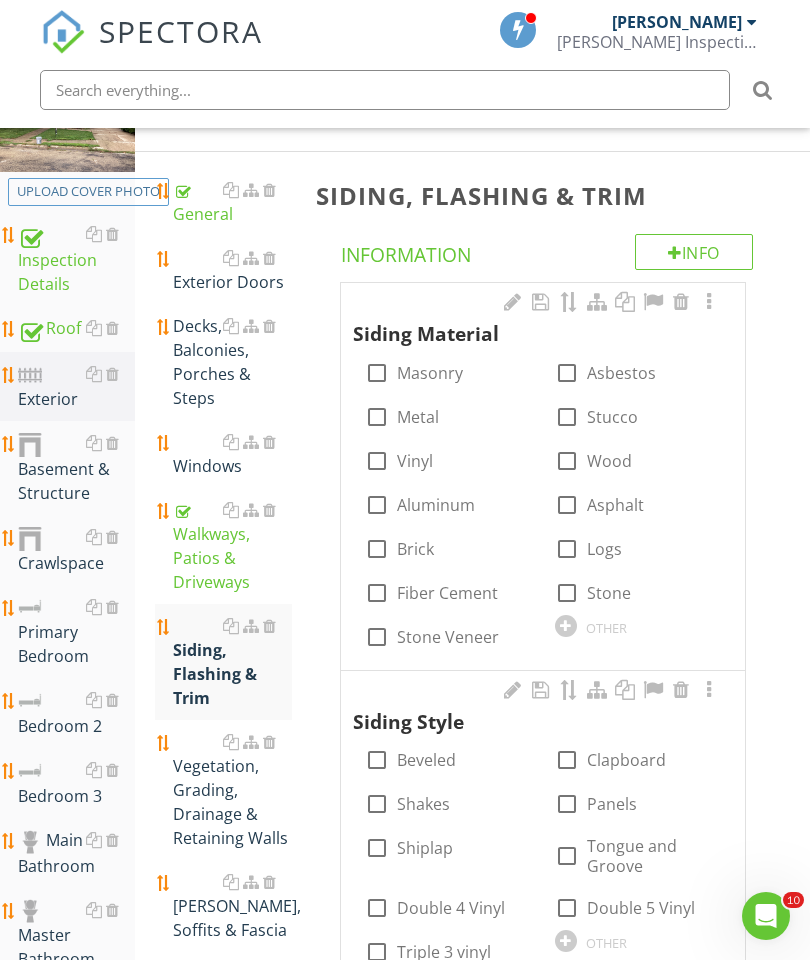 click at bounding box center [377, 505] 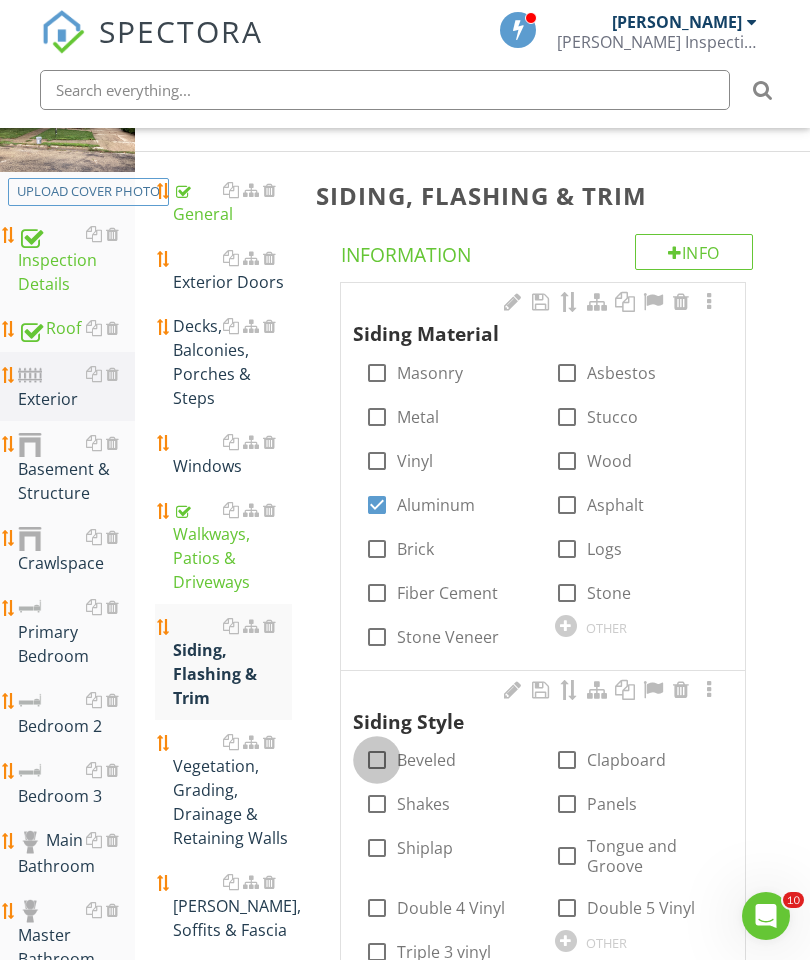 click at bounding box center (377, 760) 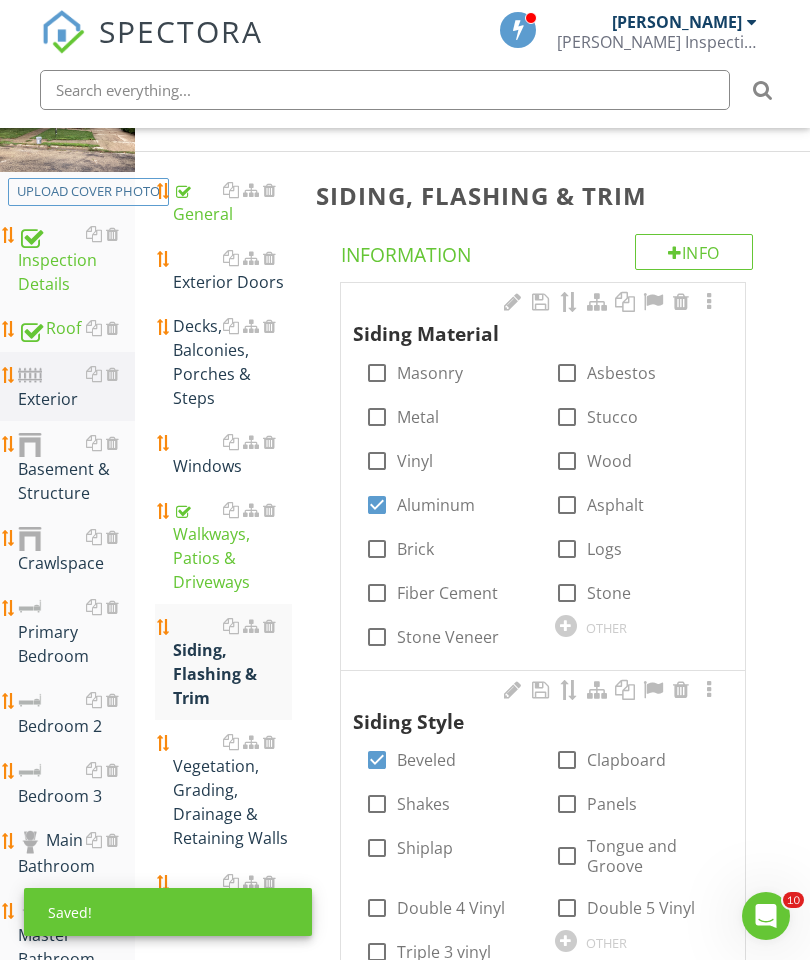 click at bounding box center (709, 302) 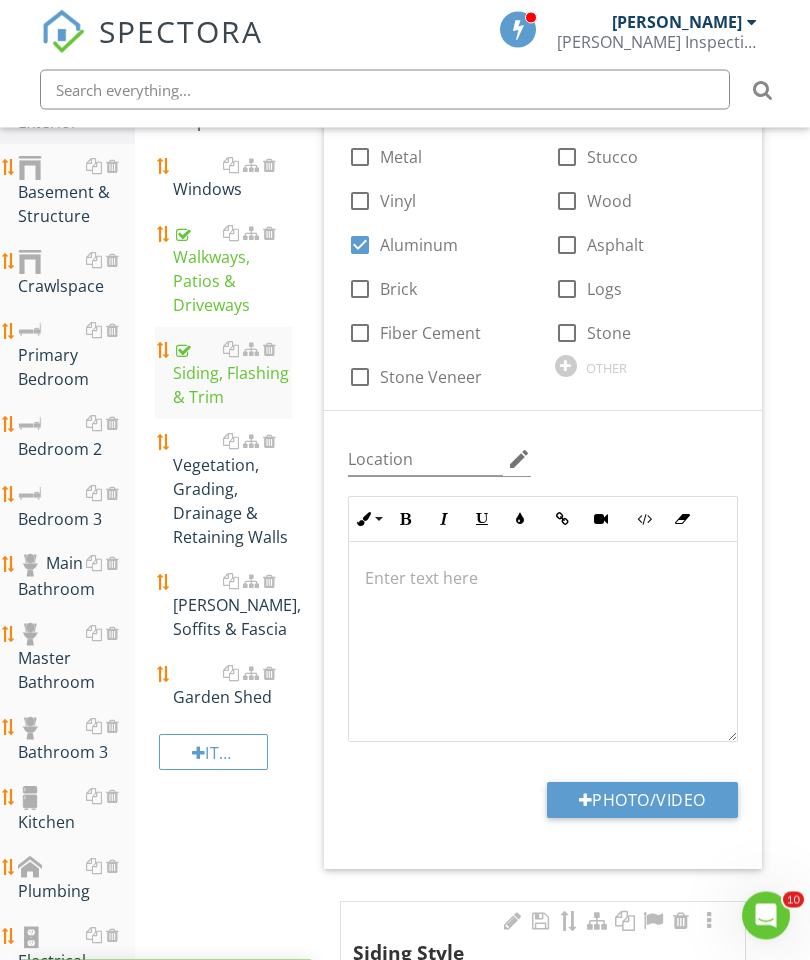 scroll, scrollTop: 546, scrollLeft: 0, axis: vertical 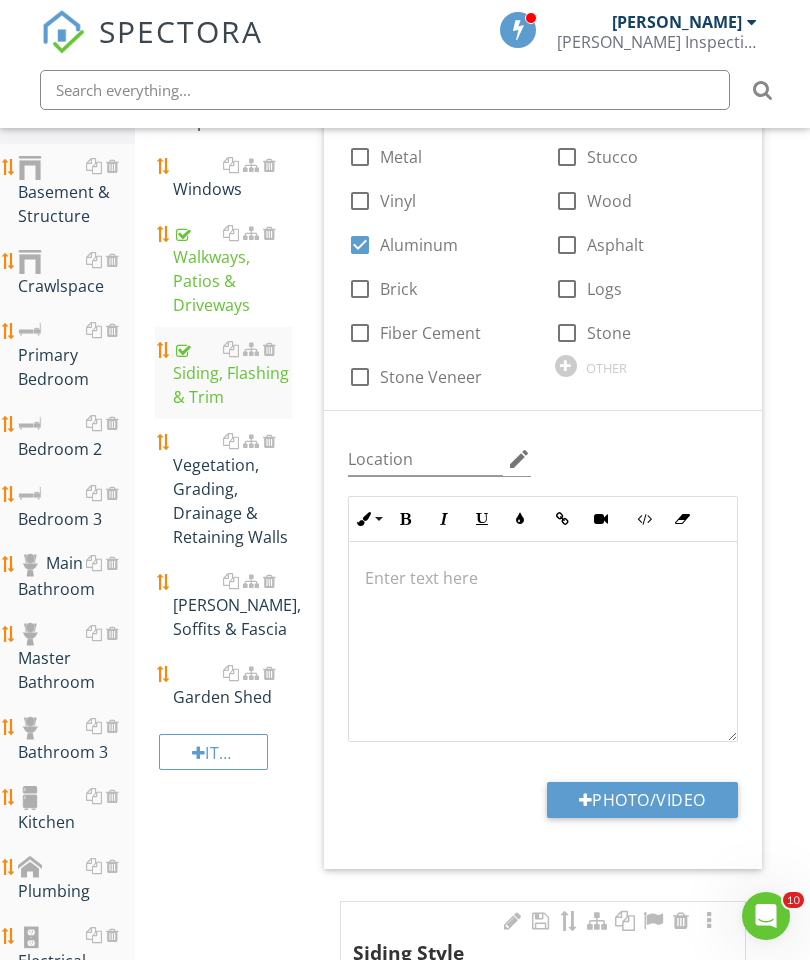 click on "Photo/Video" at bounding box center (642, 800) 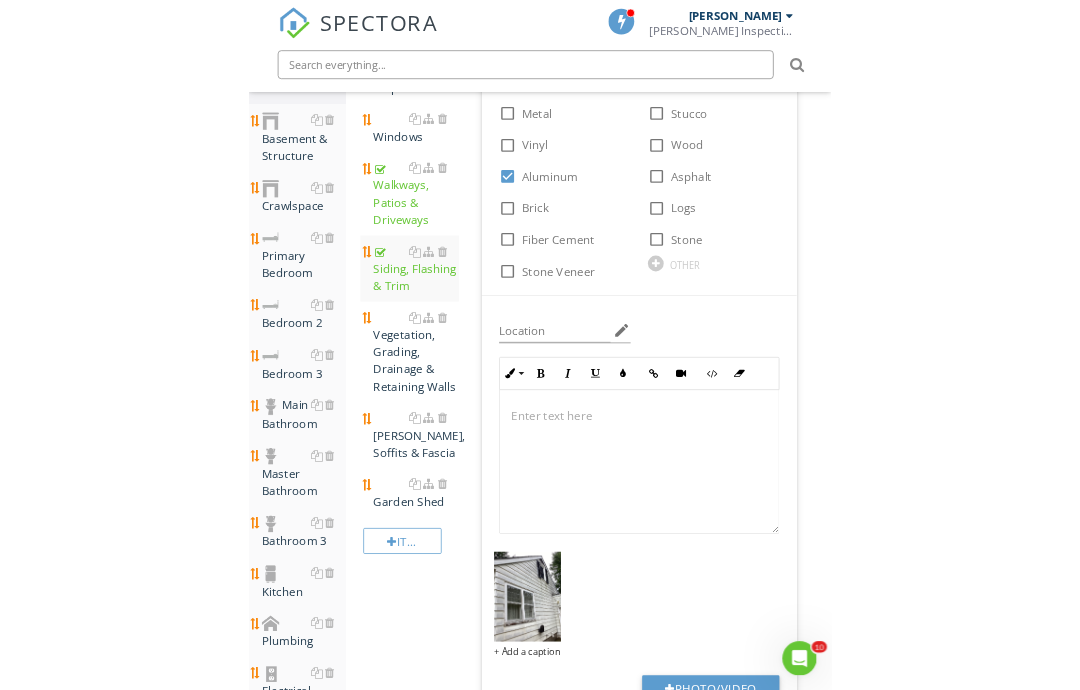 scroll, scrollTop: 537, scrollLeft: 0, axis: vertical 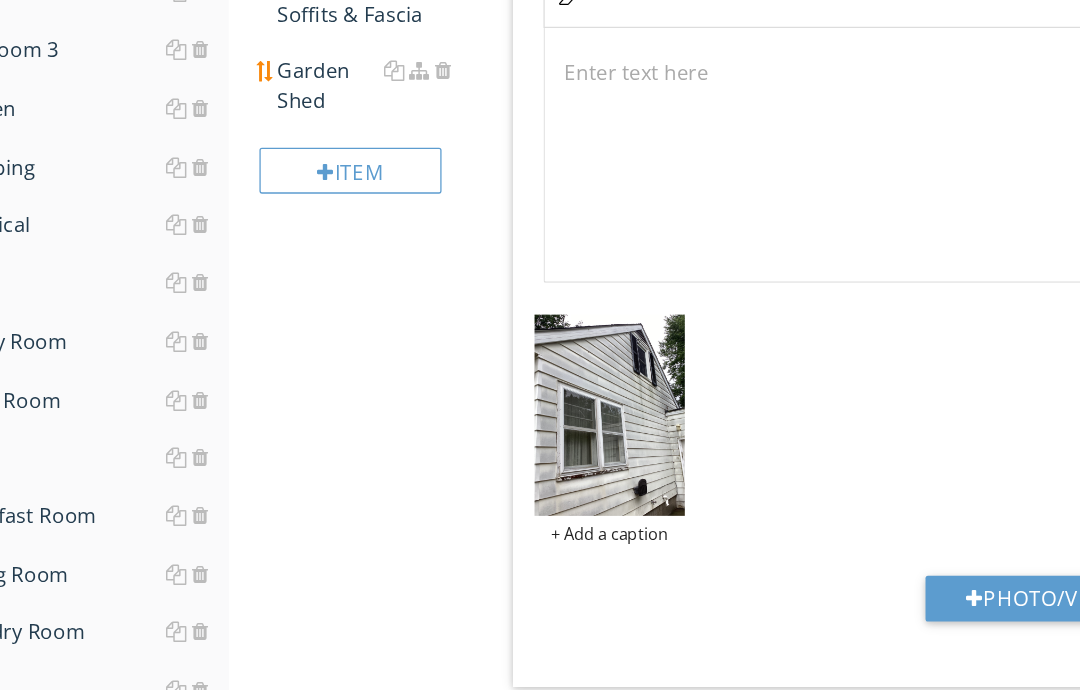click on "Photo/Video" at bounding box center (912, 555) 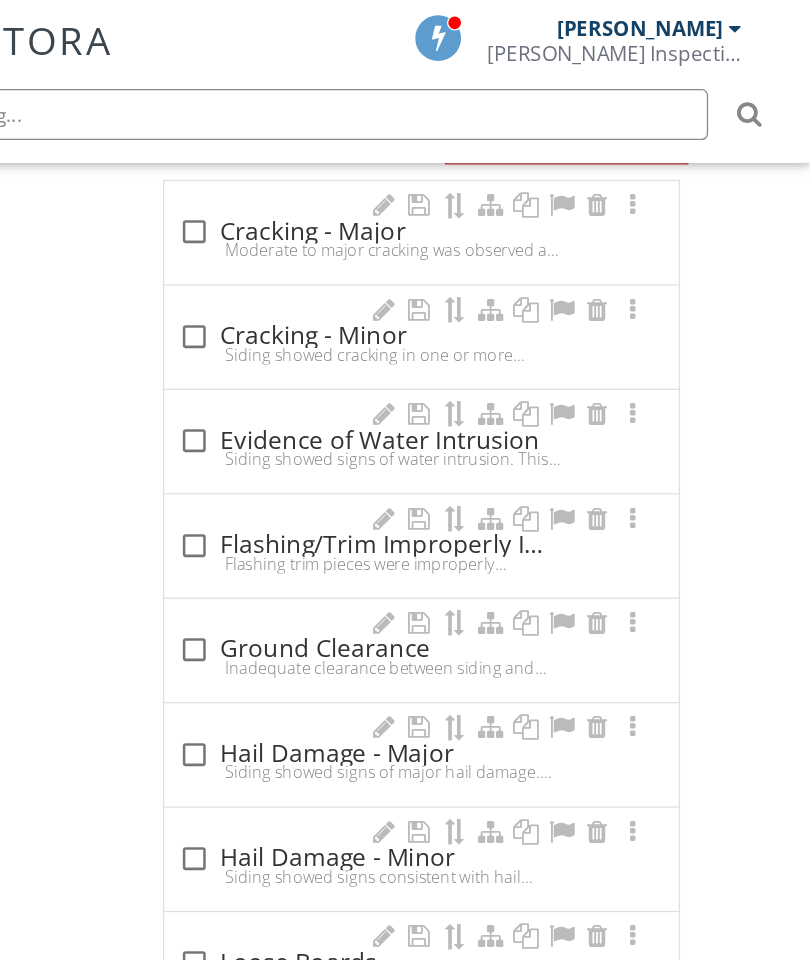scroll, scrollTop: 2004, scrollLeft: 38, axis: both 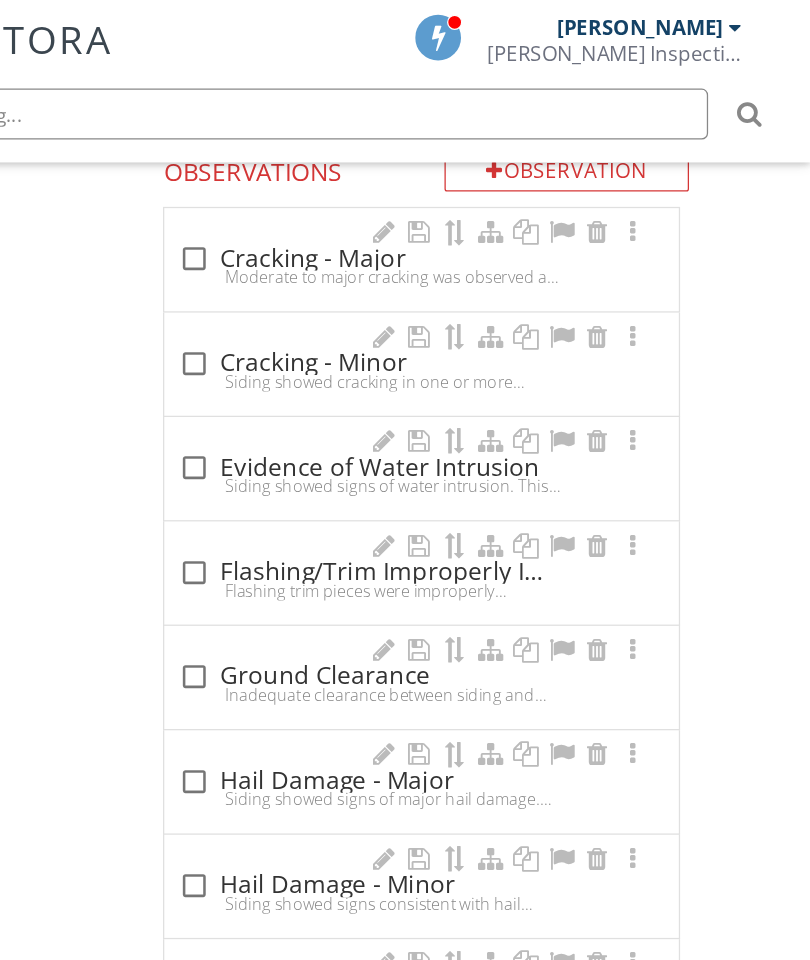 click at bounding box center [327, 368] 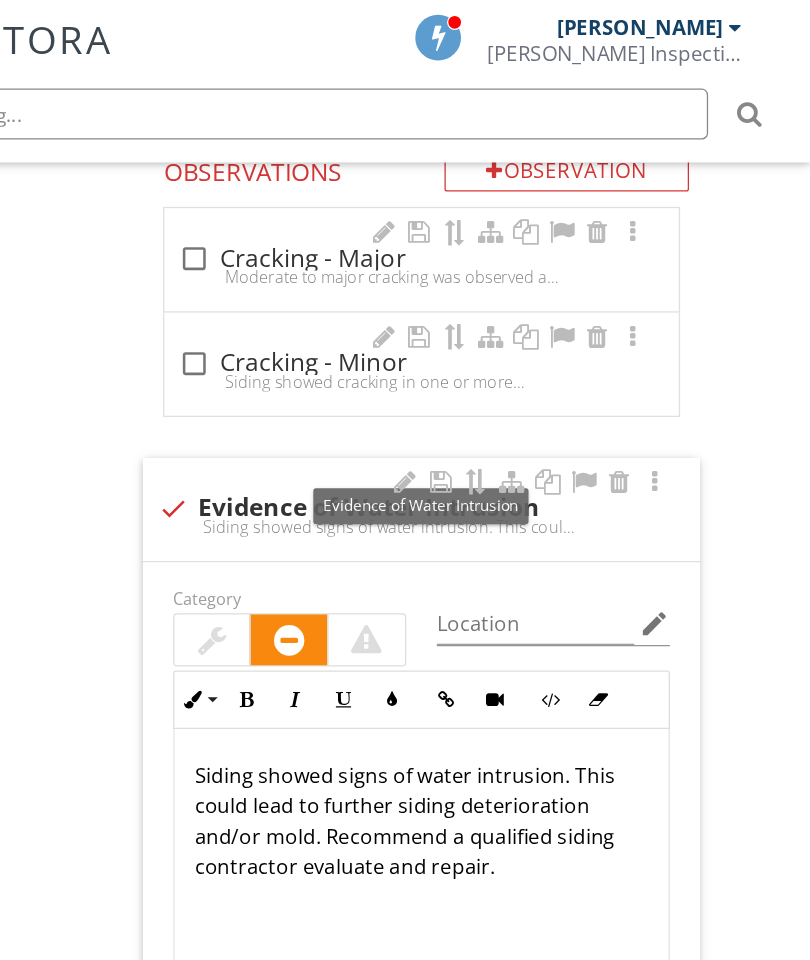 click at bounding box center (310, 400) 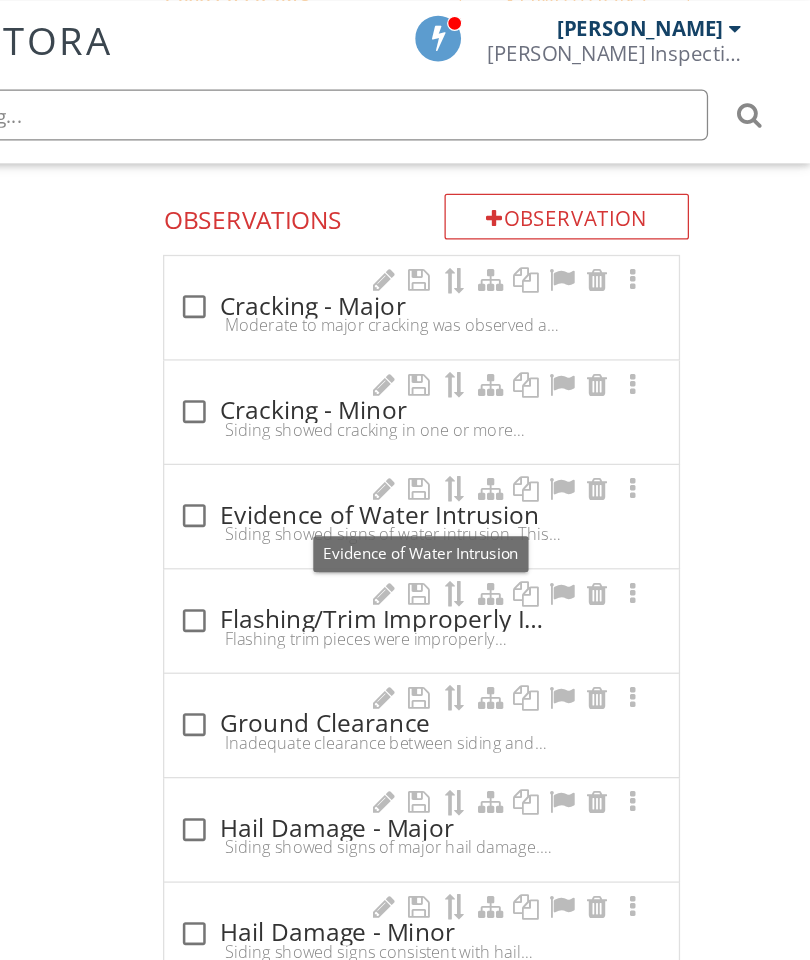 scroll, scrollTop: 1886, scrollLeft: 38, axis: both 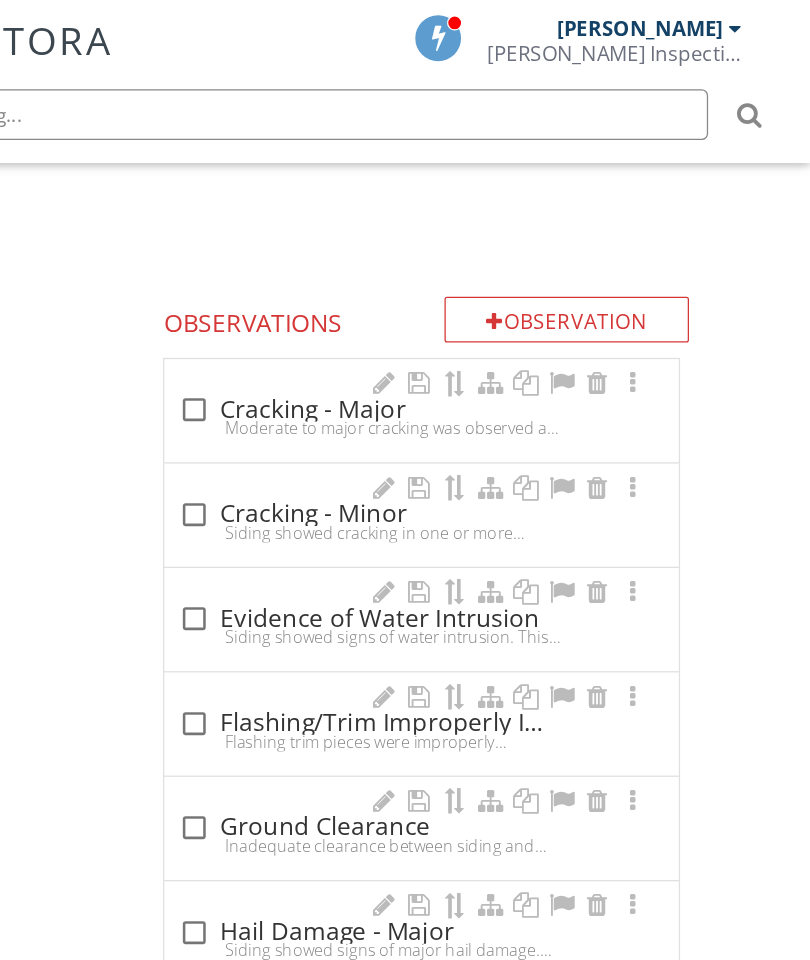 click on "Observation" at bounding box center (619, 251) 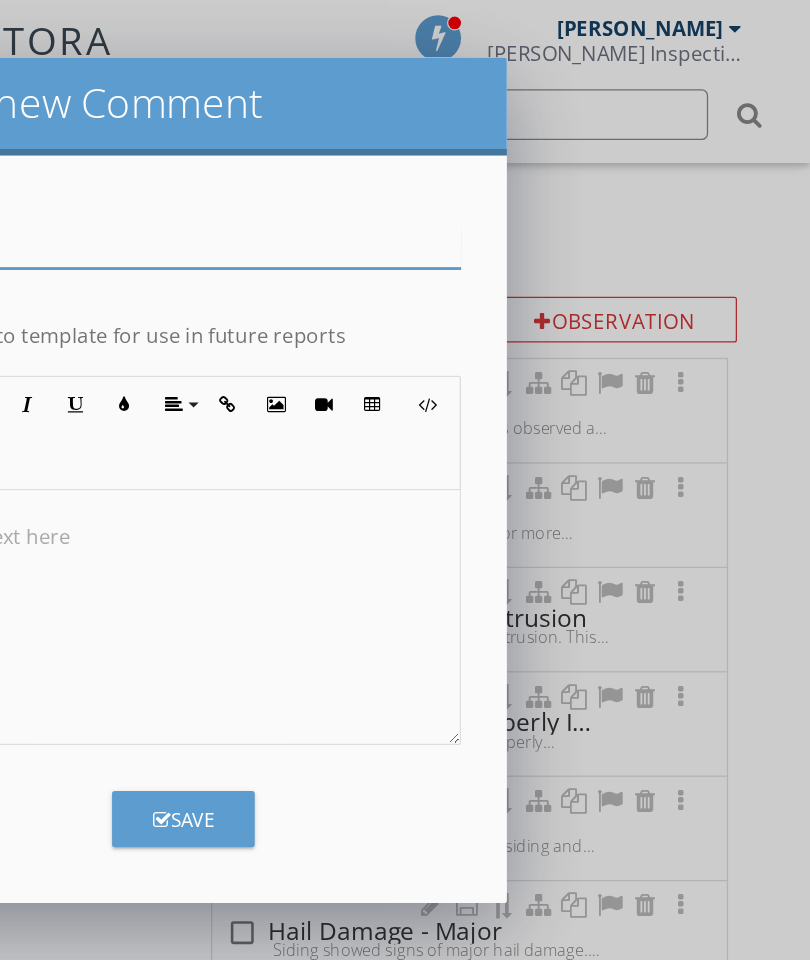 scroll, scrollTop: 1886, scrollLeft: 0, axis: vertical 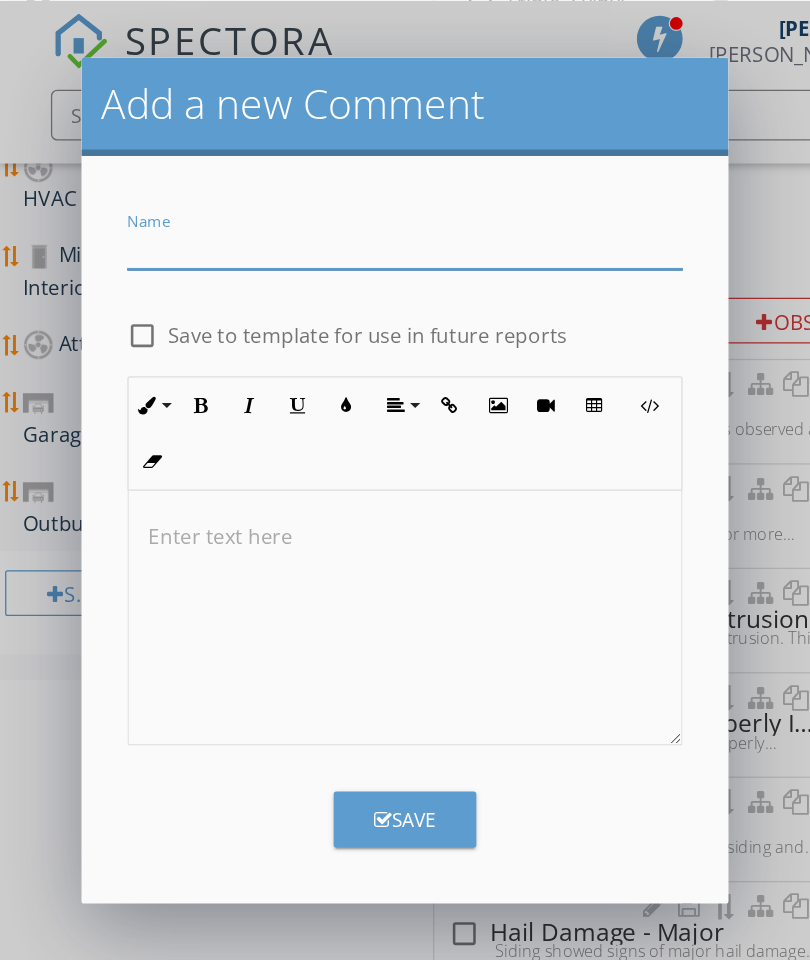 click at bounding box center [318, 194] 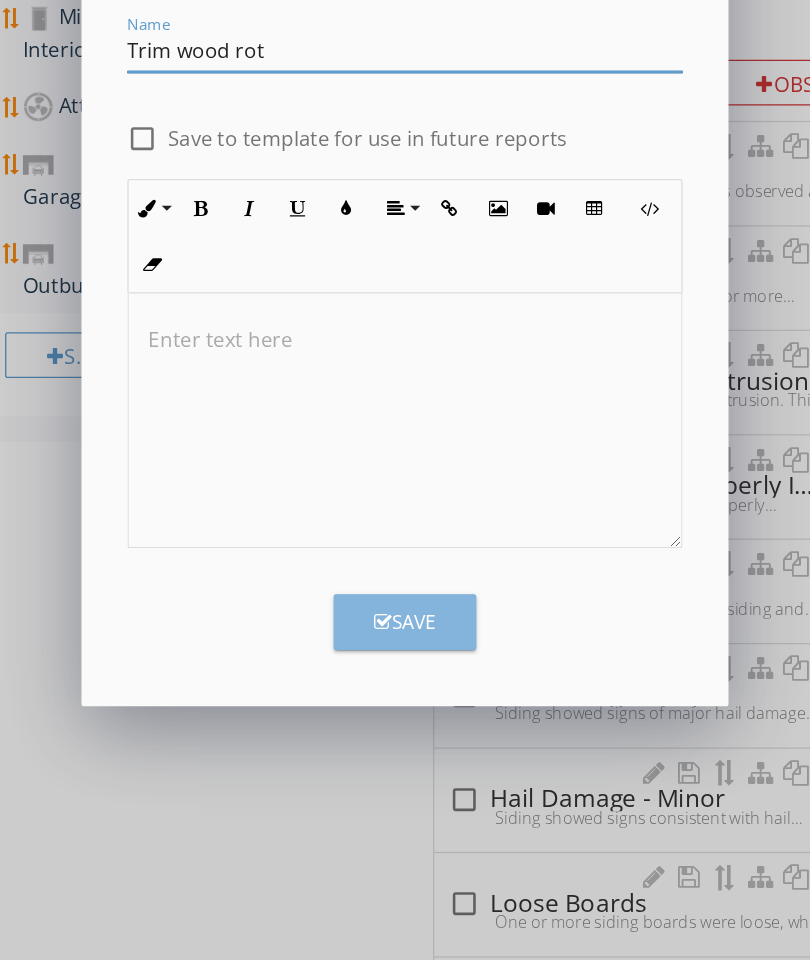 type on "Trim wood rot" 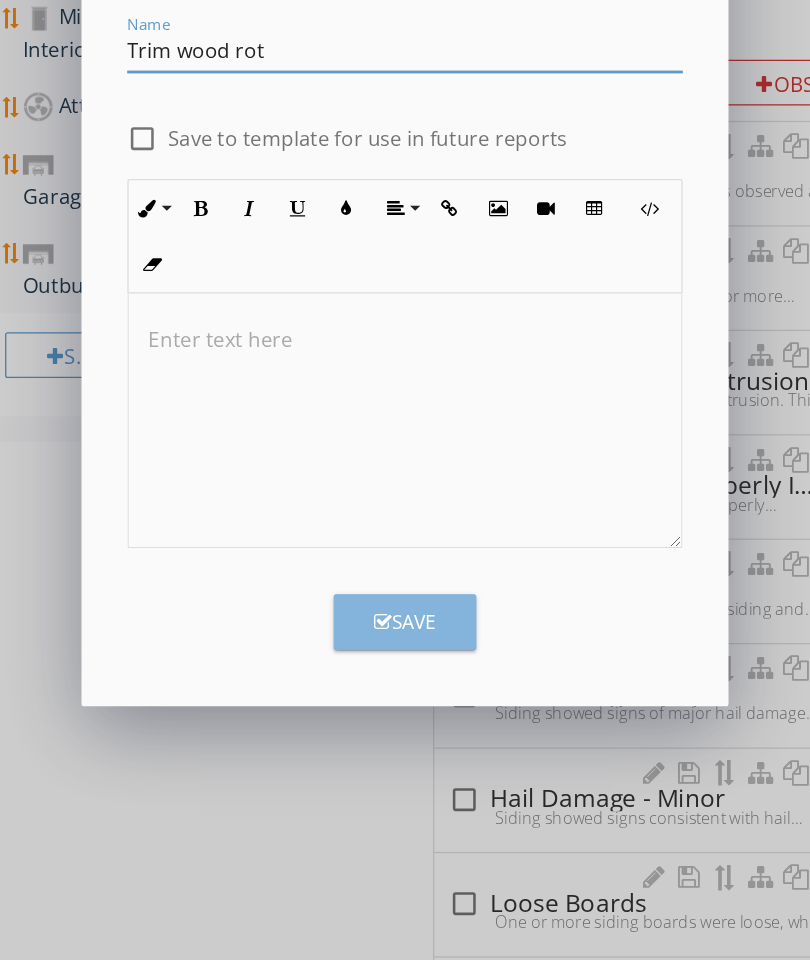 click on "Save" at bounding box center (318, 674) 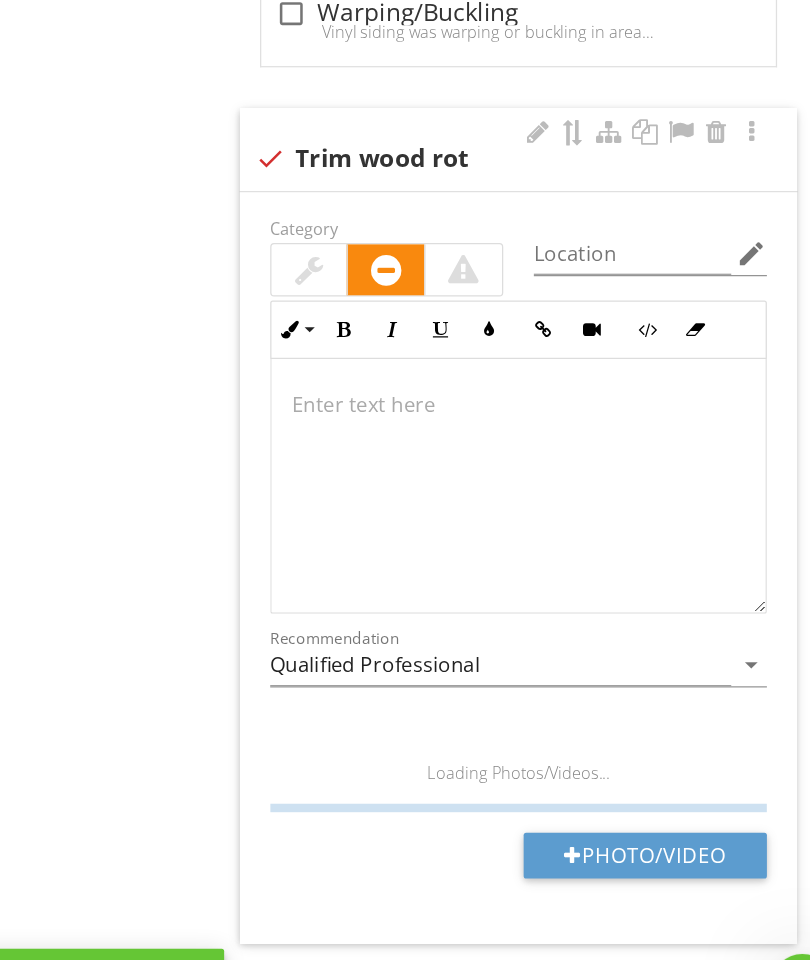 scroll, scrollTop: 2901, scrollLeft: 0, axis: vertical 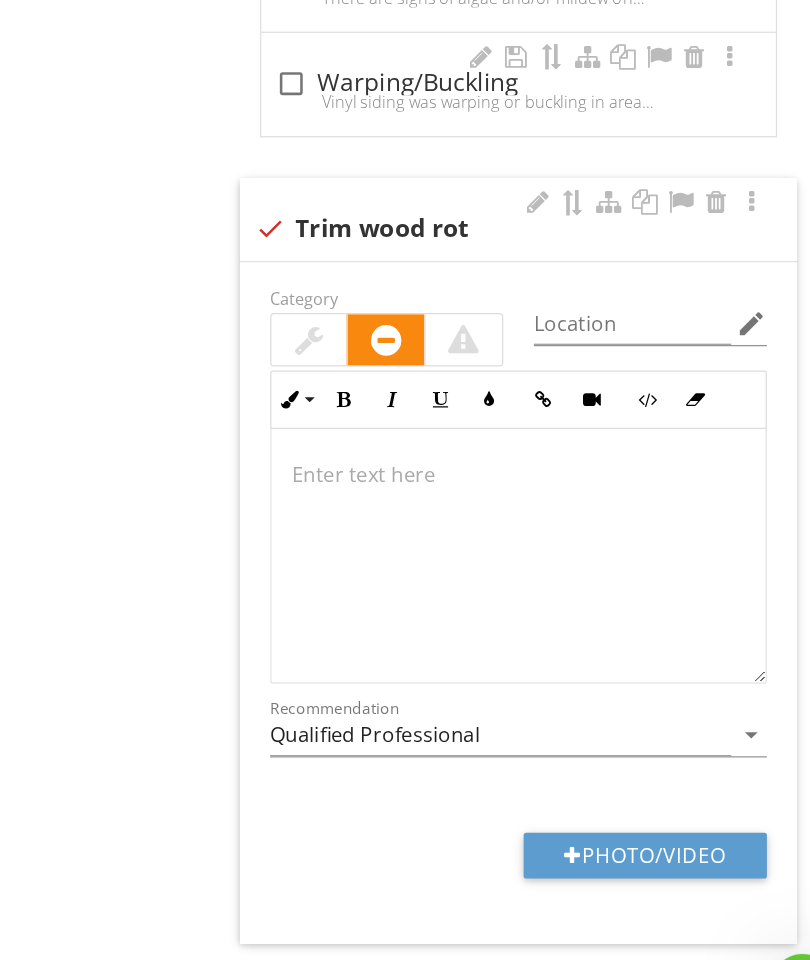 click on "Photo/Video" at bounding box center (642, 815) 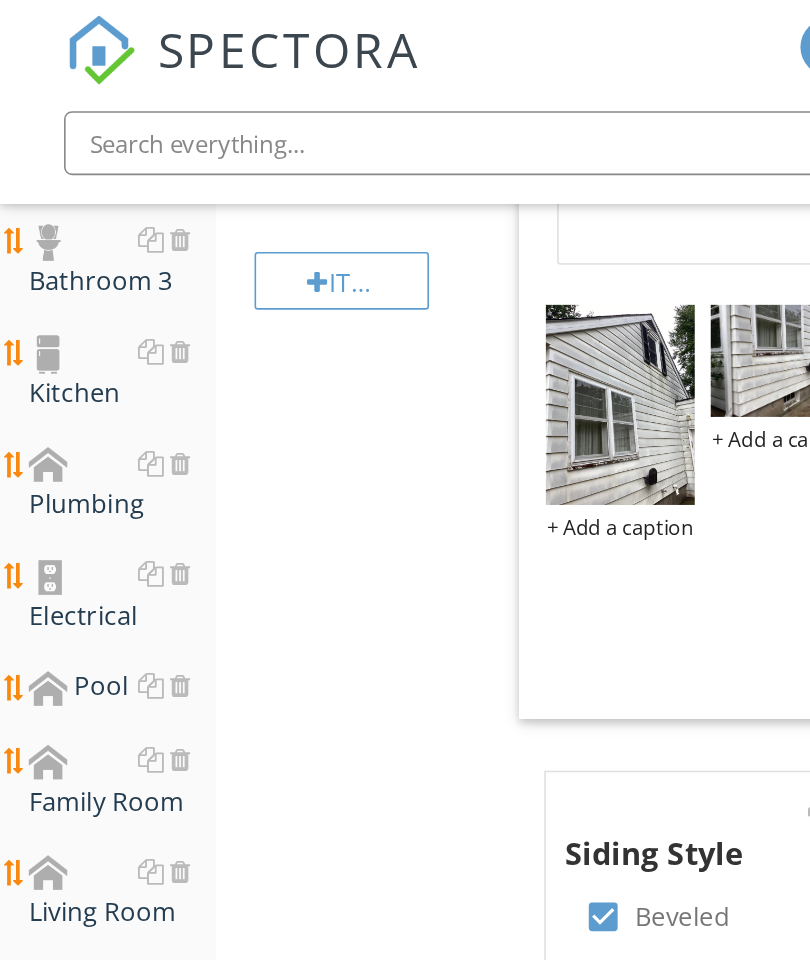 scroll, scrollTop: 1010, scrollLeft: 0, axis: vertical 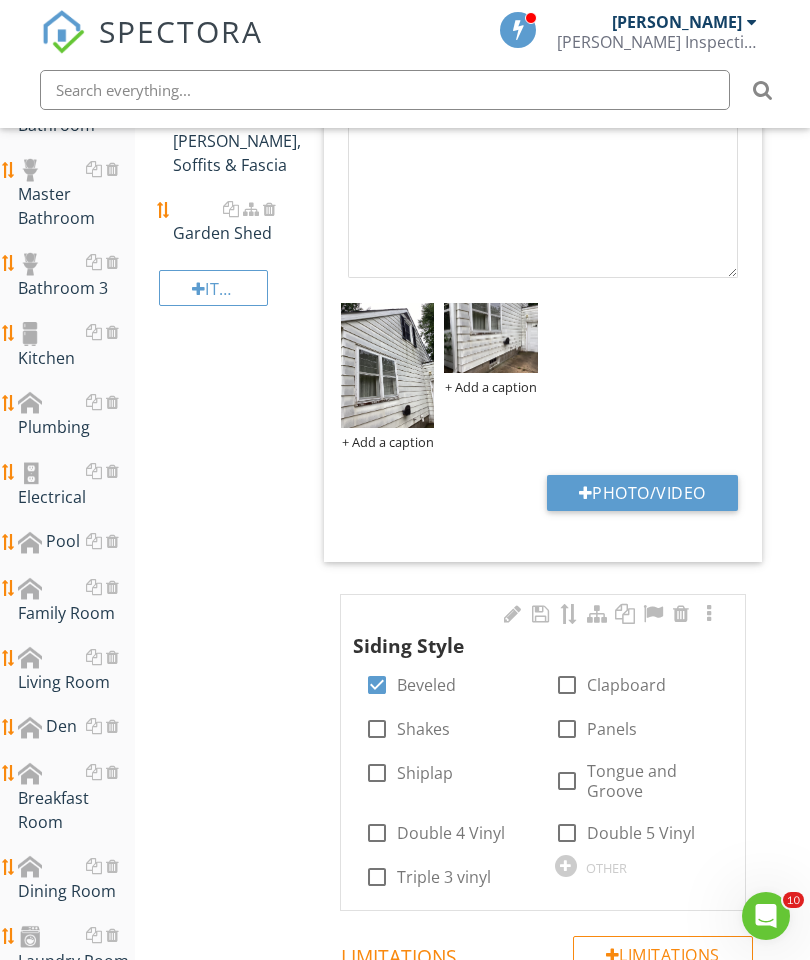 click on "Plumbing" at bounding box center [76, 415] 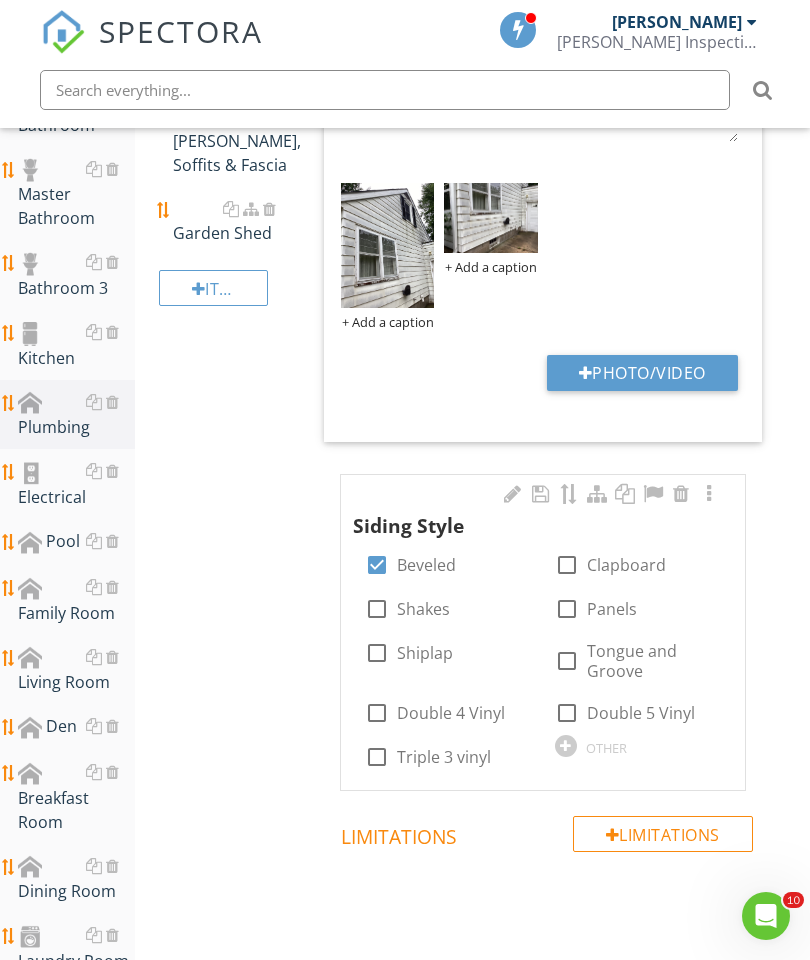 click on "Plumbing" at bounding box center (76, 415) 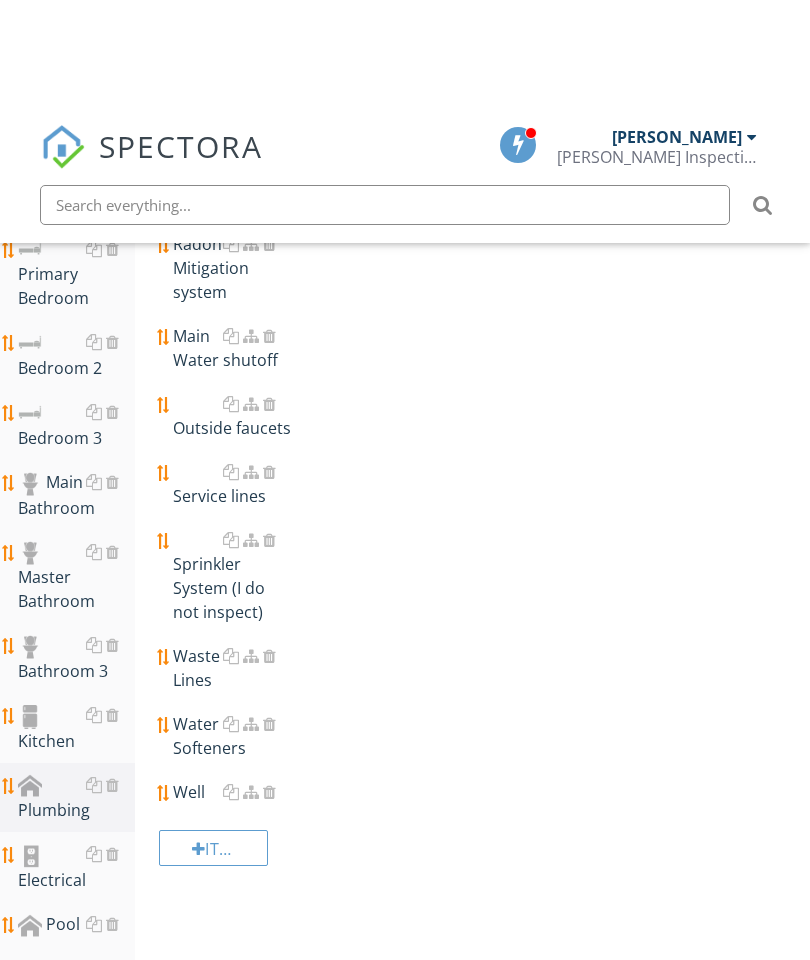 scroll, scrollTop: 627, scrollLeft: 0, axis: vertical 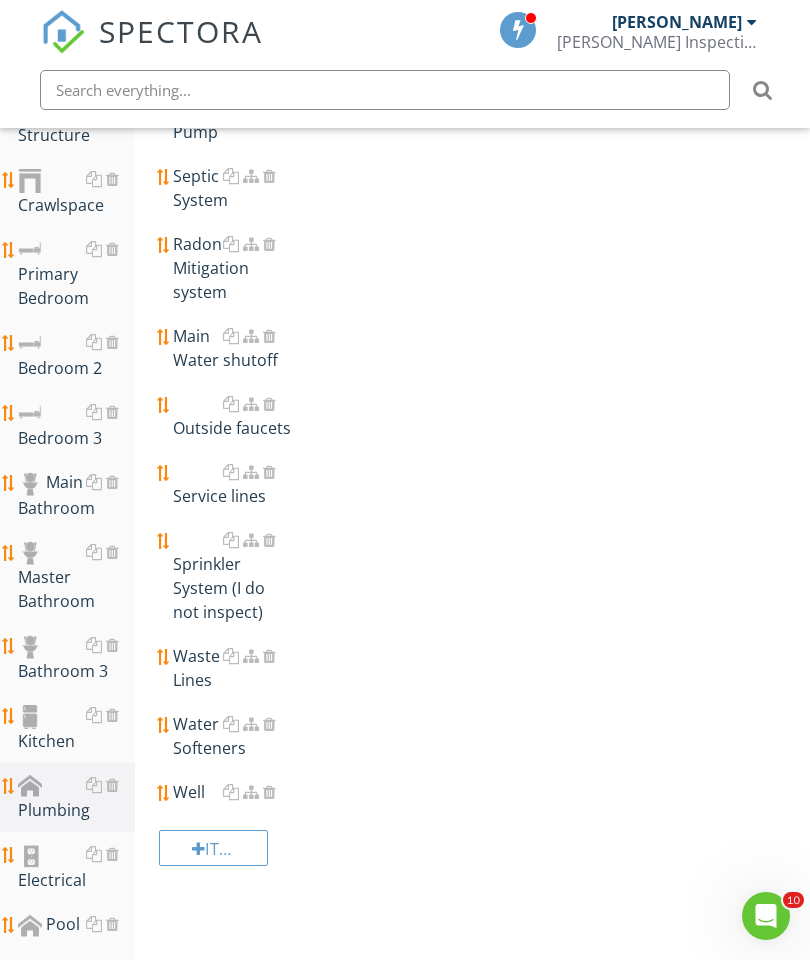 click on "Outside faucets" at bounding box center [232, 416] 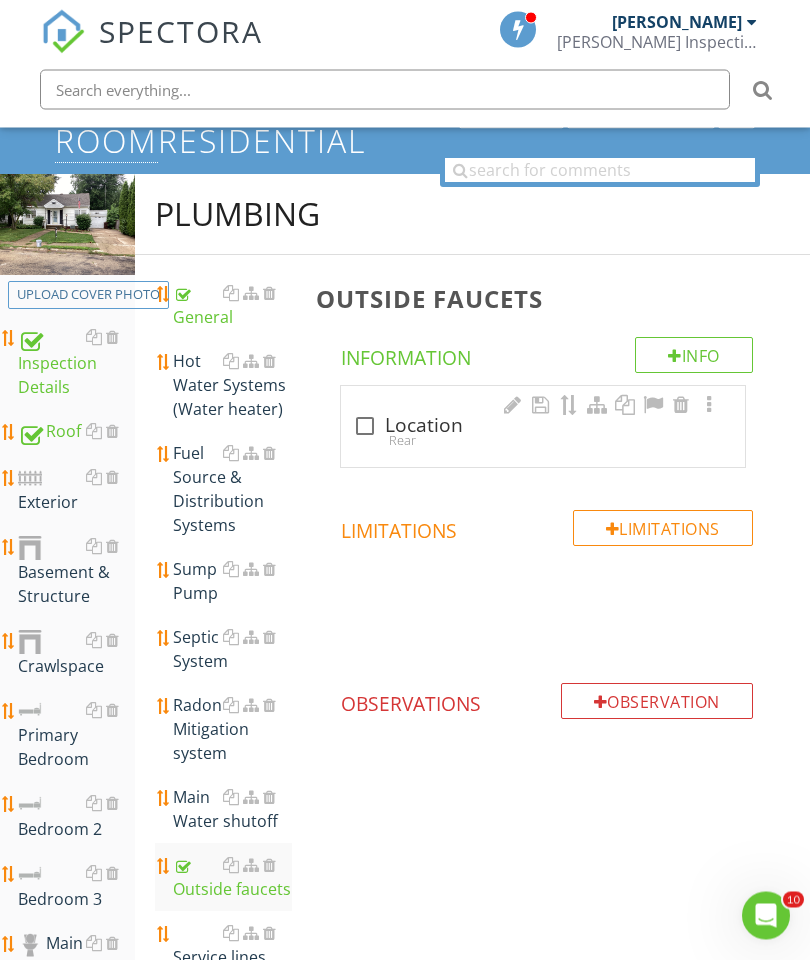 scroll, scrollTop: 0, scrollLeft: 0, axis: both 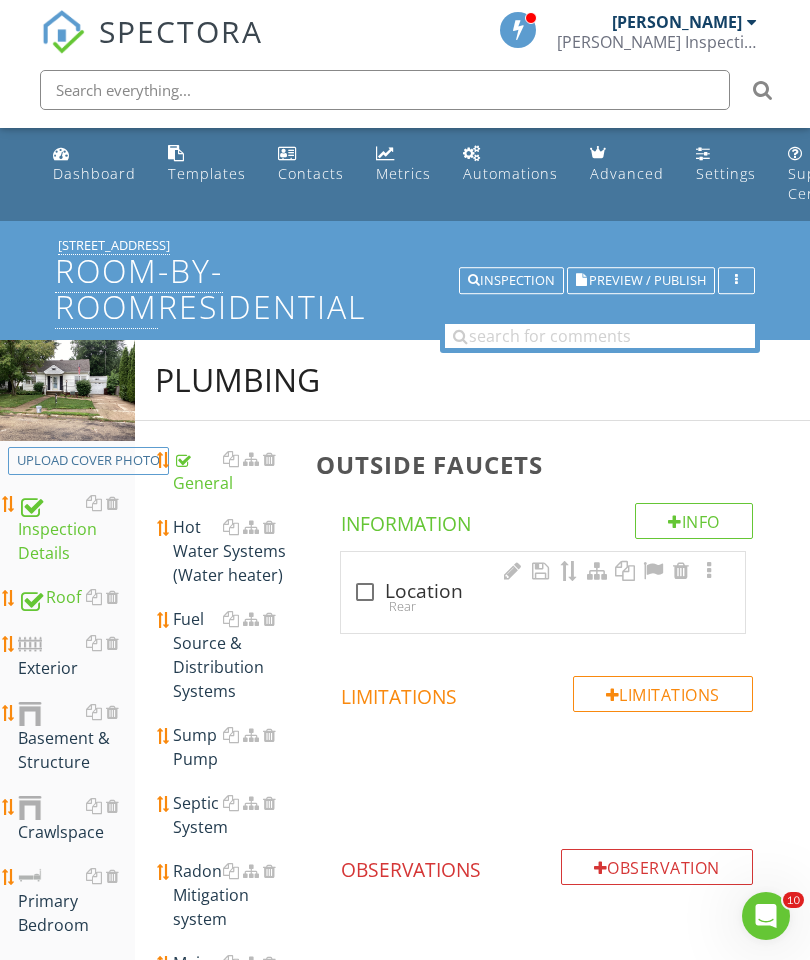 click at bounding box center (365, 592) 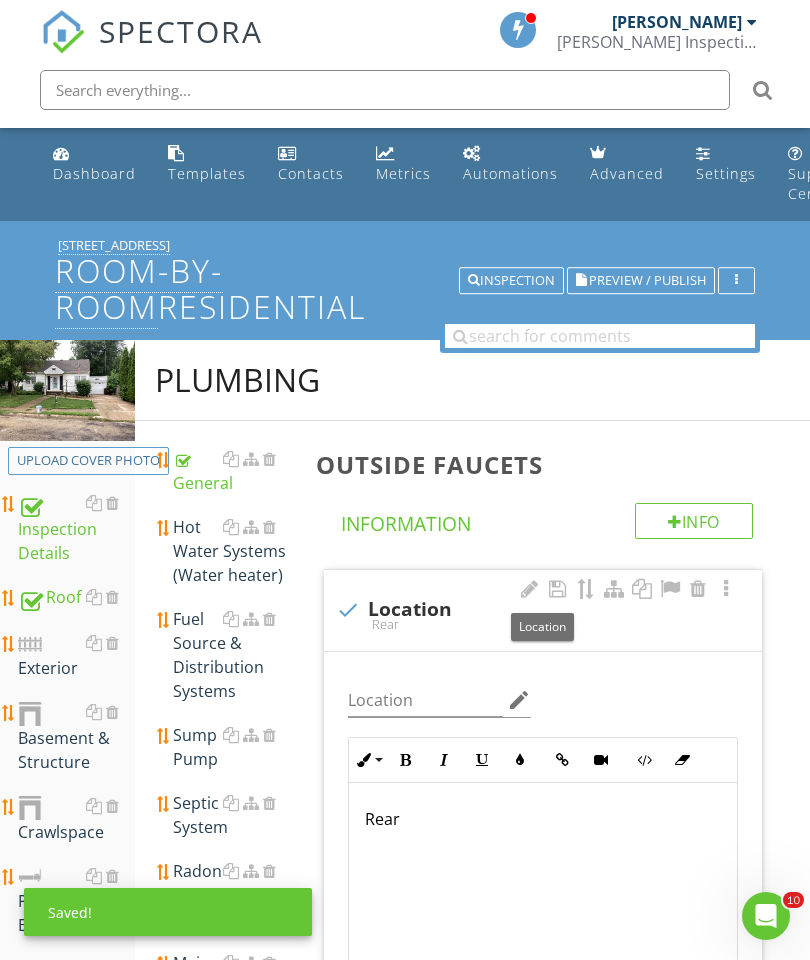 click on "Rear" at bounding box center (543, 819) 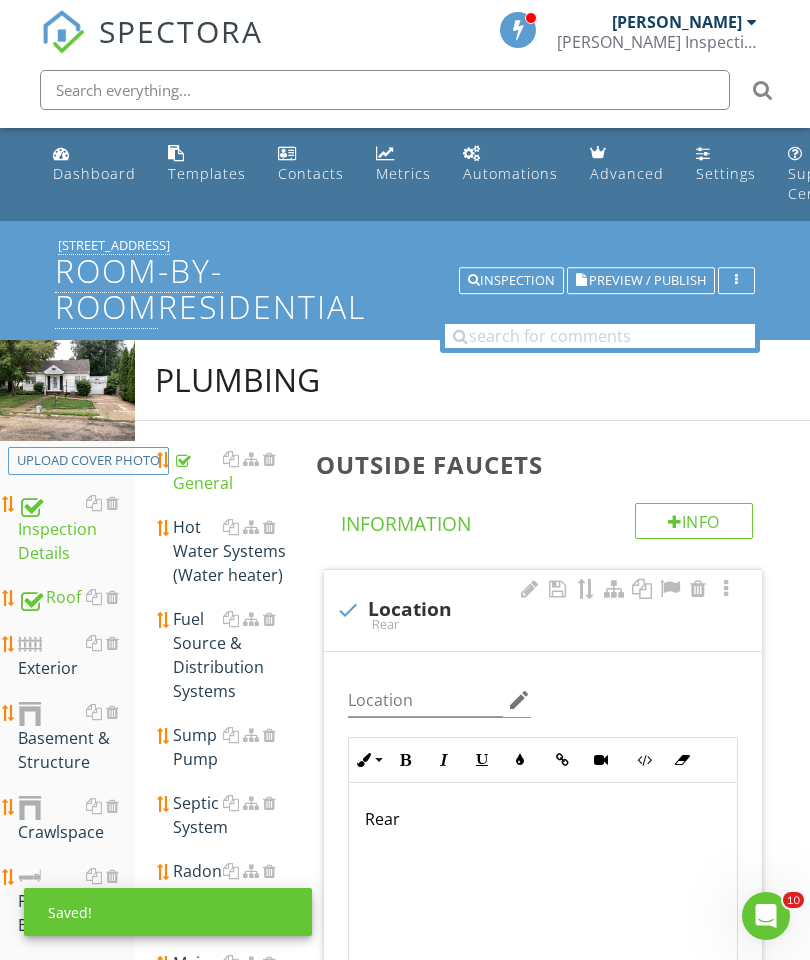 scroll, scrollTop: 219, scrollLeft: 38, axis: both 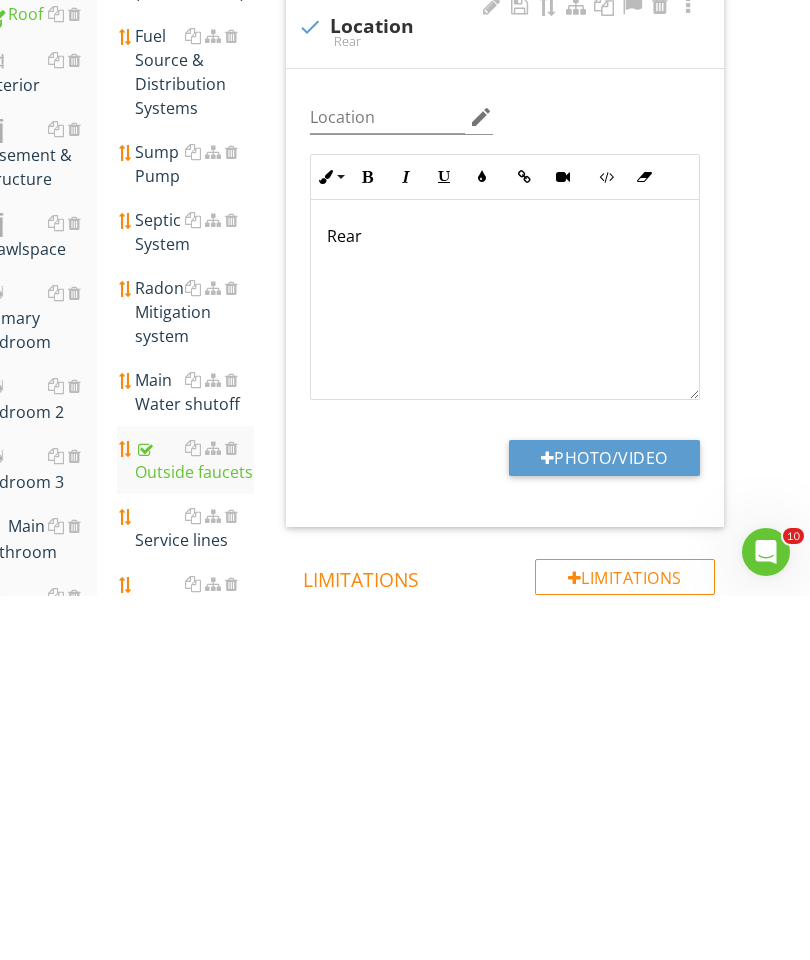 type 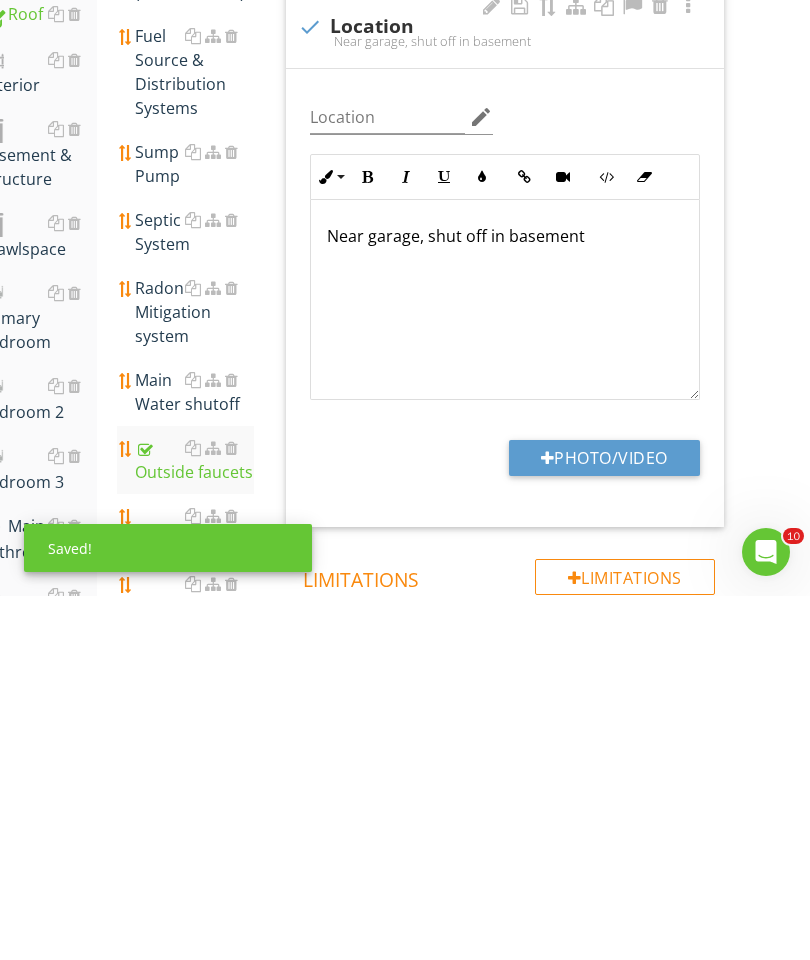 click on "Photo/Video" at bounding box center [604, 822] 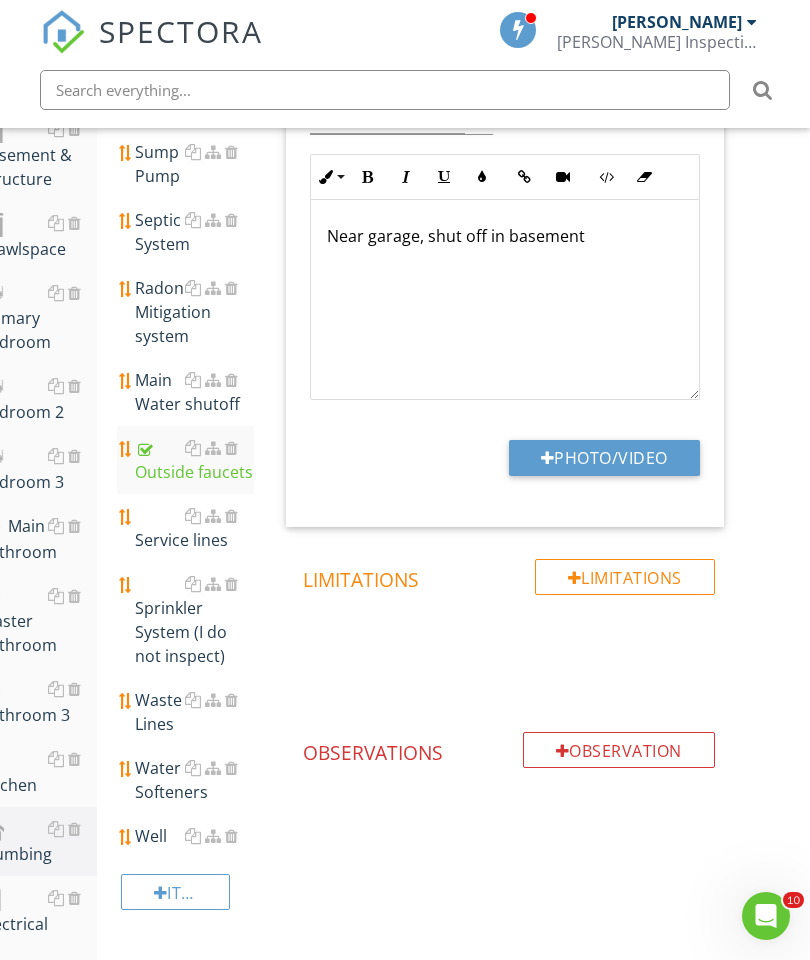 type on "C:\fakepath\image.jpg" 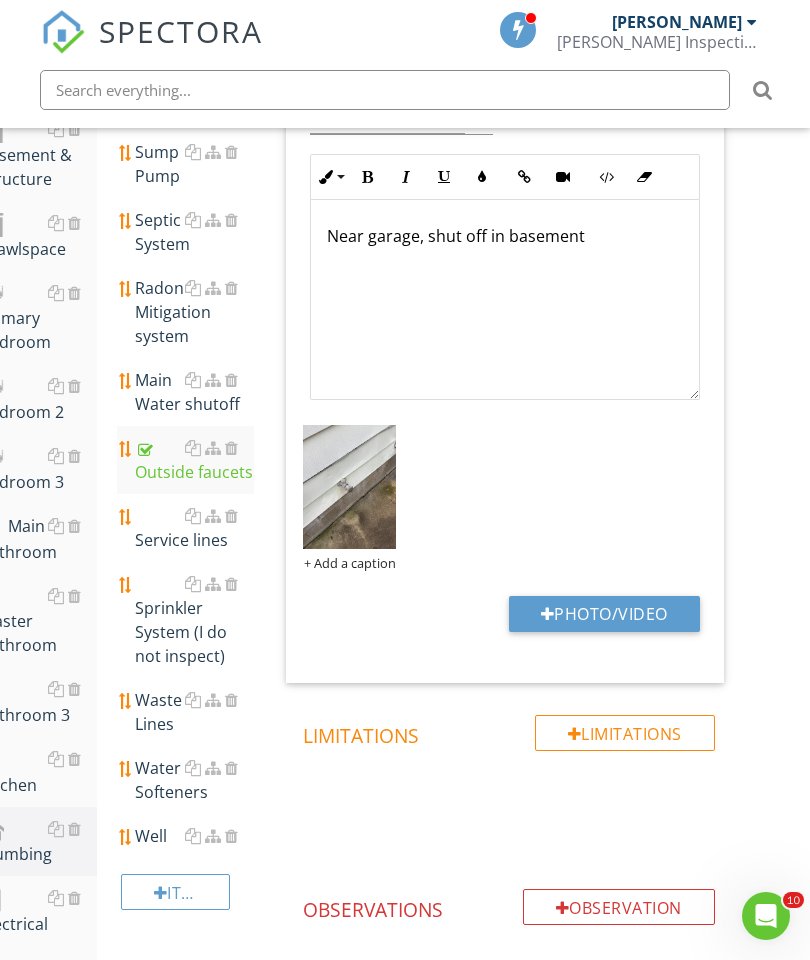 scroll, scrollTop: 551, scrollLeft: 15, axis: both 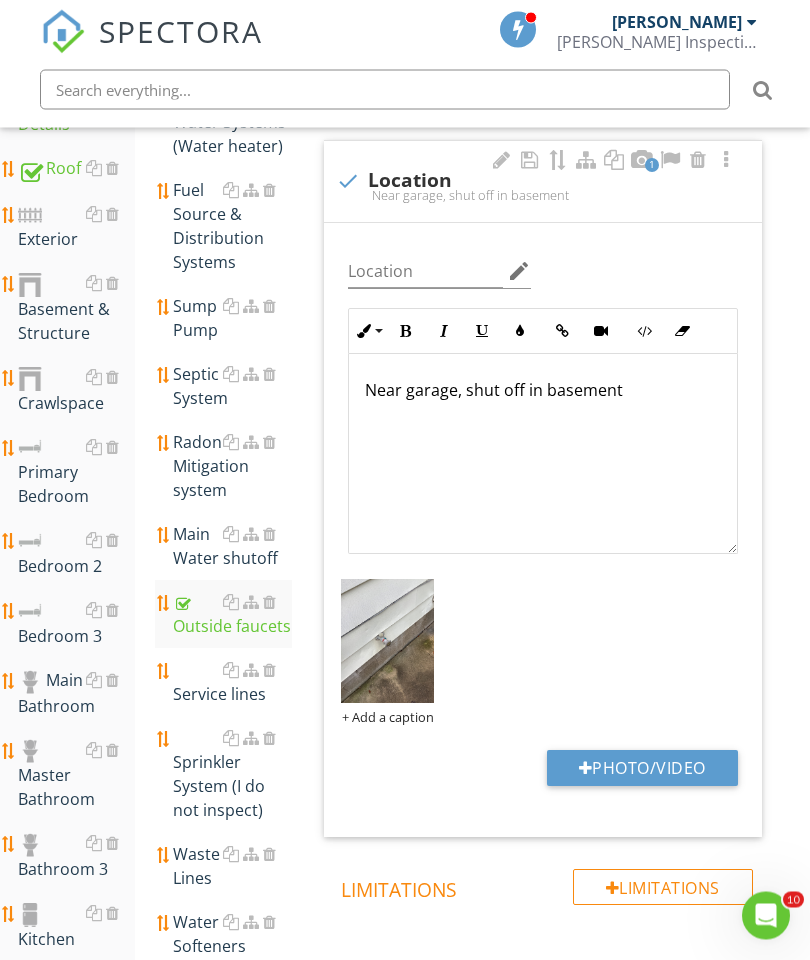 click on "Exterior" at bounding box center [76, 228] 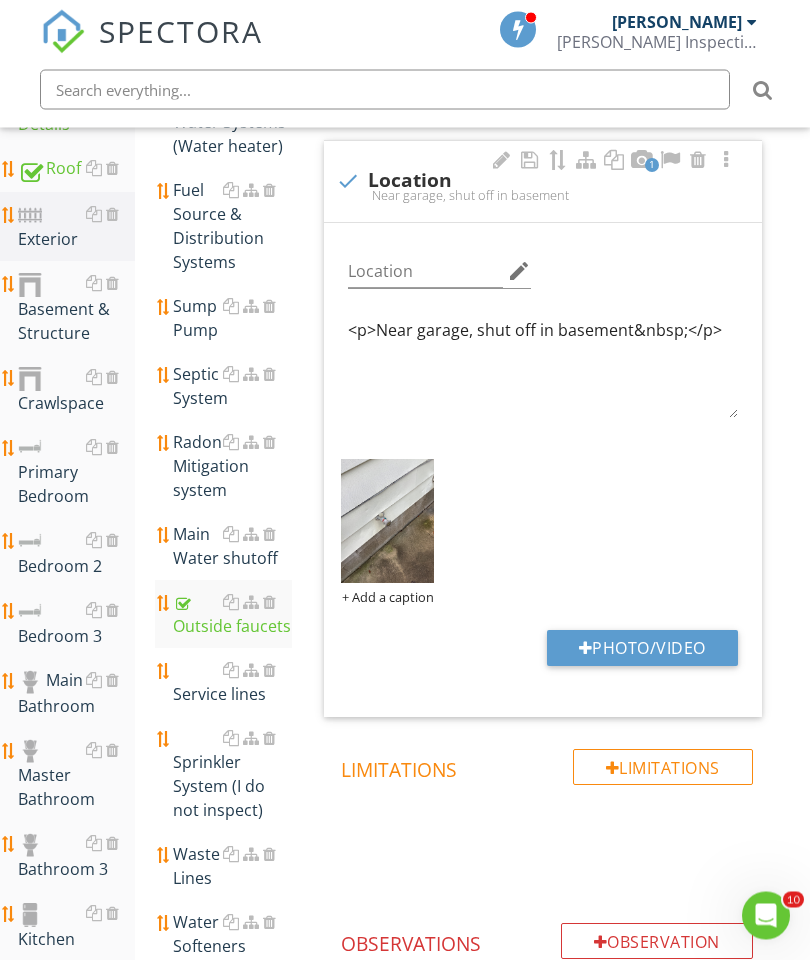 scroll, scrollTop: 429, scrollLeft: 0, axis: vertical 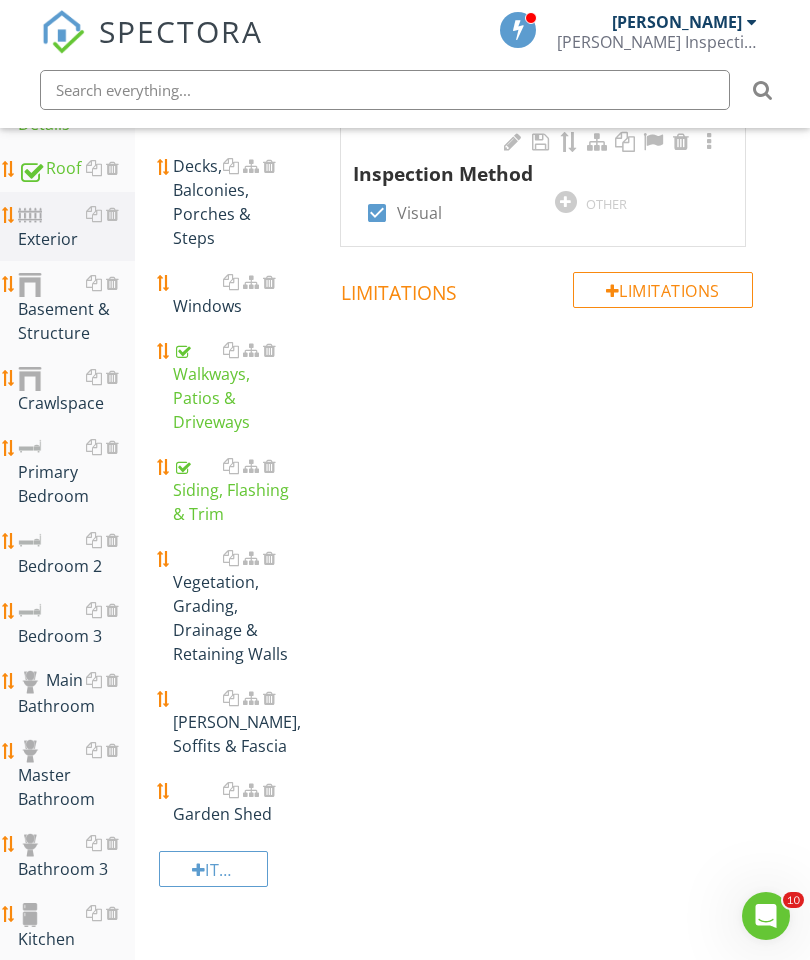 click on "Siding, Flashing & Trim" at bounding box center (232, 490) 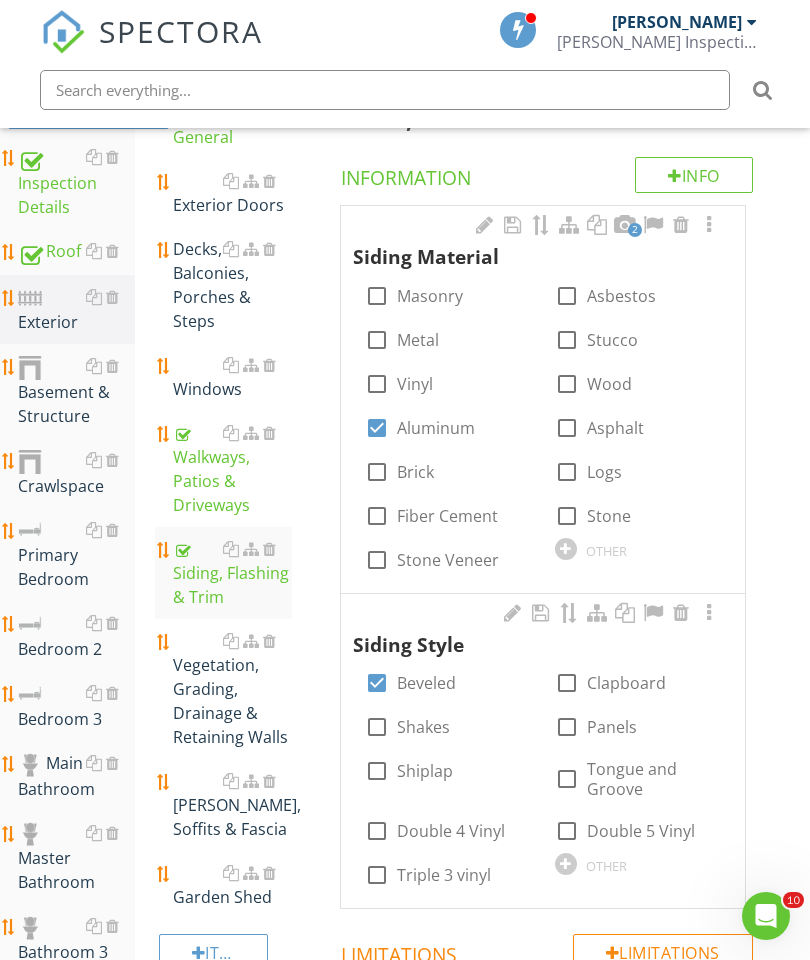 scroll, scrollTop: 190, scrollLeft: 0, axis: vertical 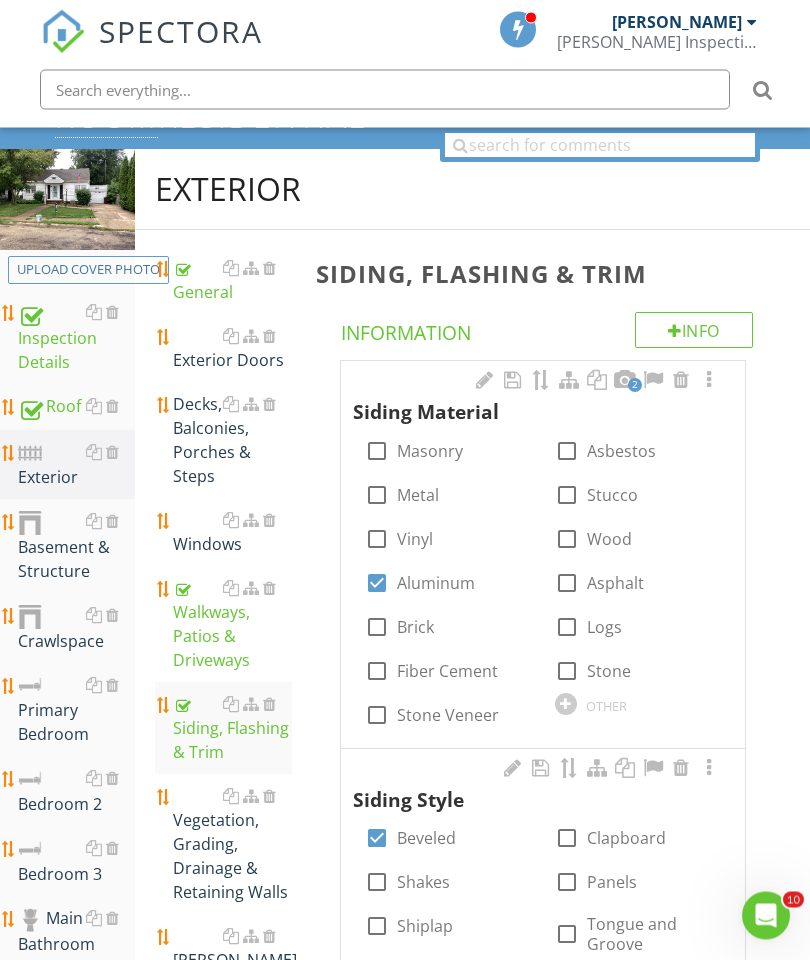 click at bounding box center [709, 381] 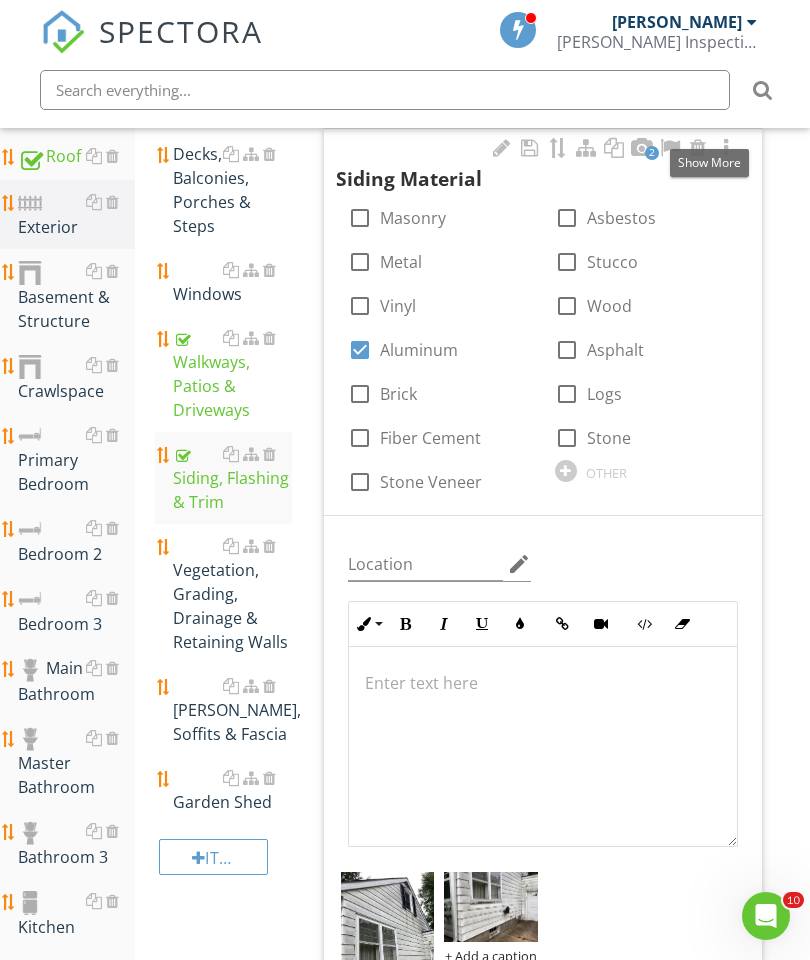 scroll, scrollTop: 564, scrollLeft: 0, axis: vertical 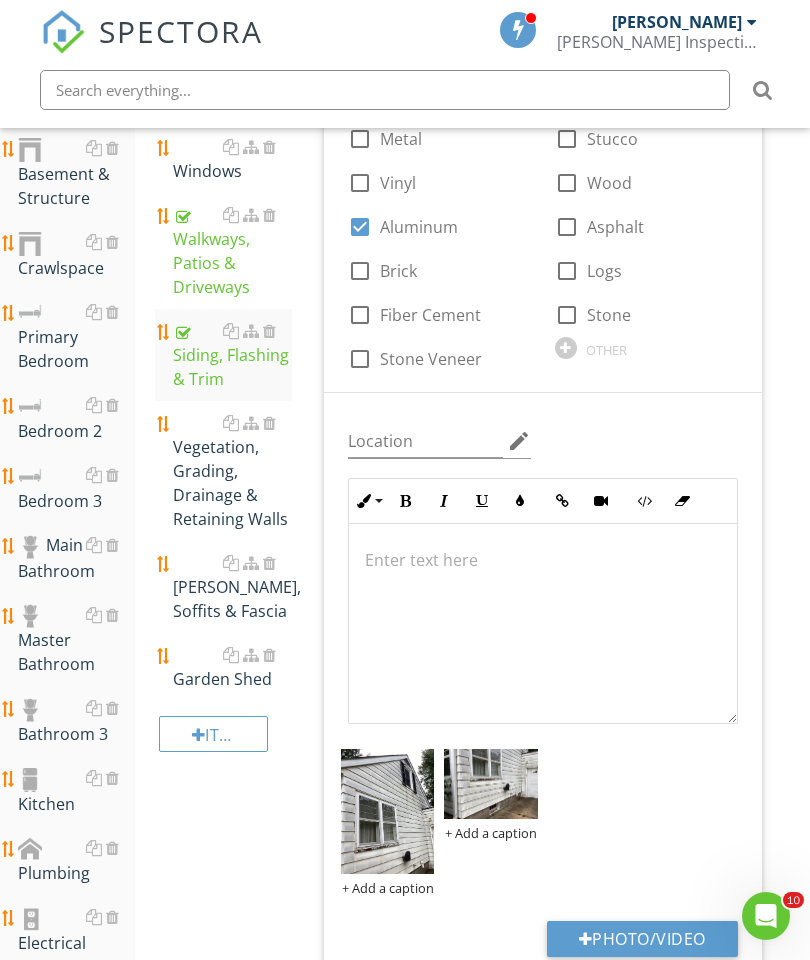 click on "Photo/Video" at bounding box center [642, 939] 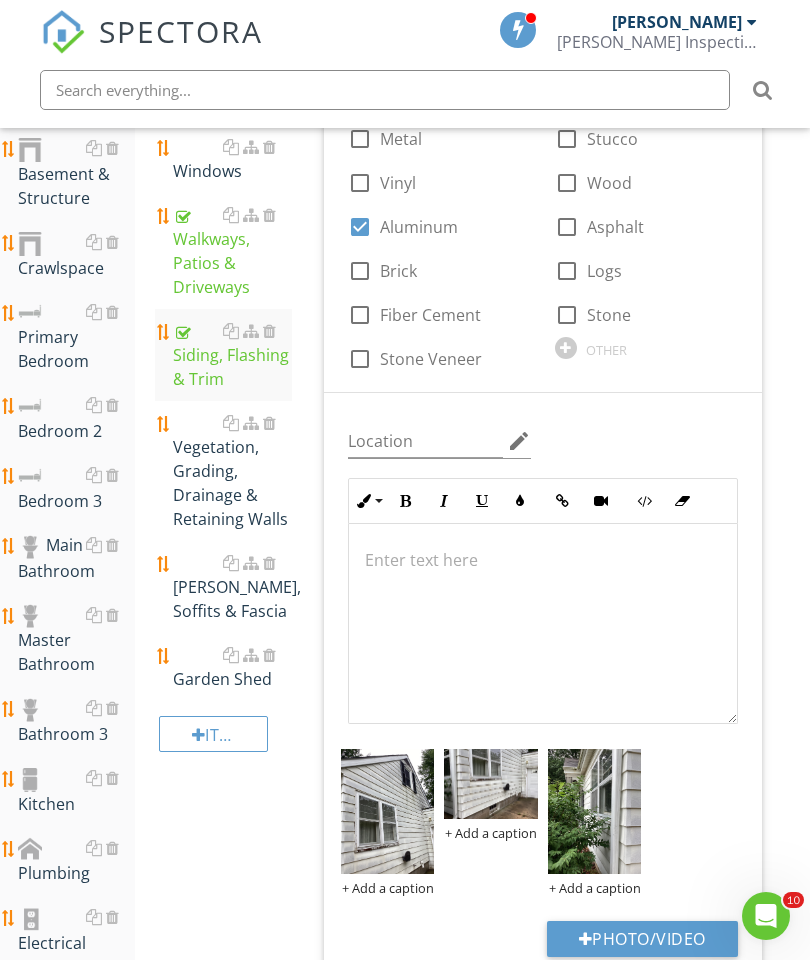 click on "[PERSON_NAME], Soffits & Fascia" at bounding box center [232, 587] 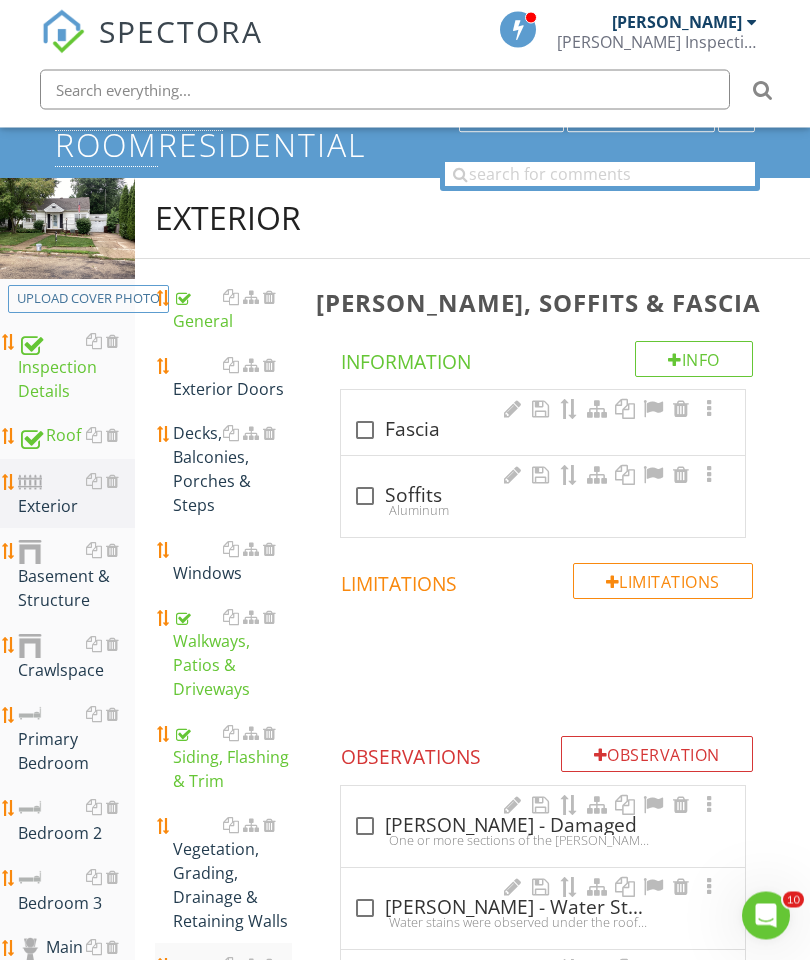 scroll, scrollTop: 162, scrollLeft: 0, axis: vertical 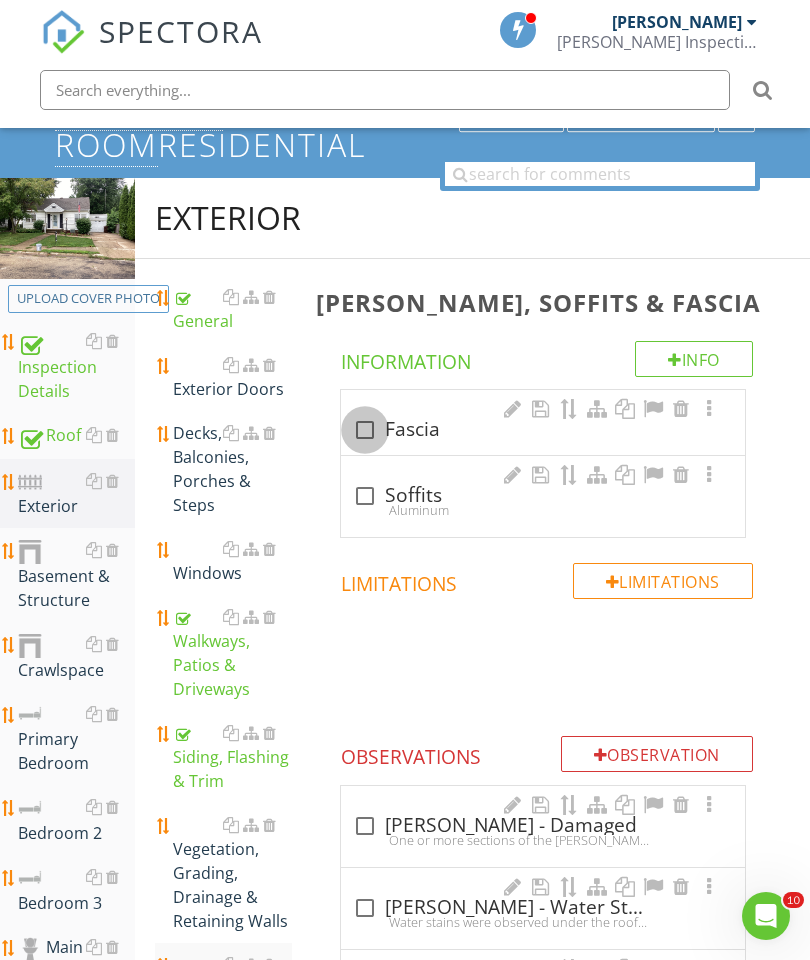click at bounding box center (365, 430) 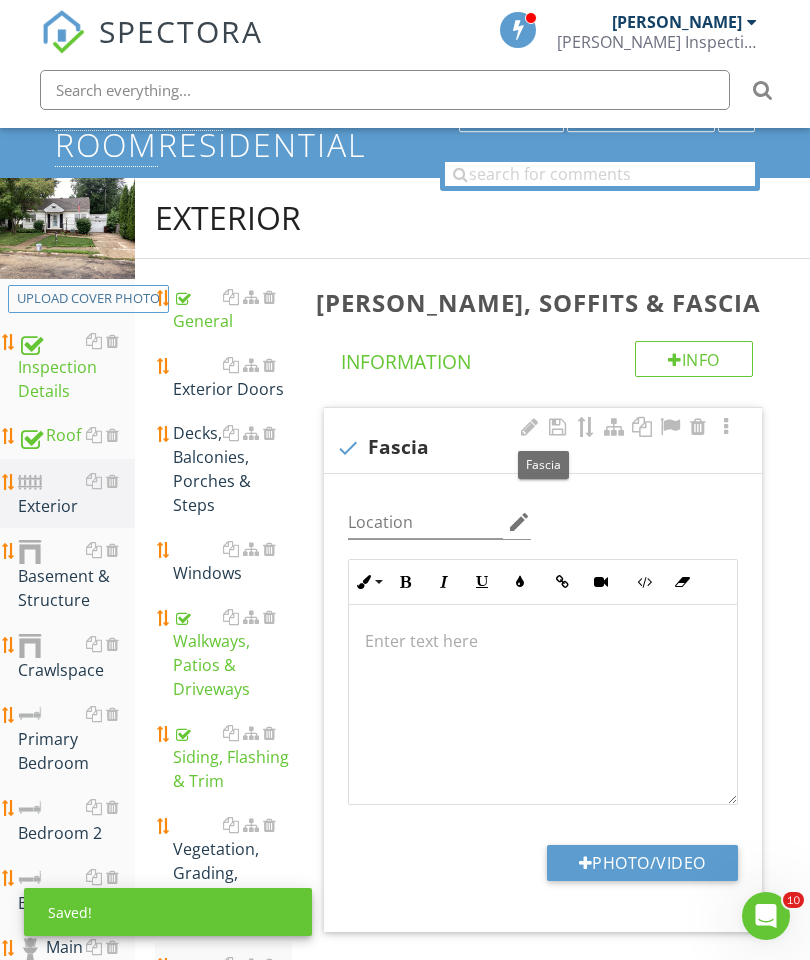 click on "Photo/Video" at bounding box center (642, 863) 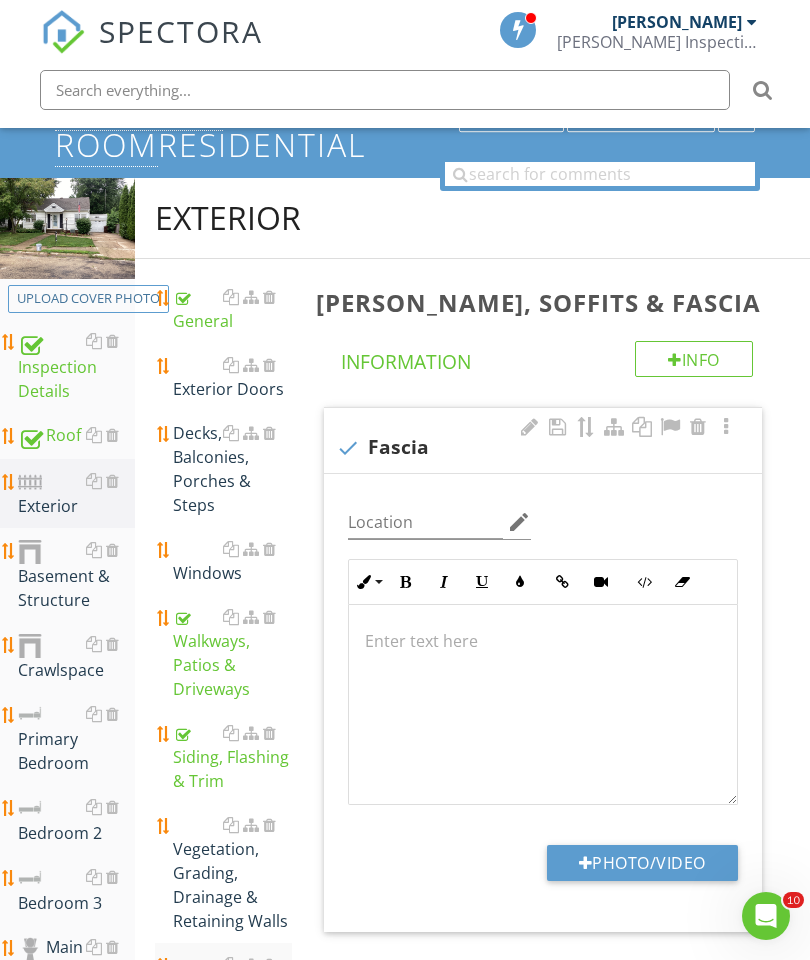 scroll, scrollTop: 136, scrollLeft: 0, axis: vertical 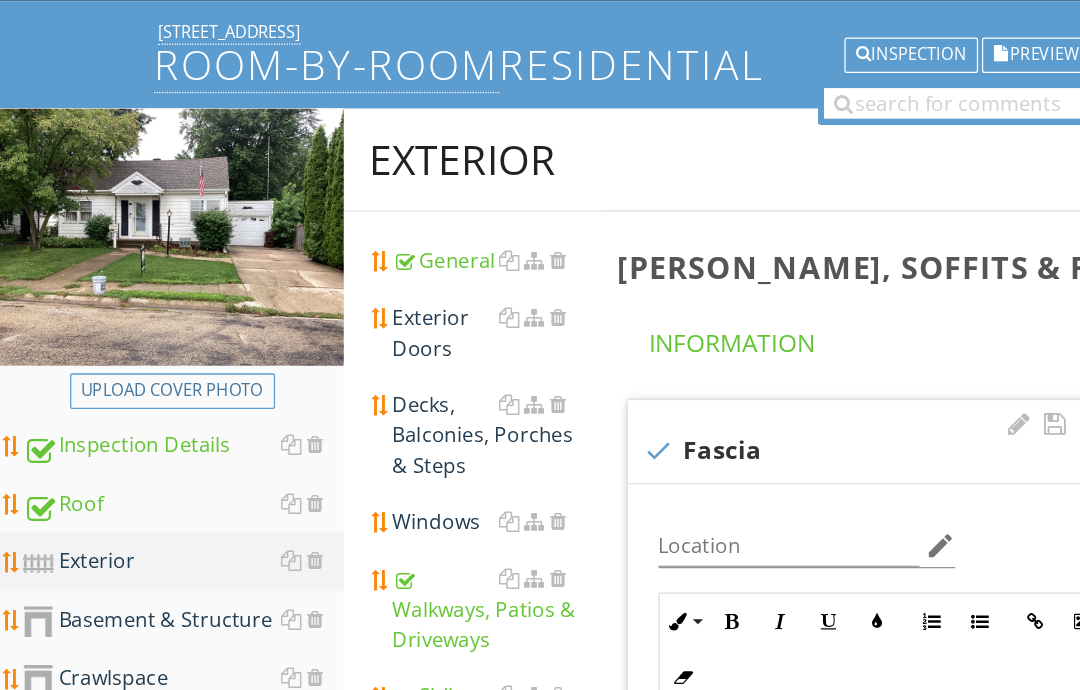 type on "C:\fakepath\image.jpg" 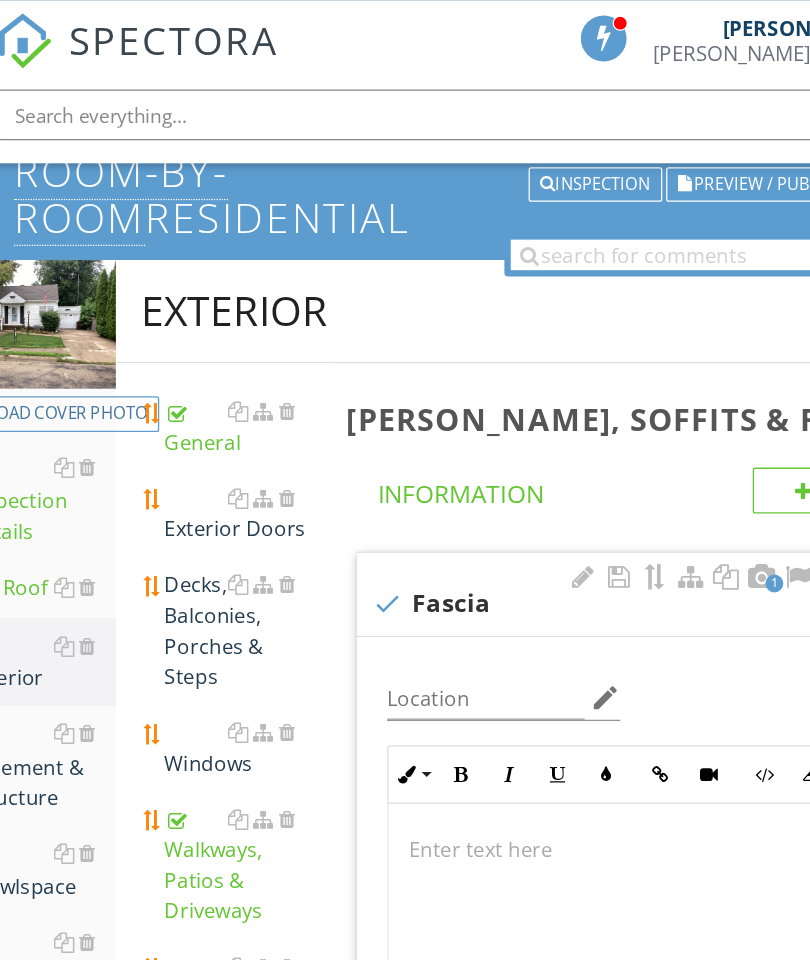 scroll, scrollTop: 136, scrollLeft: 0, axis: vertical 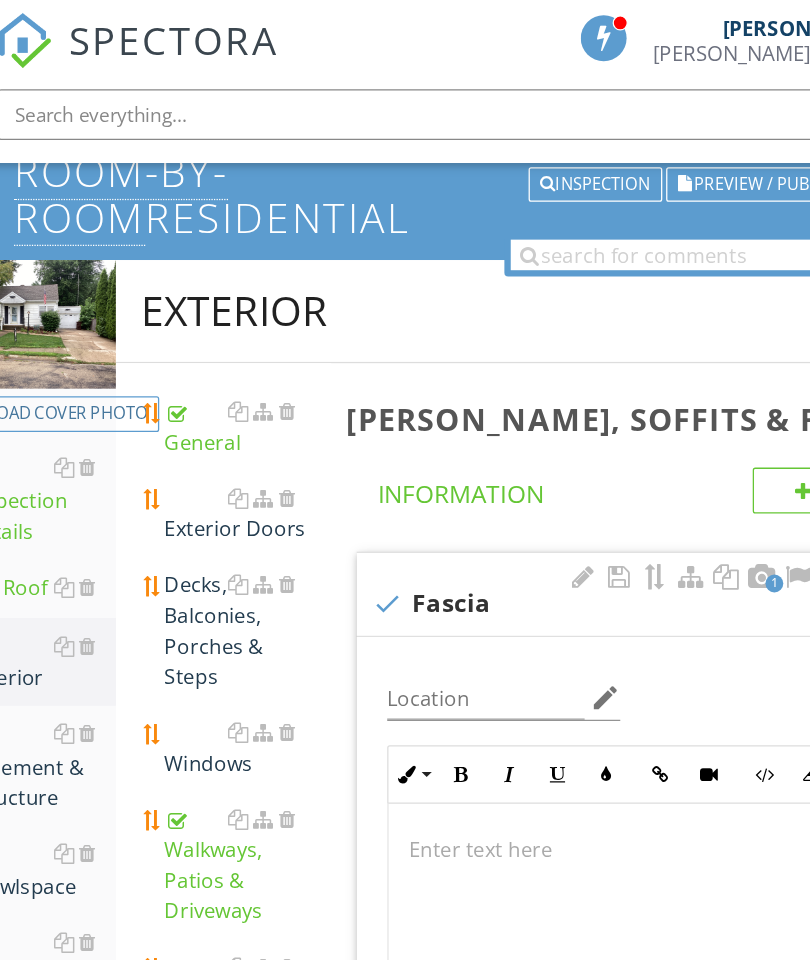 click at bounding box center (543, 667) 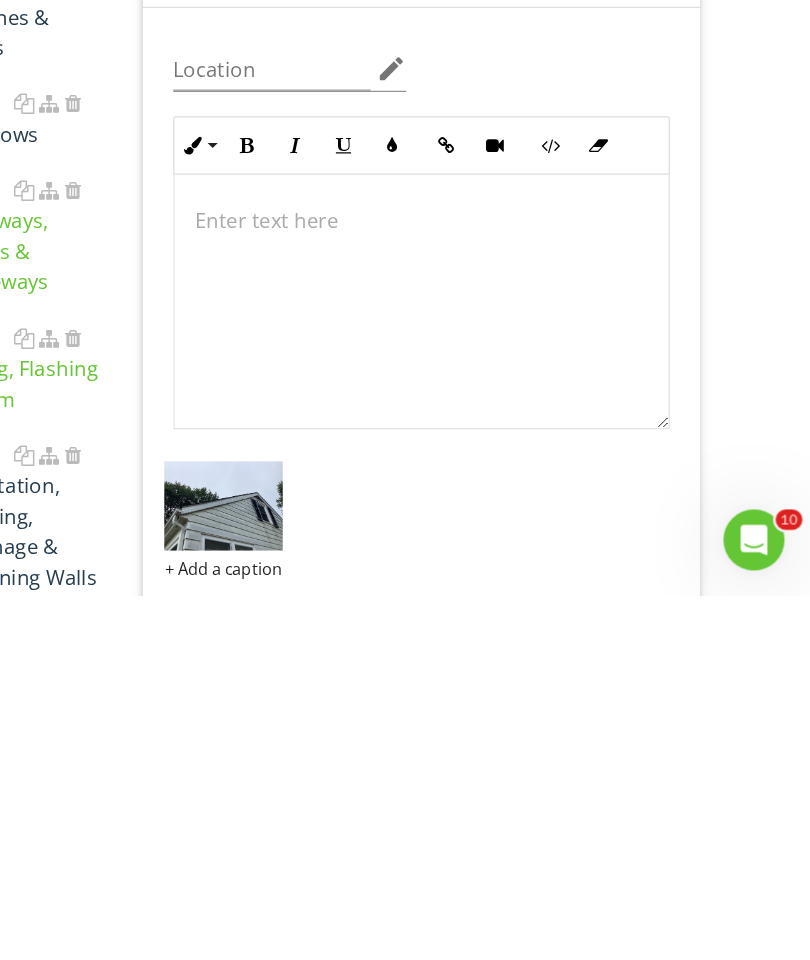 type 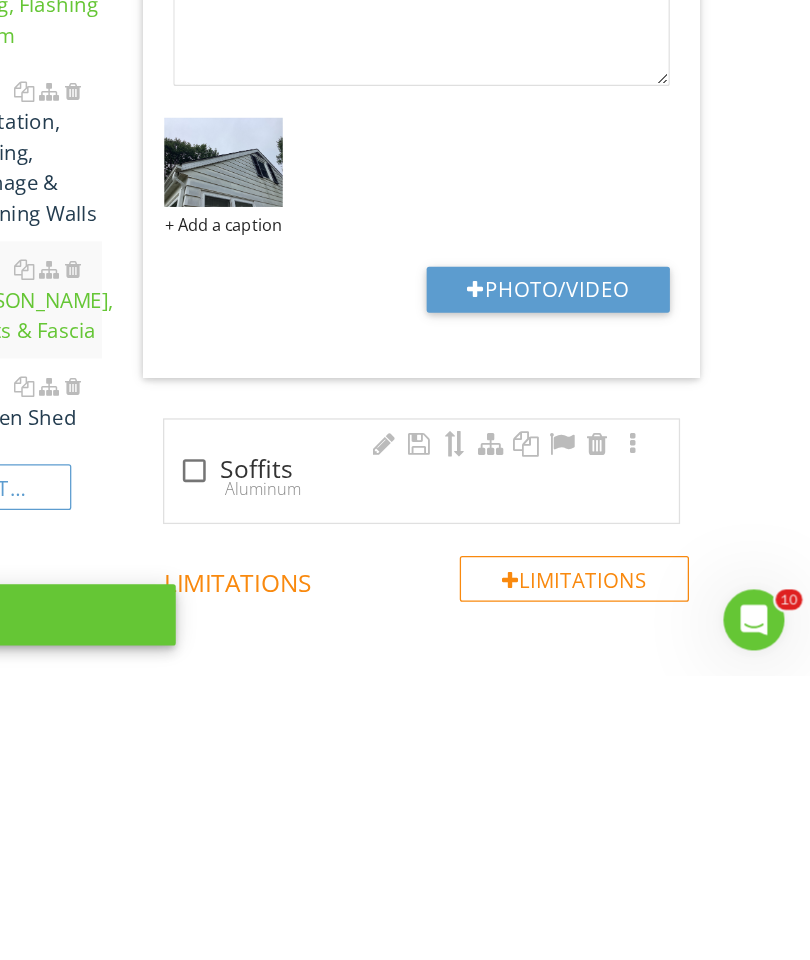 scroll, scrollTop: 504, scrollLeft: 38, axis: both 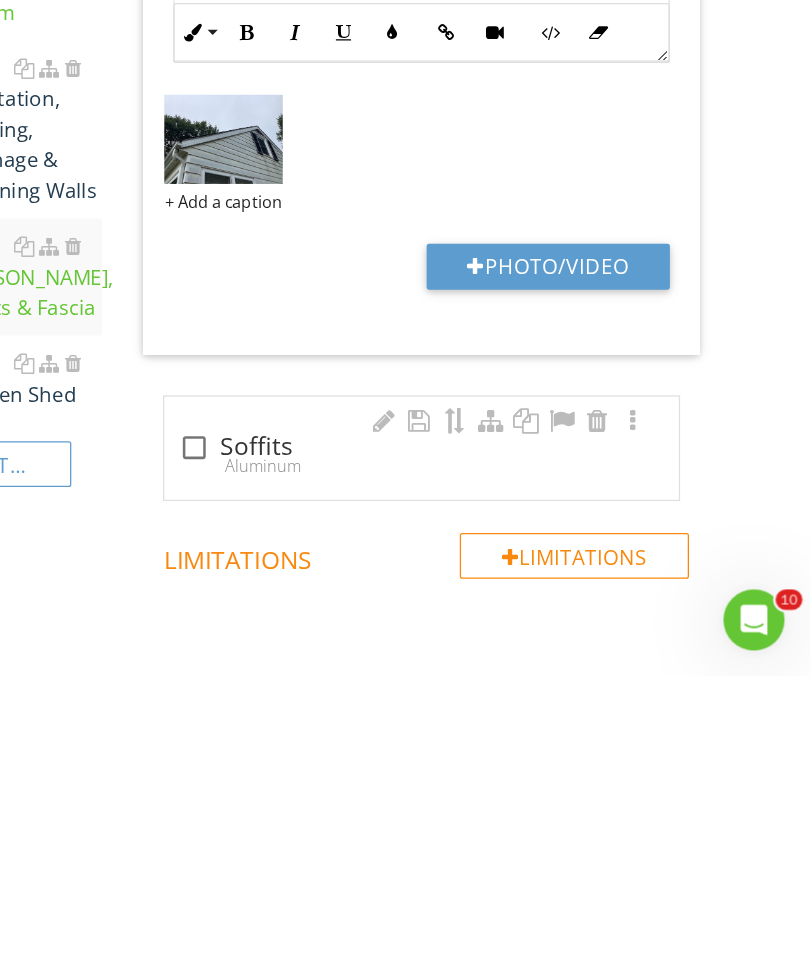click at bounding box center [327, 781] 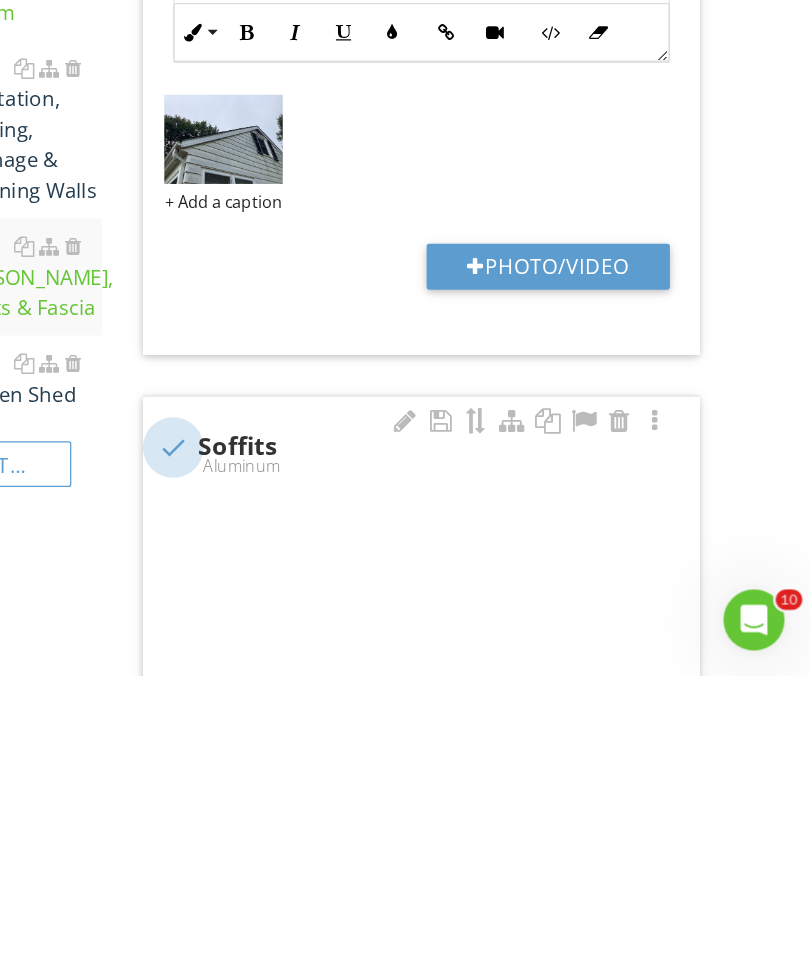 scroll, scrollTop: 791, scrollLeft: 38, axis: both 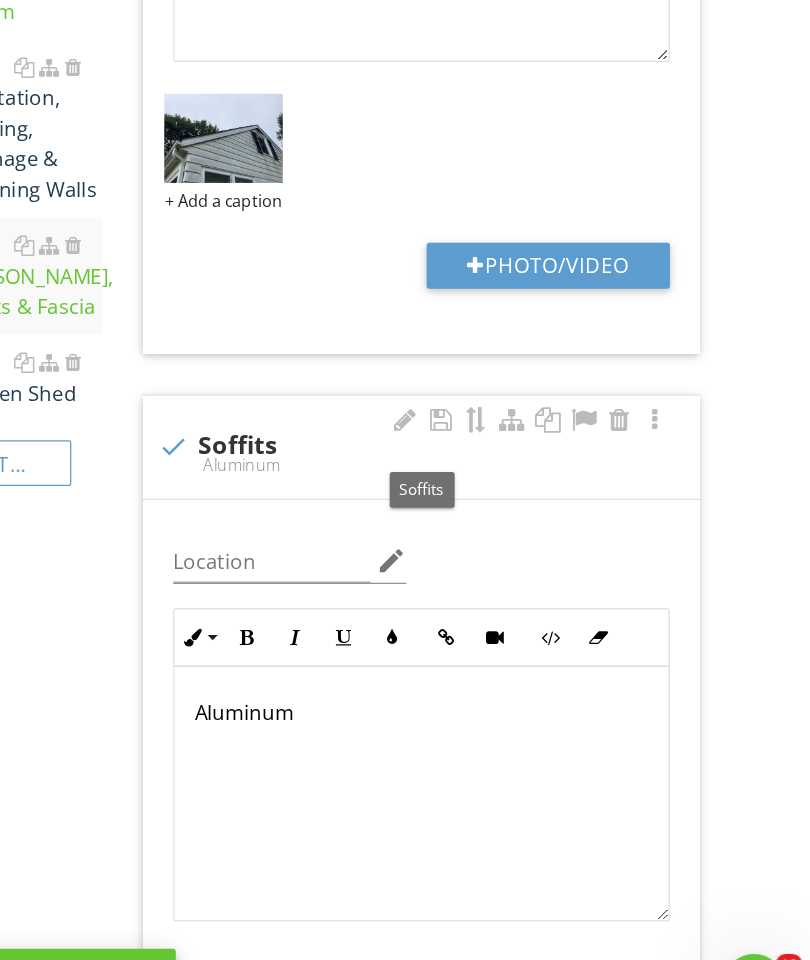 click on "Photo/Video" at bounding box center [604, 925] 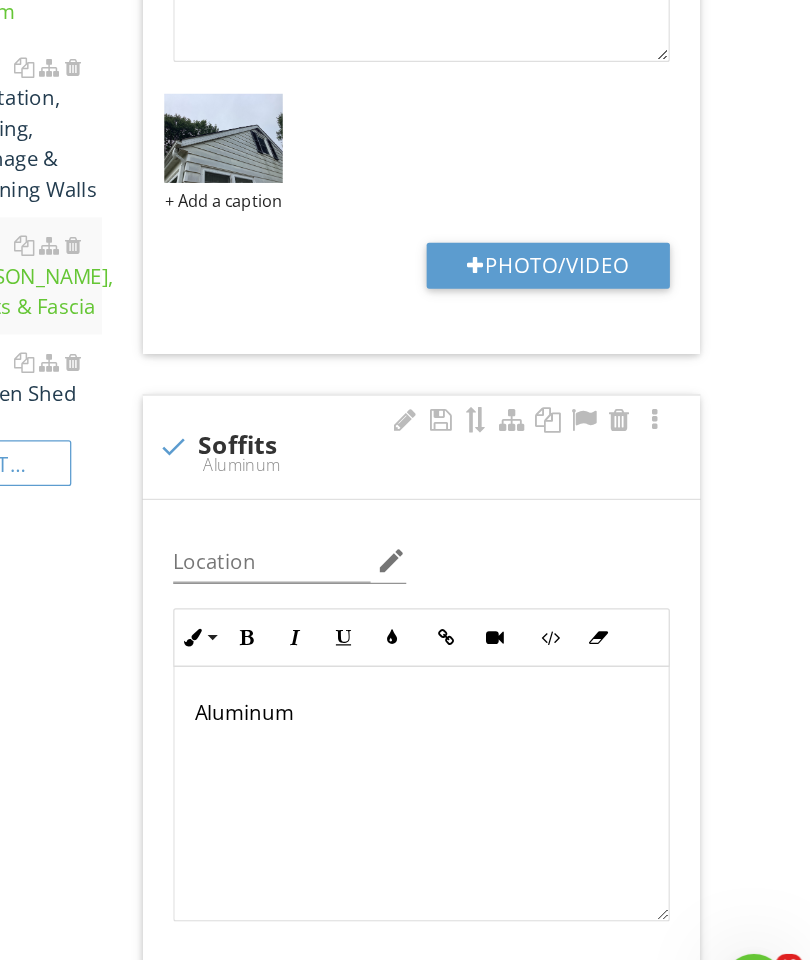 type on "C:\fakepath\image.jpg" 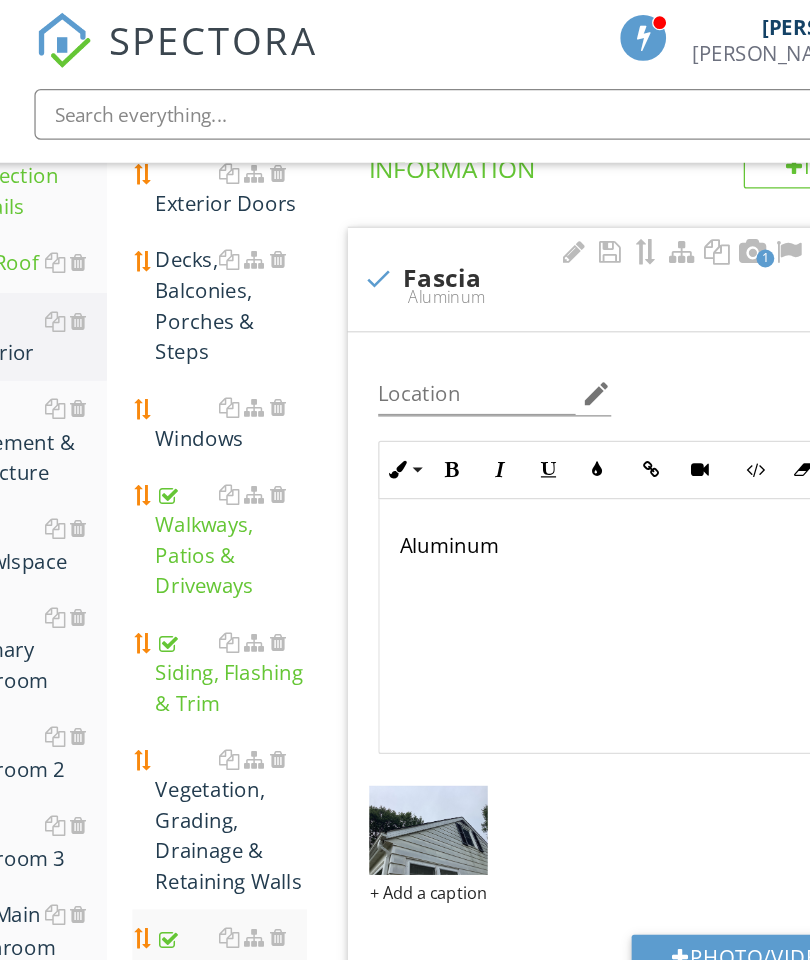 scroll, scrollTop: 391, scrollLeft: 0, axis: vertical 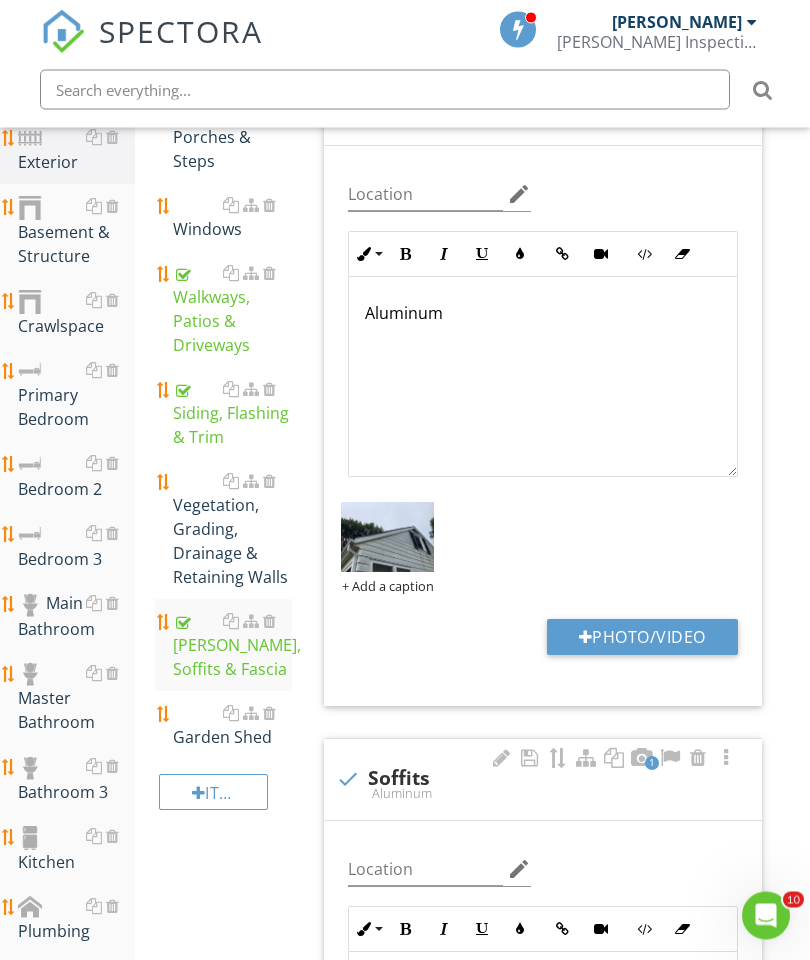 click on "Siding, Flashing & Trim" at bounding box center (232, 414) 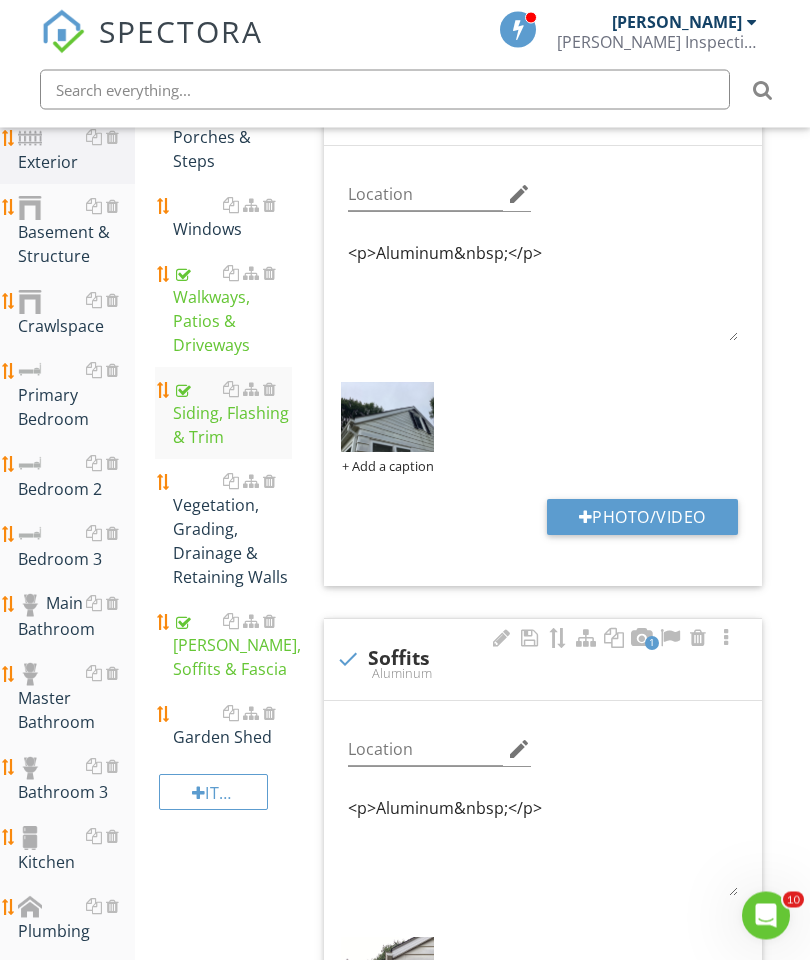 scroll, scrollTop: 506, scrollLeft: 0, axis: vertical 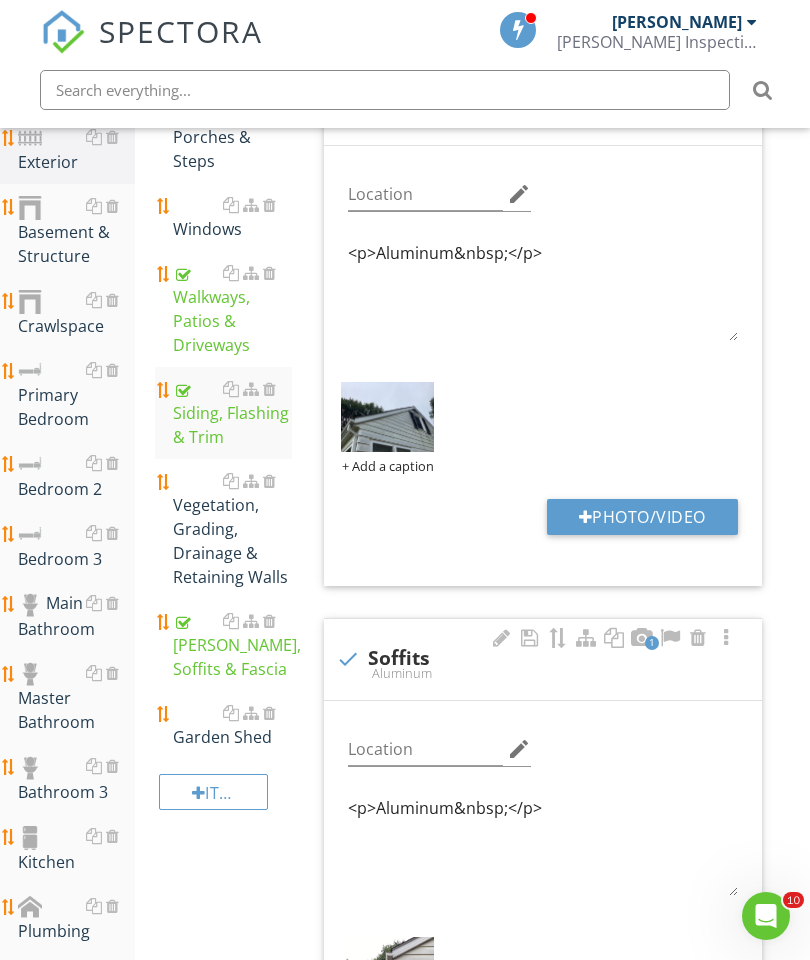 click on "Siding, Flashing & Trim" at bounding box center [232, 413] 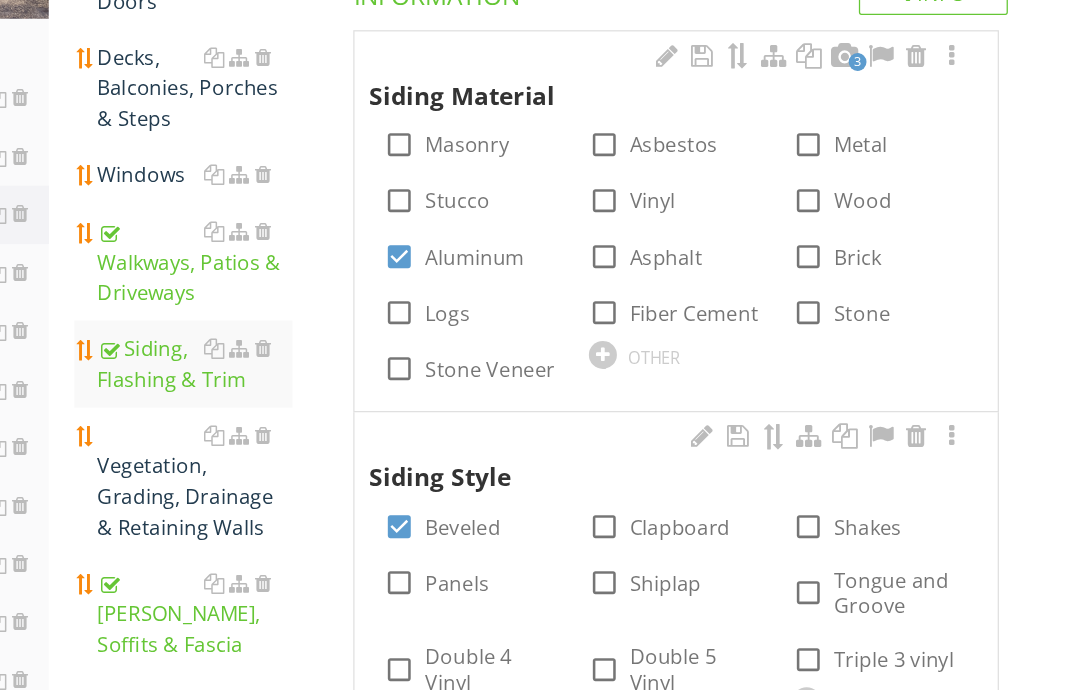 scroll, scrollTop: 268, scrollLeft: 0, axis: vertical 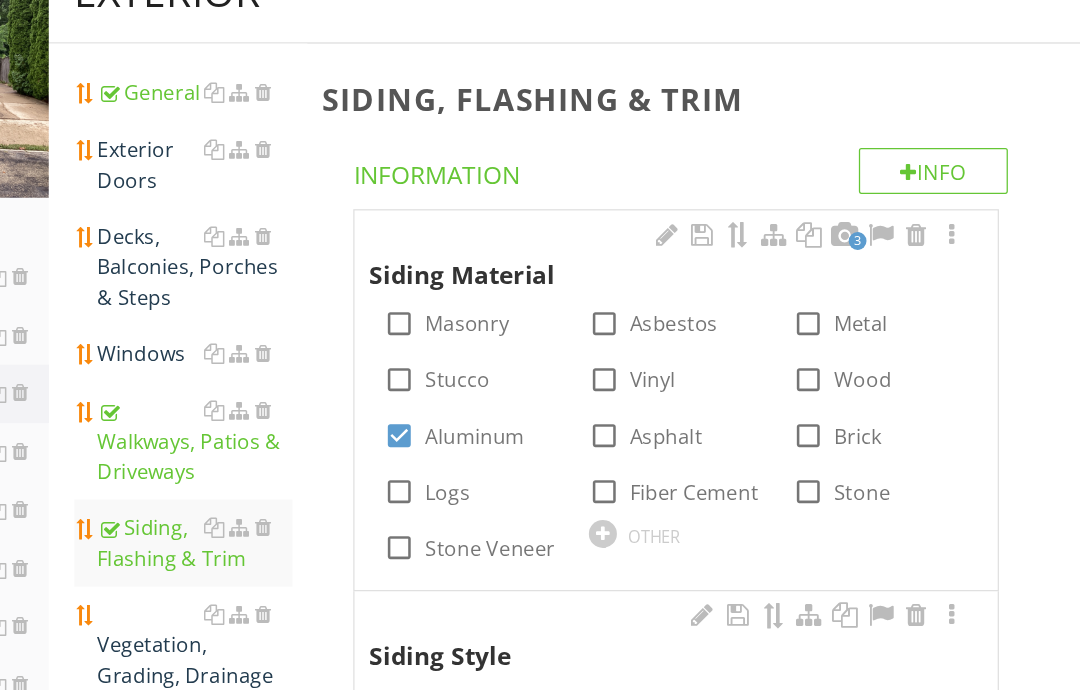 click at bounding box center [979, 184] 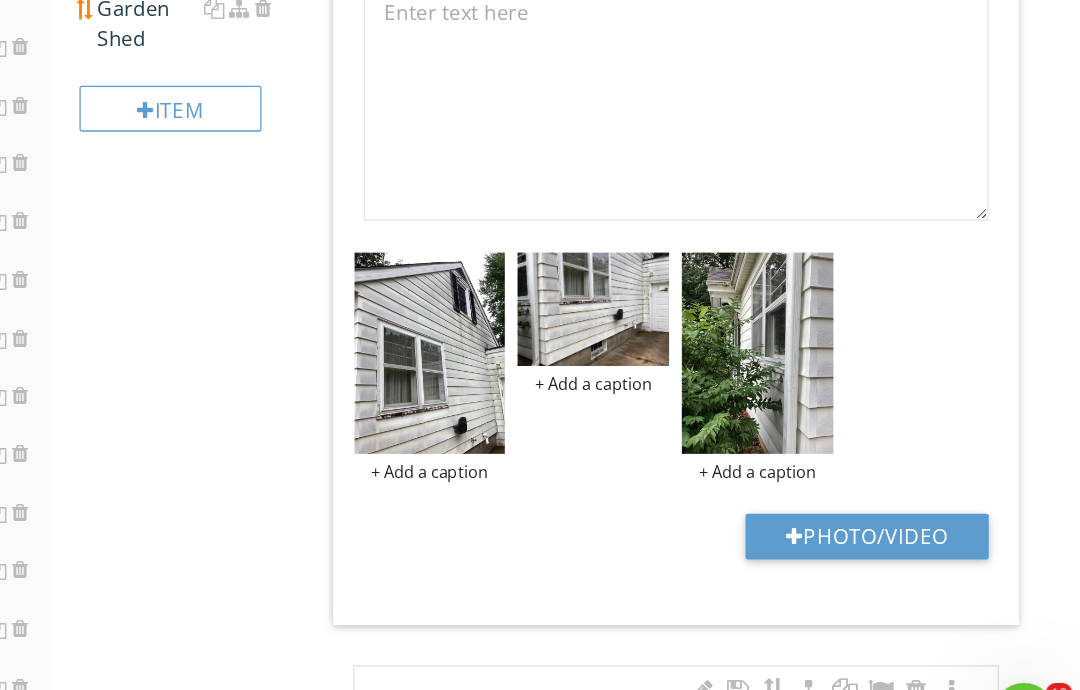 scroll, scrollTop: 909, scrollLeft: 0, axis: vertical 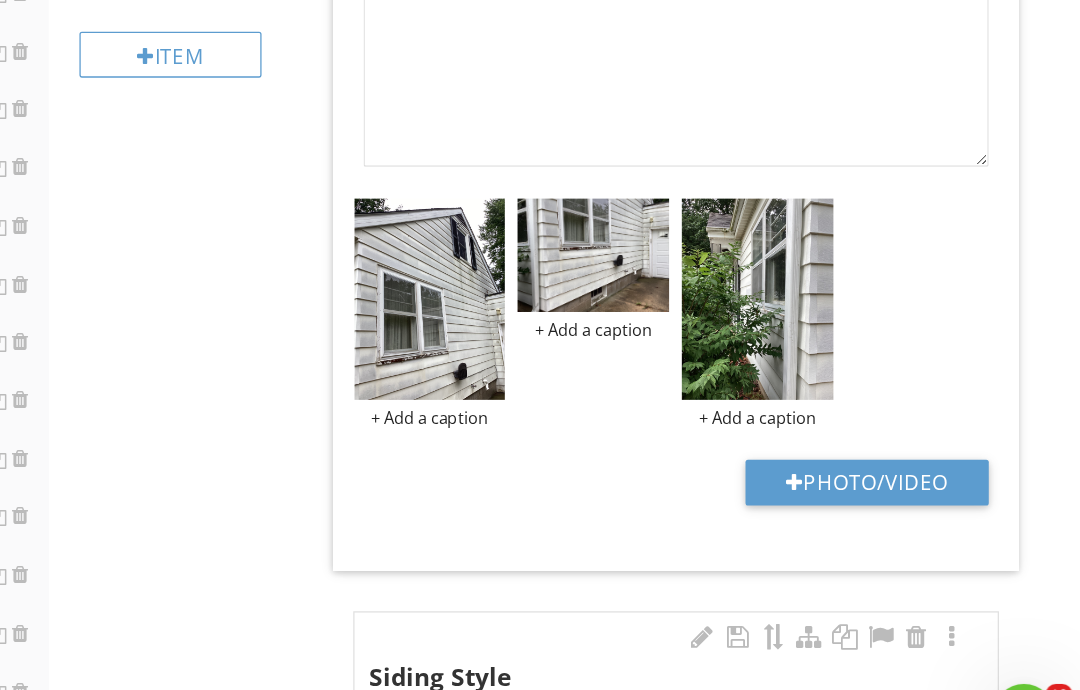 click on "Photo/Video" at bounding box center [912, 464] 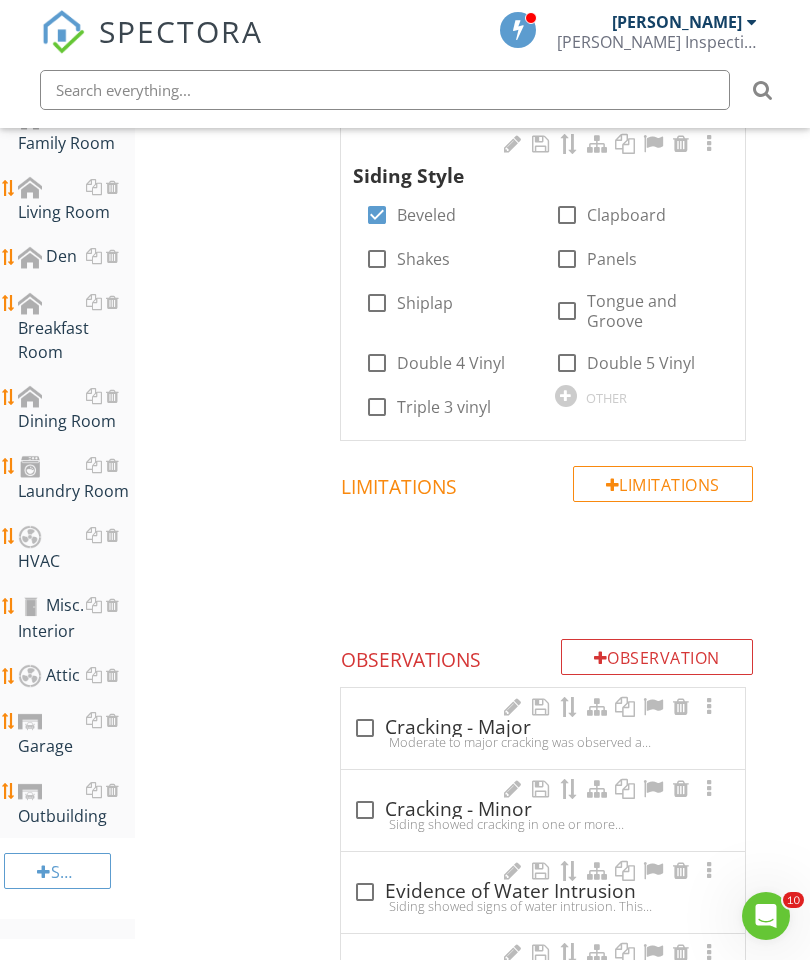 scroll, scrollTop: 1521, scrollLeft: 0, axis: vertical 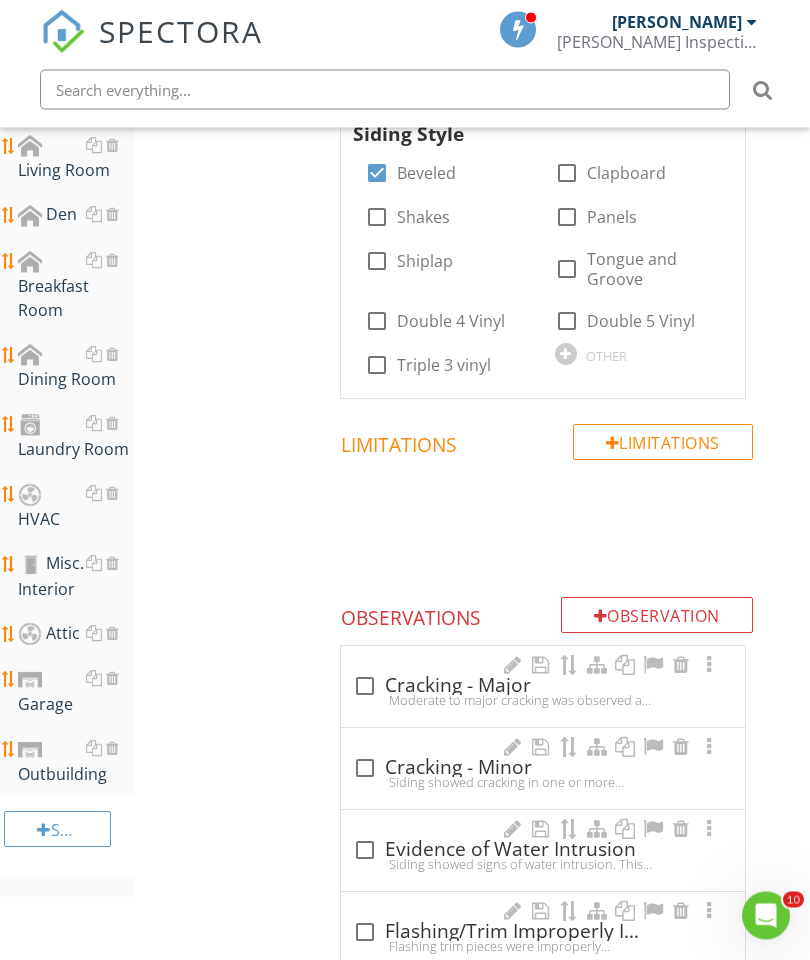 click on "HVAC" at bounding box center [76, 507] 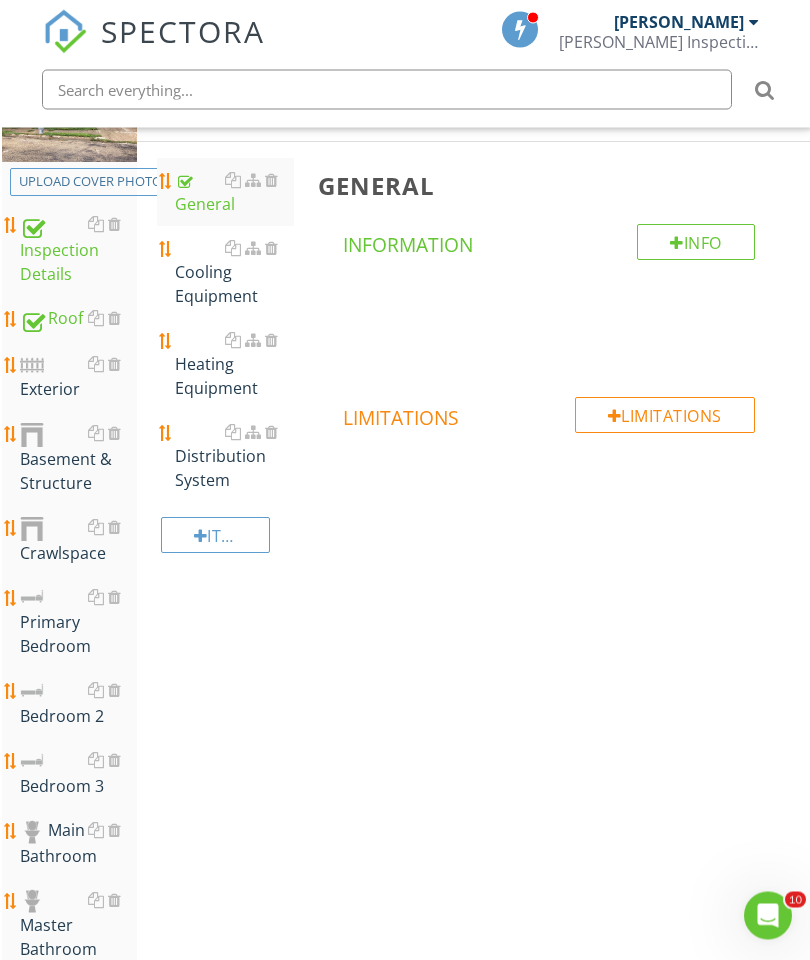 scroll, scrollTop: 187, scrollLeft: 0, axis: vertical 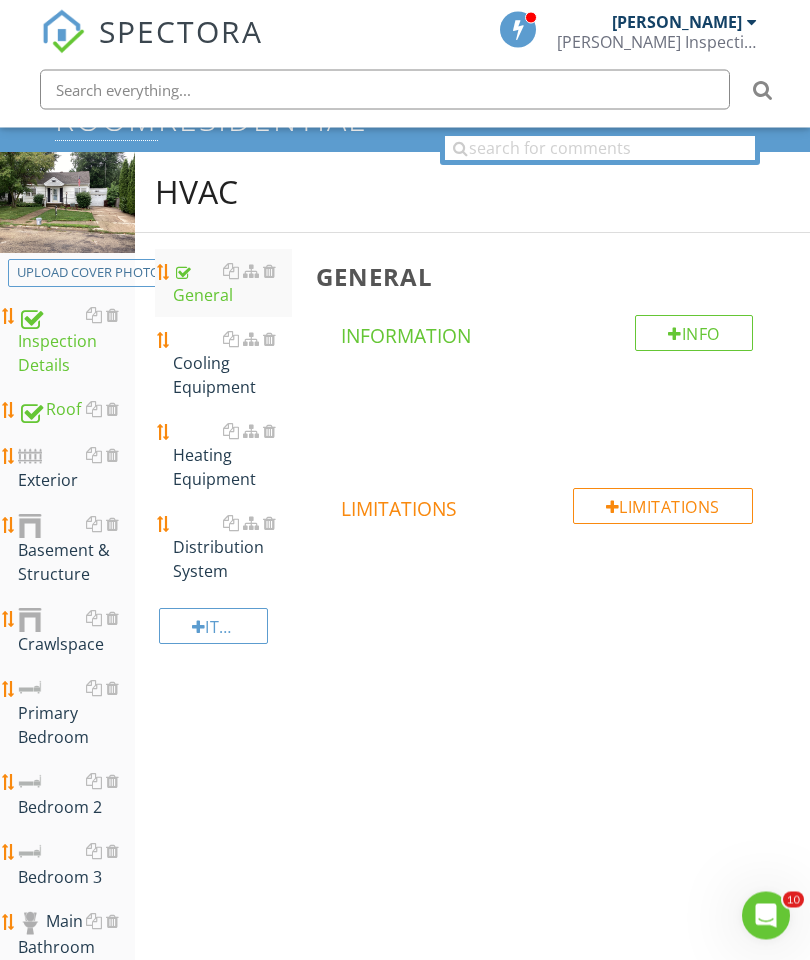 click on "Cooling Equipment" at bounding box center [232, 364] 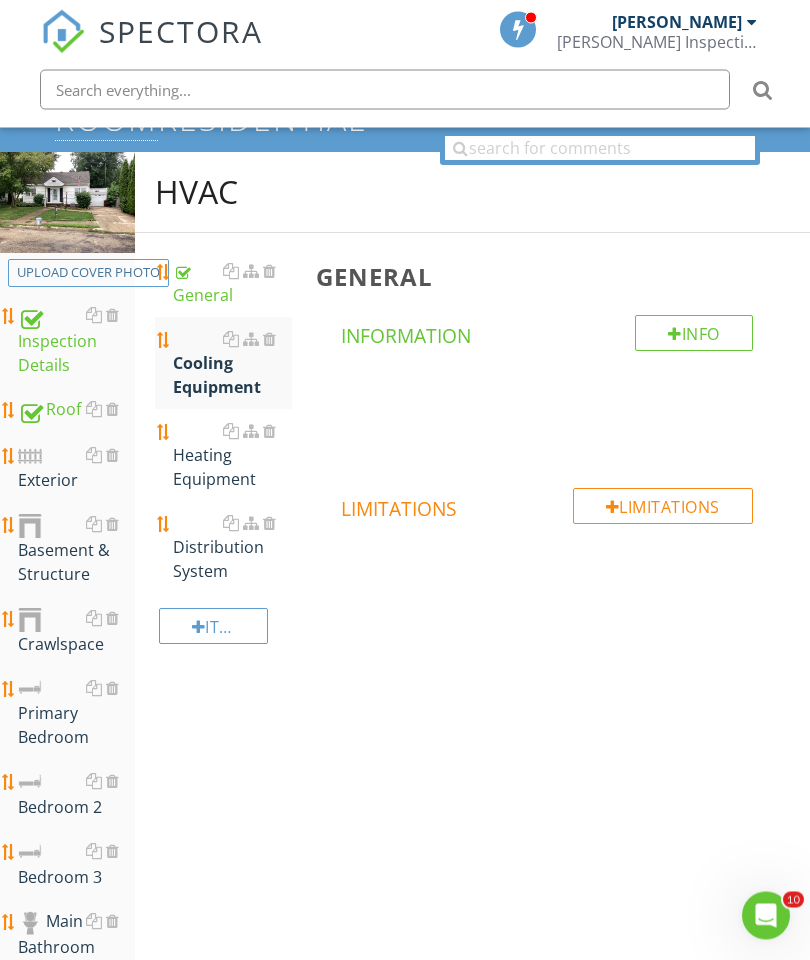 scroll, scrollTop: 188, scrollLeft: 0, axis: vertical 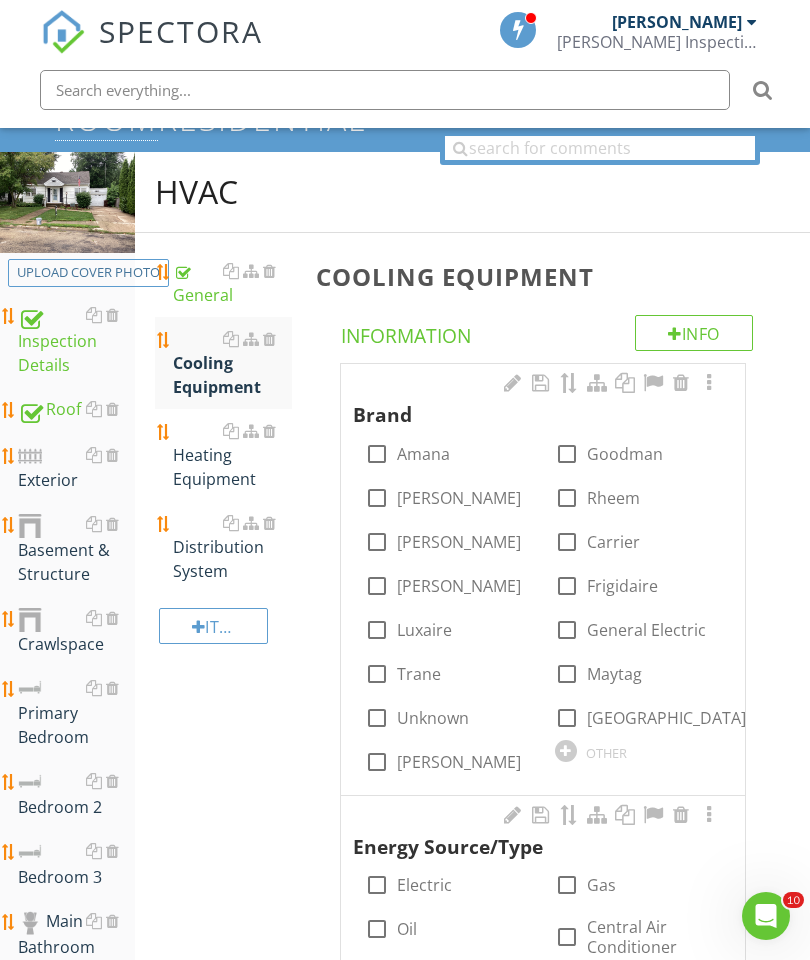 click at bounding box center (566, 751) 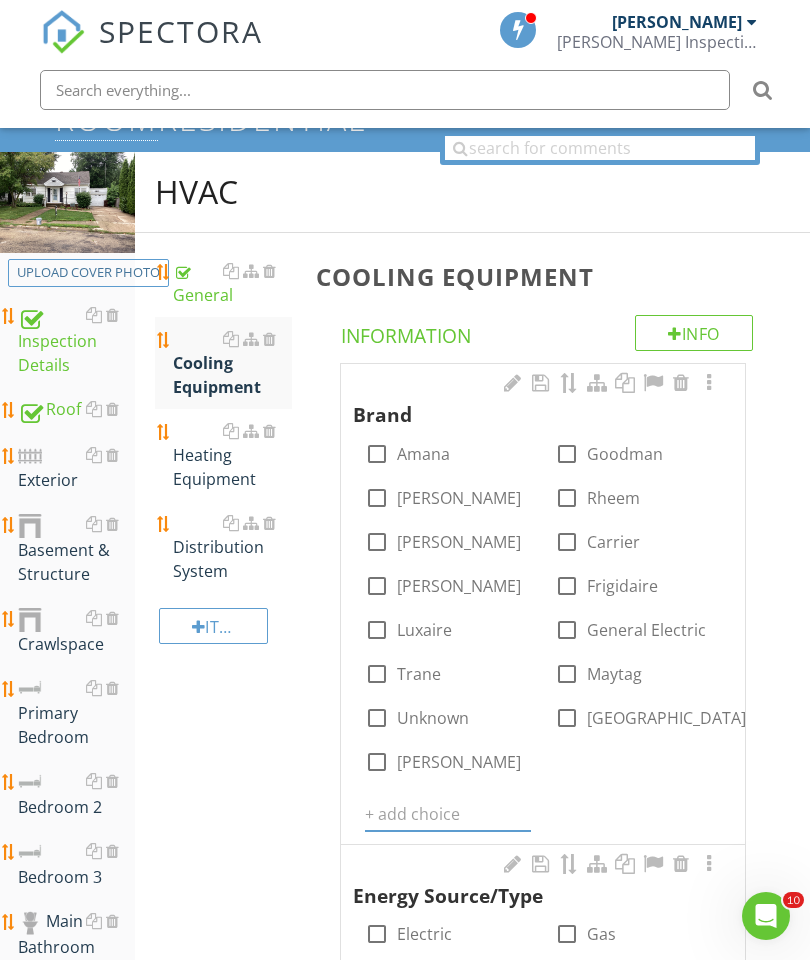 click at bounding box center [448, 814] 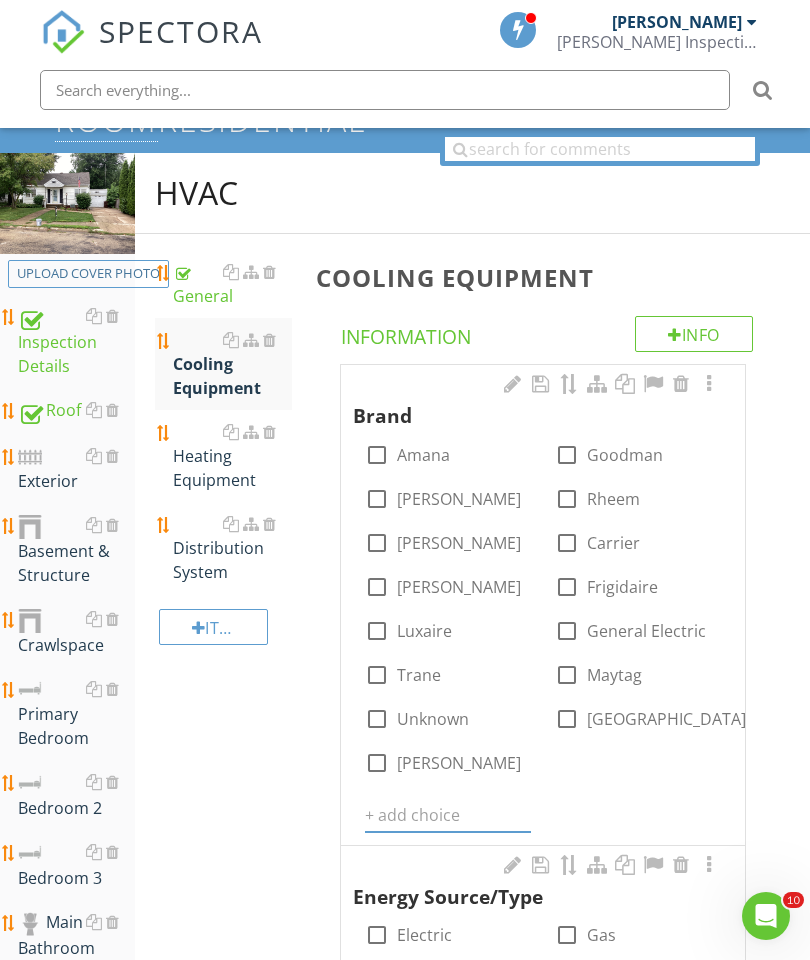 scroll, scrollTop: 336, scrollLeft: 38, axis: both 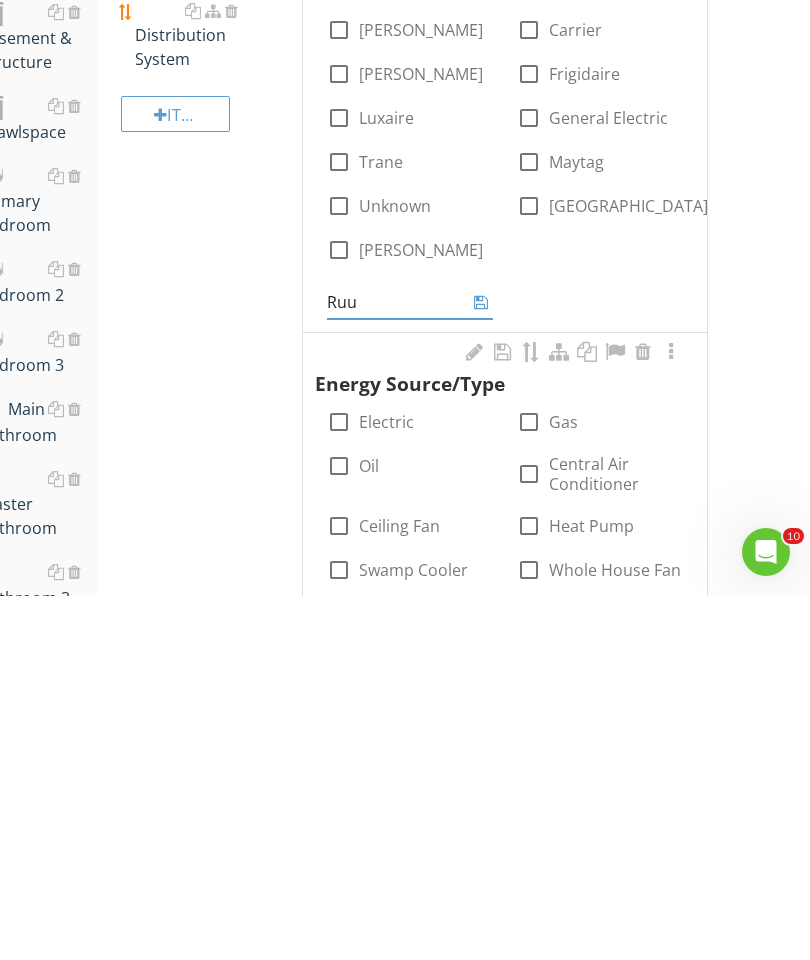 type on "Ruud" 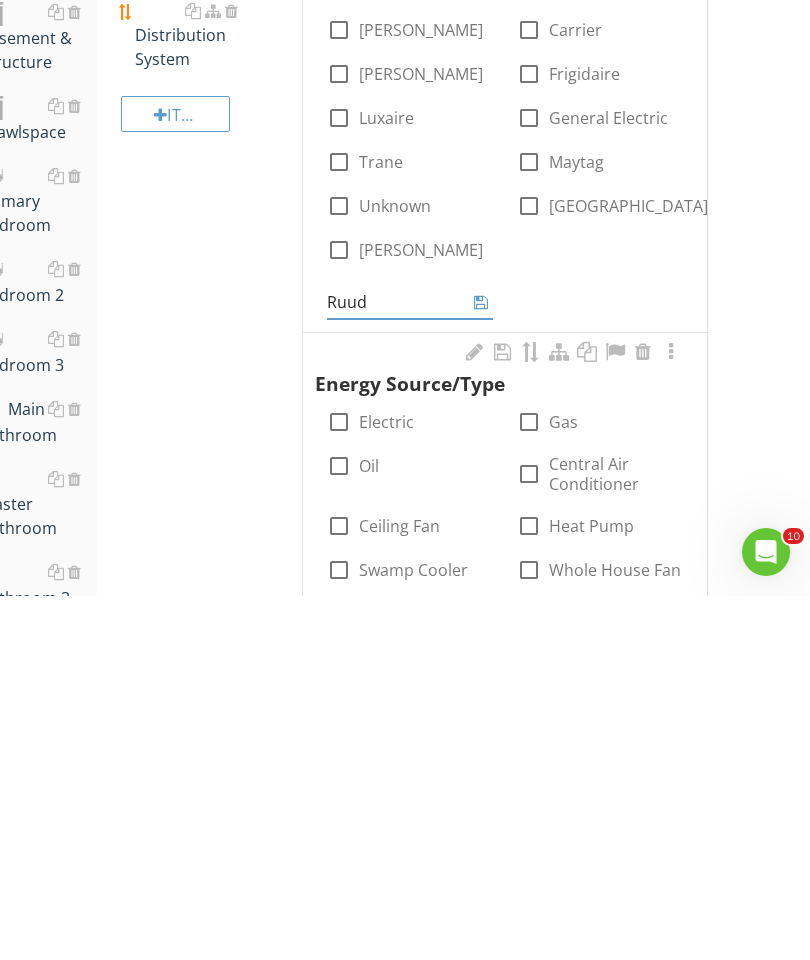 click at bounding box center [481, 666] 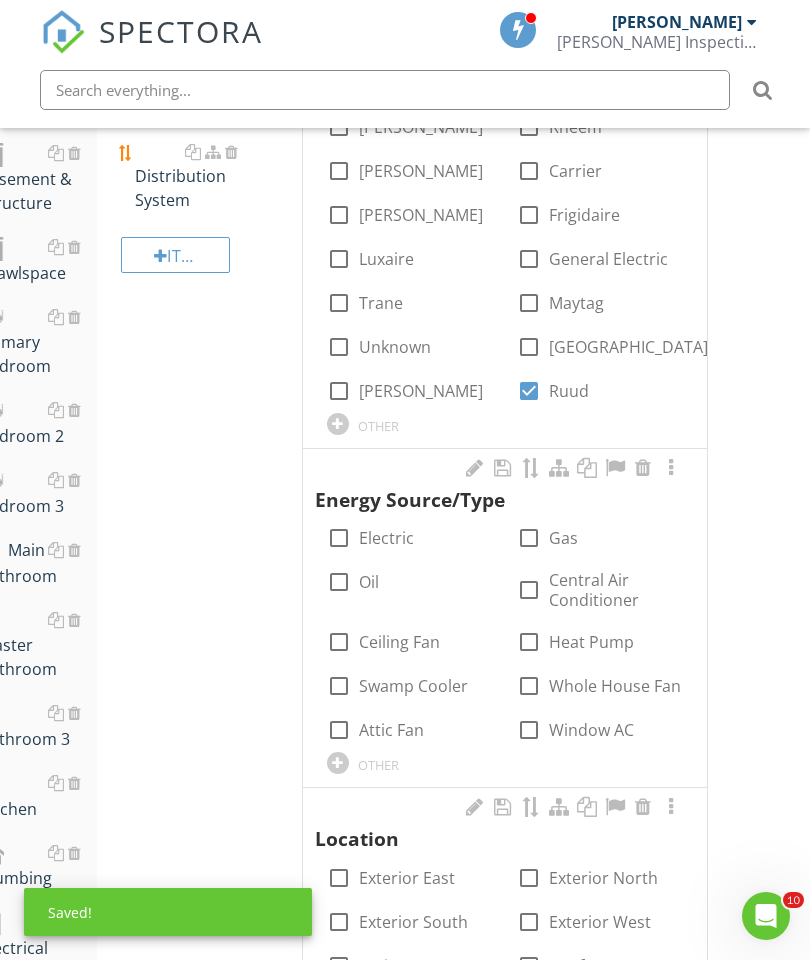 scroll, scrollTop: 528, scrollLeft: 38, axis: both 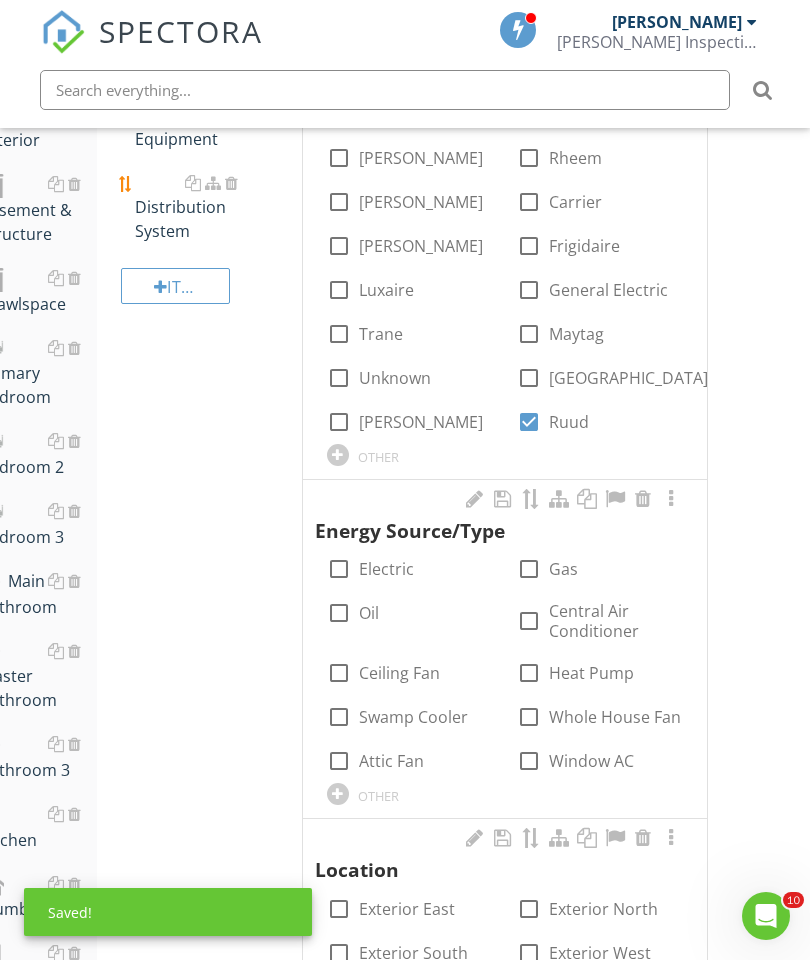 click at bounding box center [529, 621] 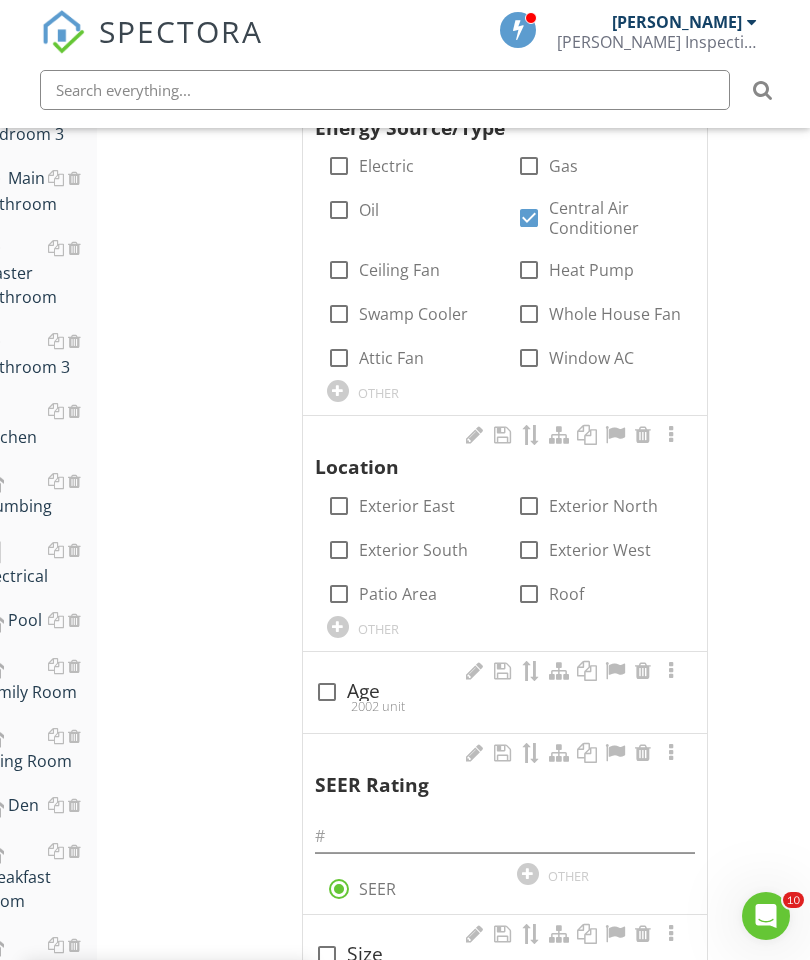 scroll, scrollTop: 953, scrollLeft: 38, axis: both 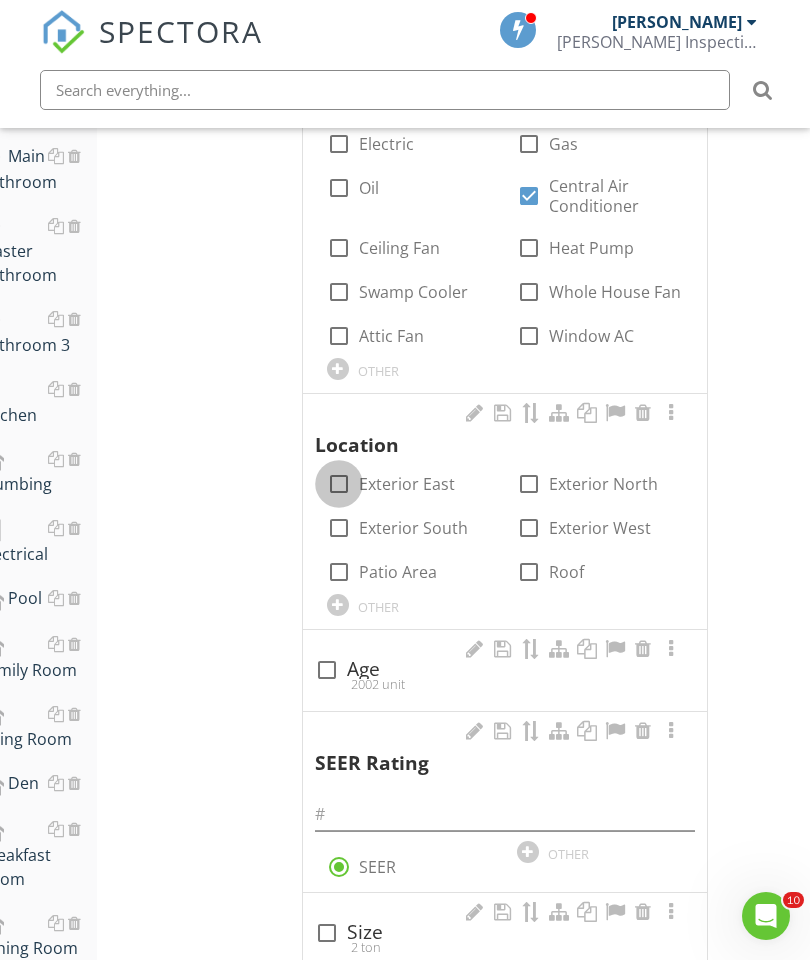 click at bounding box center [339, 484] 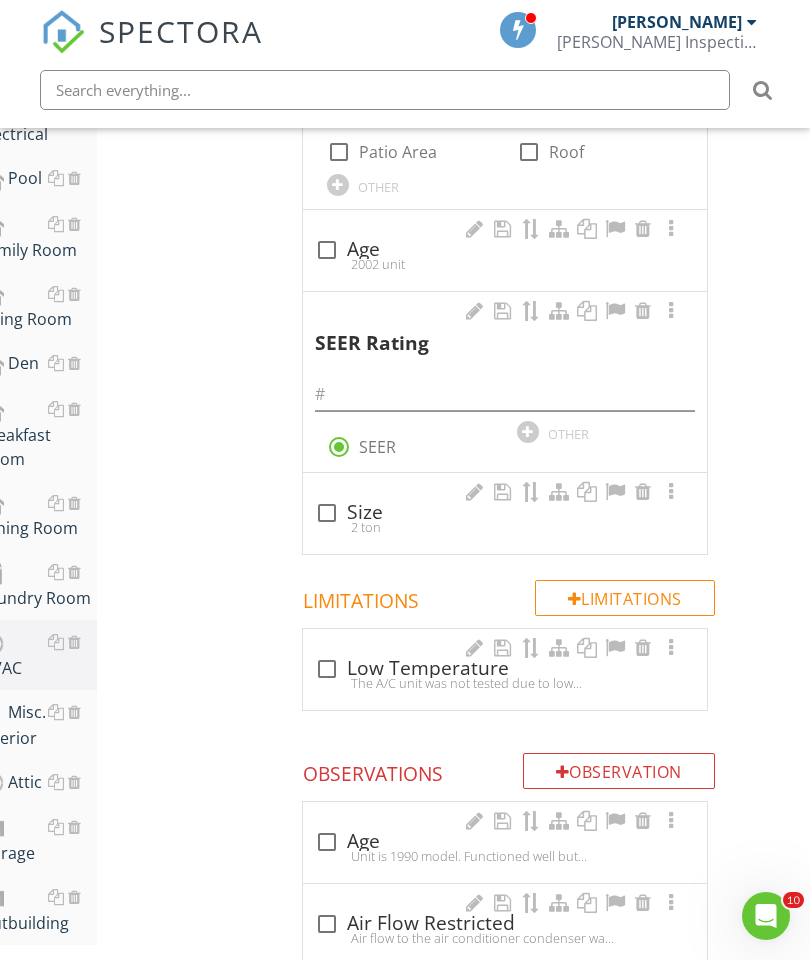 scroll, scrollTop: 1357, scrollLeft: 38, axis: both 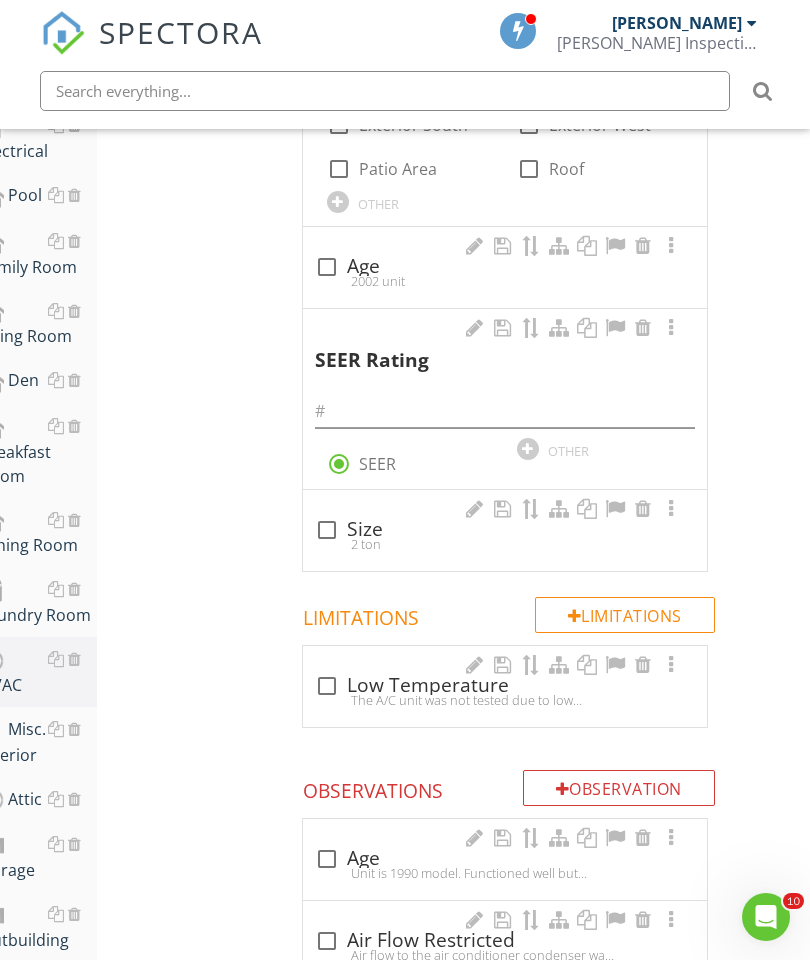 click at bounding box center [643, 327] 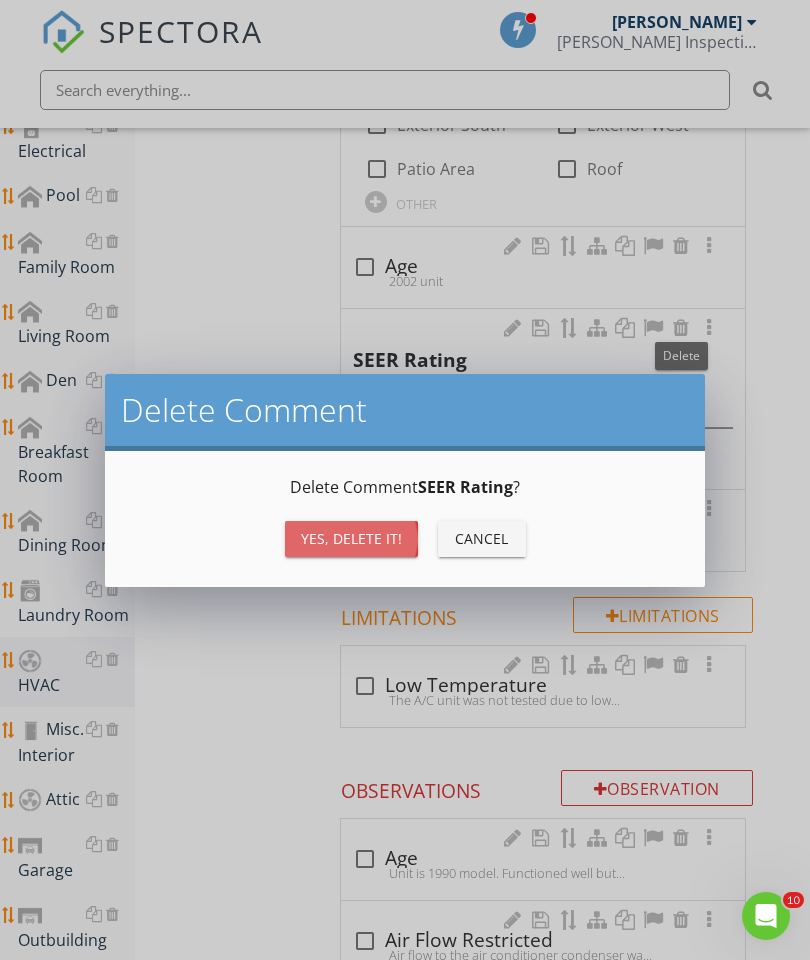 click on "Yes, Delete it!" at bounding box center (351, 538) 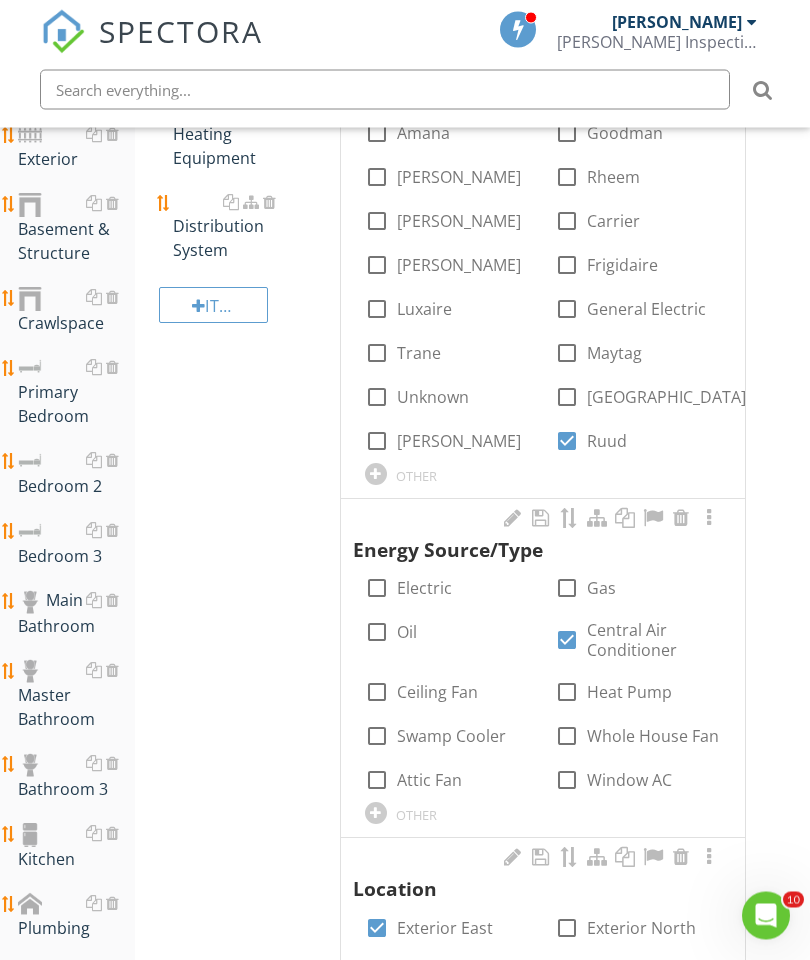 click on "Item" at bounding box center [213, 306] 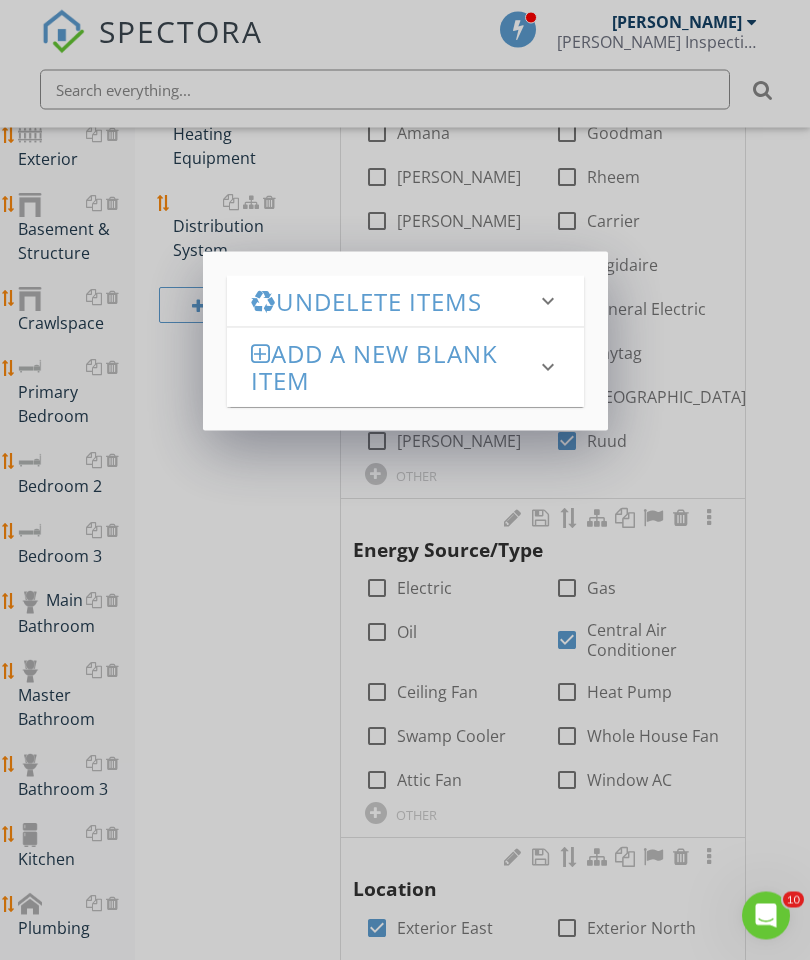 scroll, scrollTop: 509, scrollLeft: 0, axis: vertical 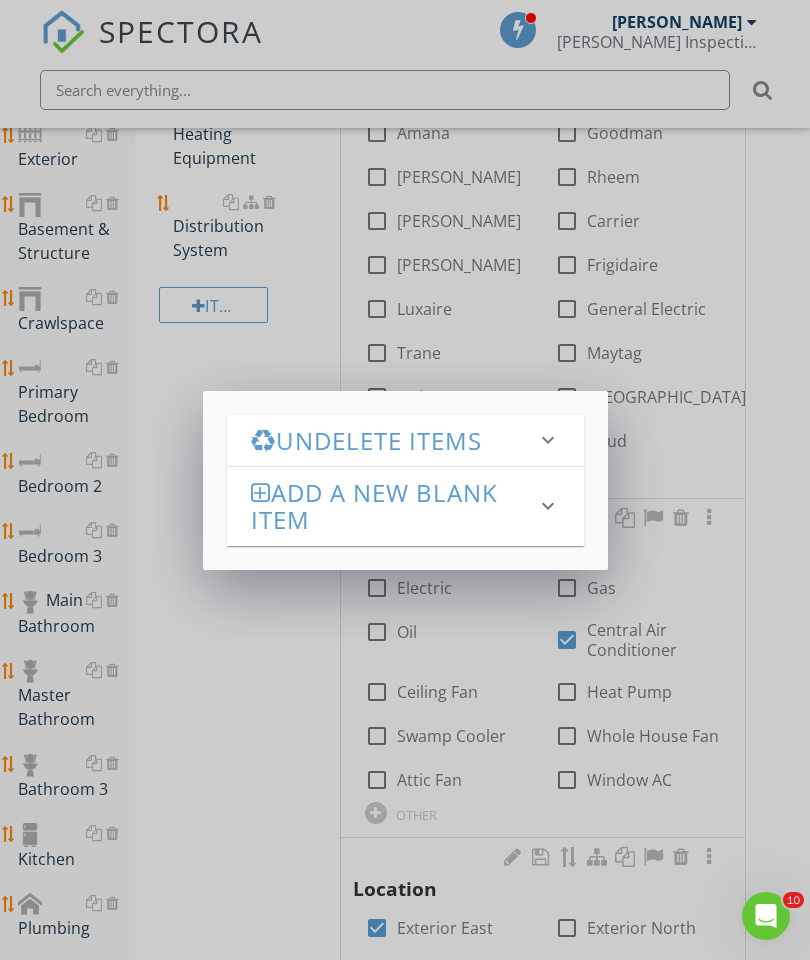 click on "Undelete Items" at bounding box center (393, 440) 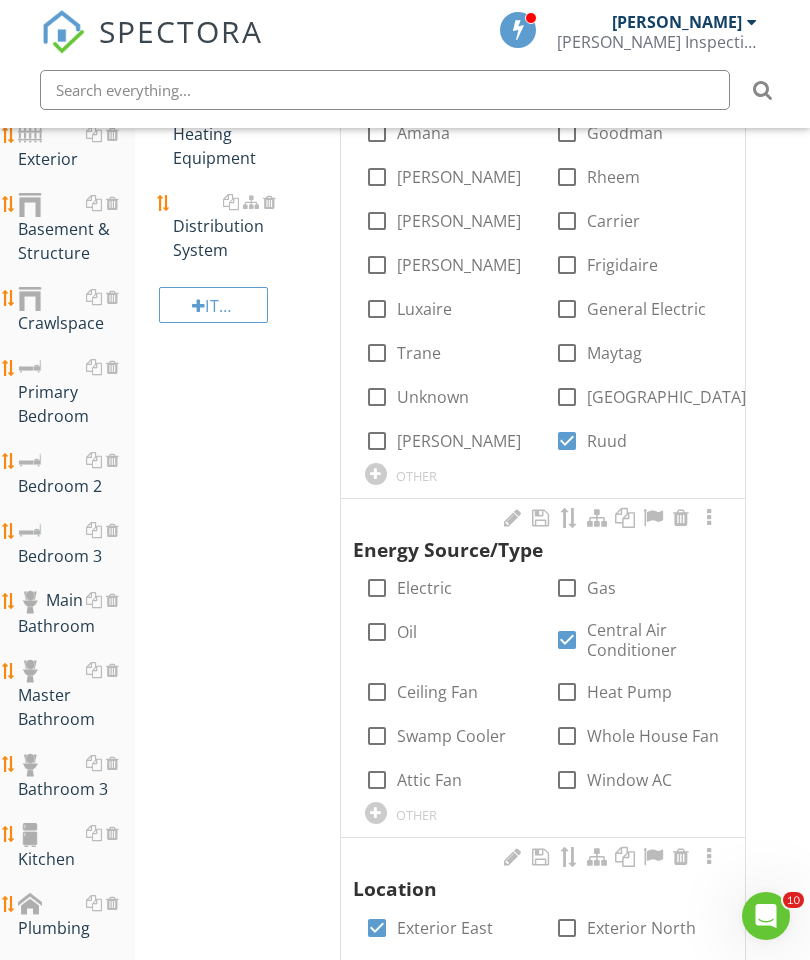 click at bounding box center [405, 480] 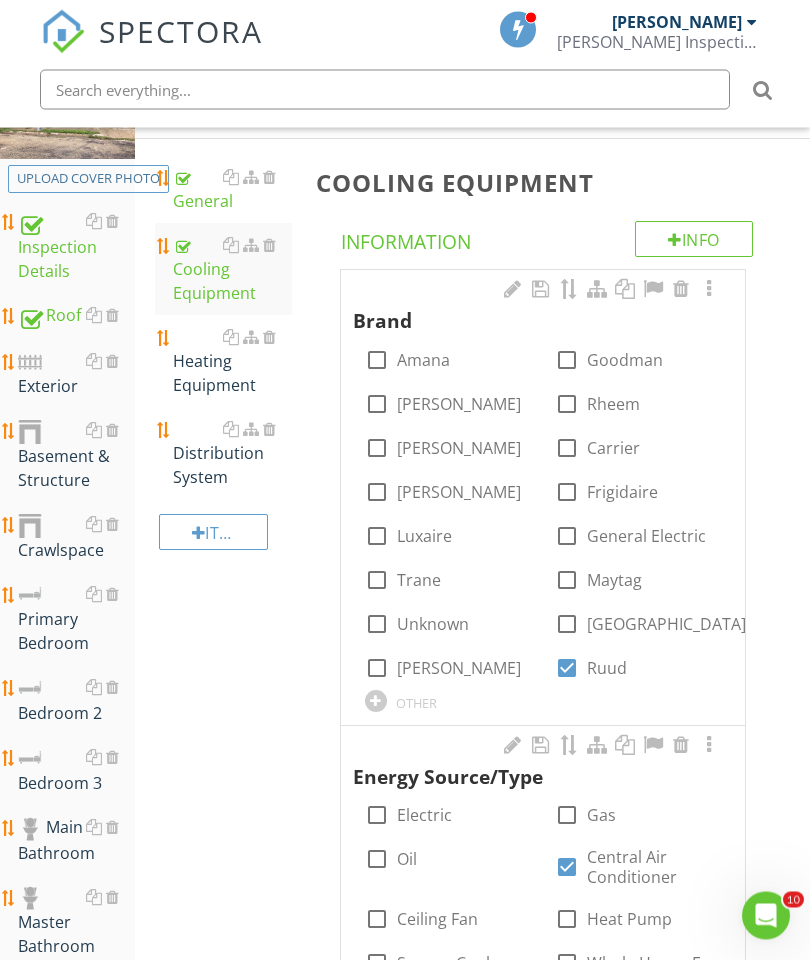 scroll, scrollTop: 175, scrollLeft: 0, axis: vertical 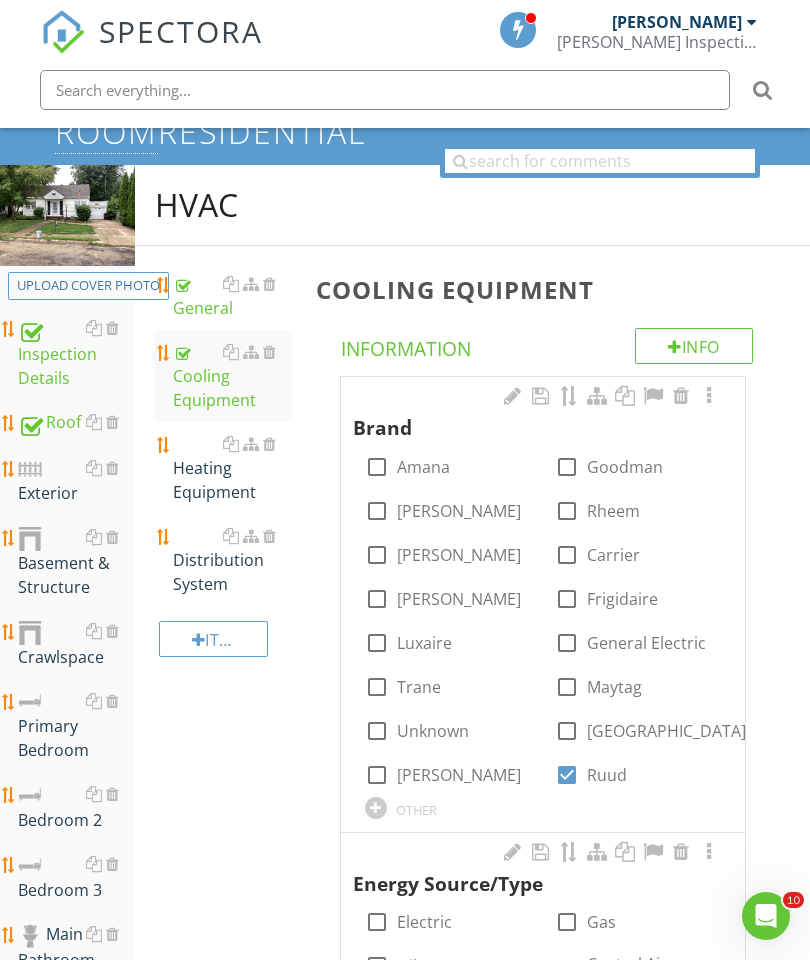 click on "Cooling Equipment" at bounding box center [232, 376] 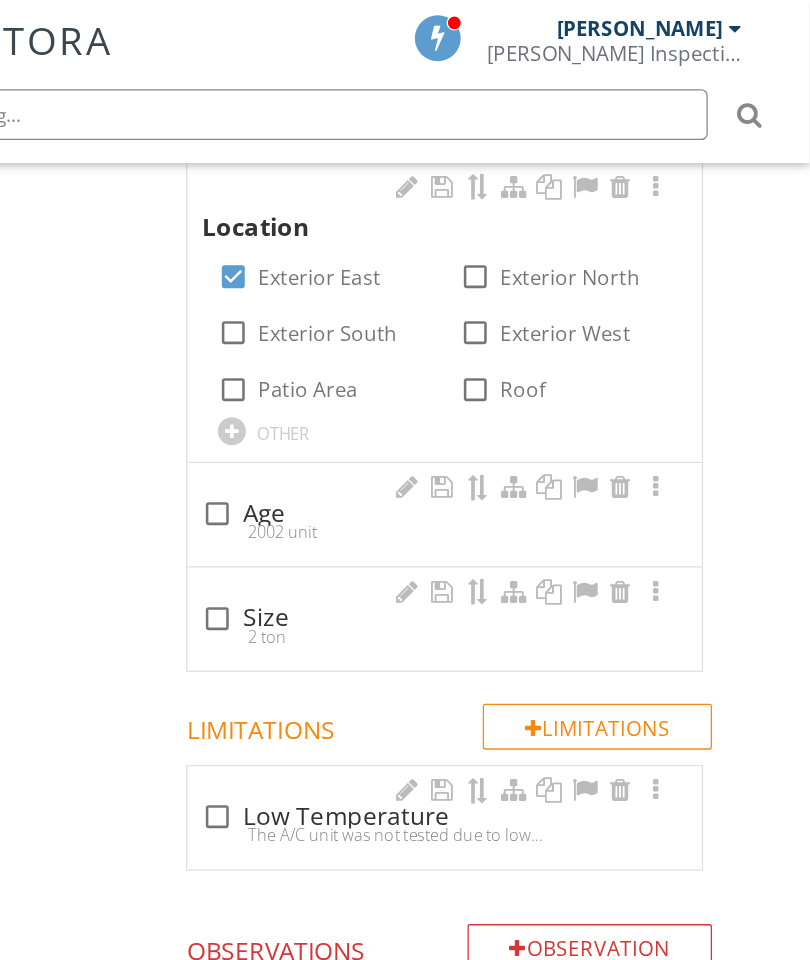 scroll, scrollTop: 1219, scrollLeft: 38, axis: both 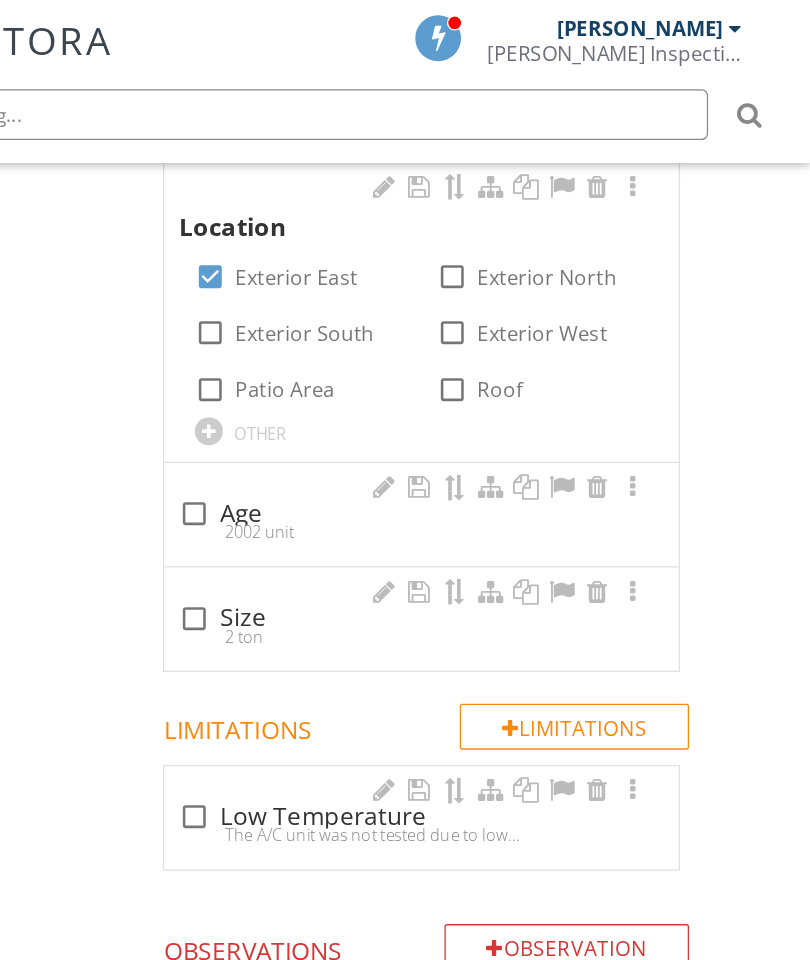 click at bounding box center (327, 404) 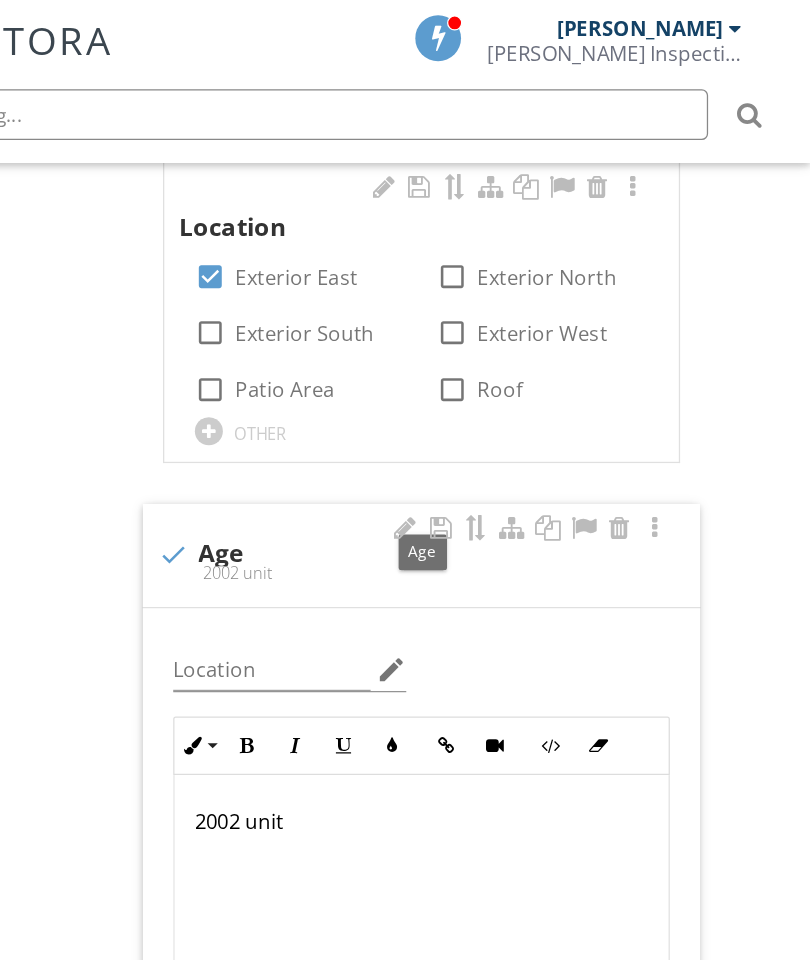click on "2002 unit" at bounding box center (505, 645) 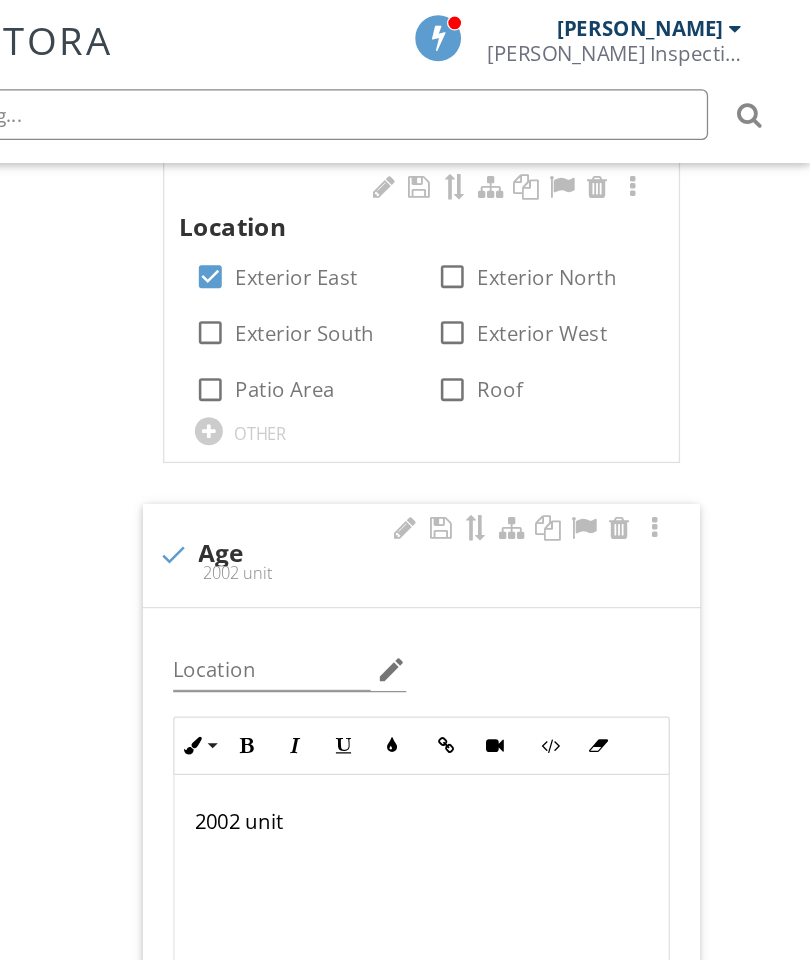scroll, scrollTop: 1226, scrollLeft: 38, axis: both 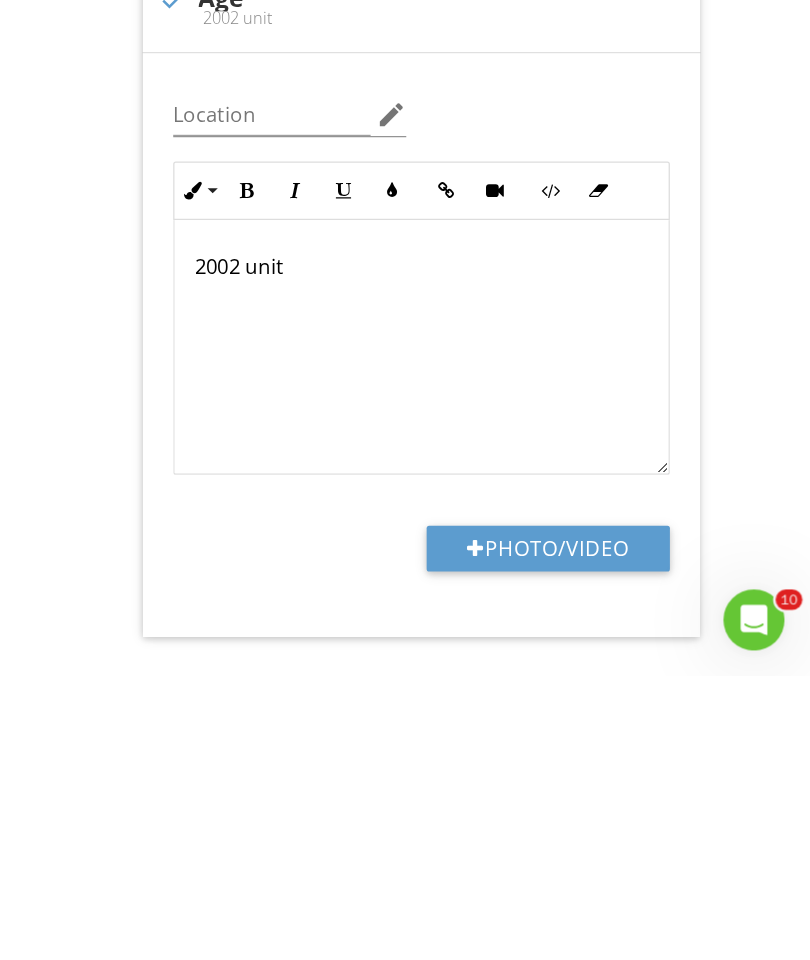 type 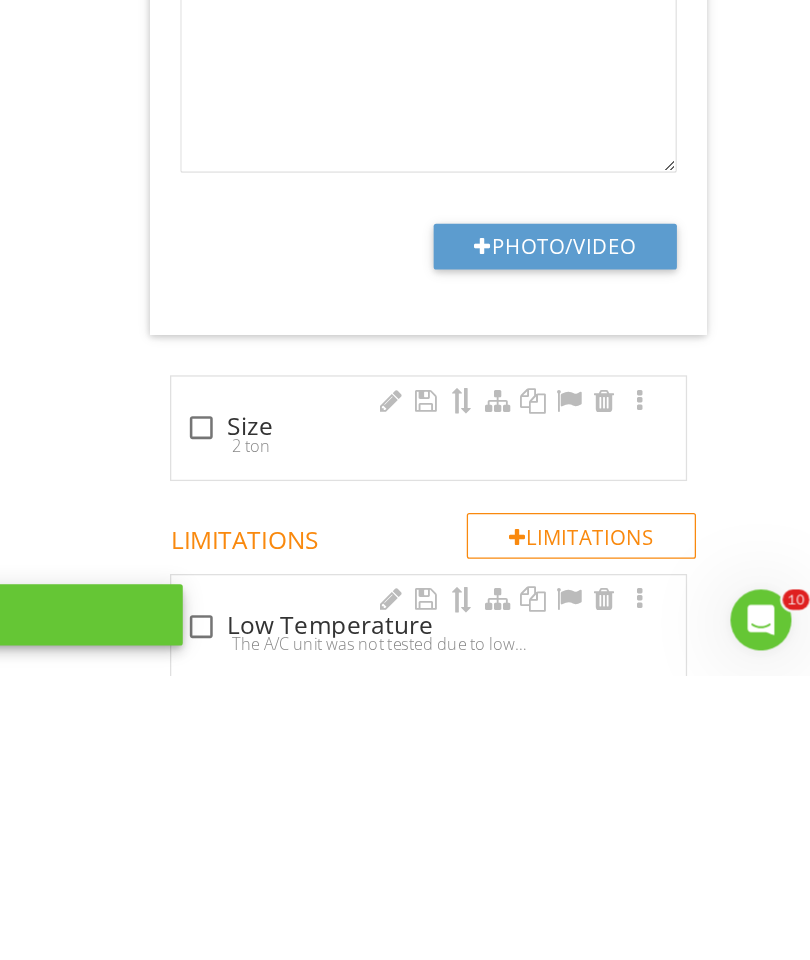 scroll, scrollTop: 1567, scrollLeft: 38, axis: both 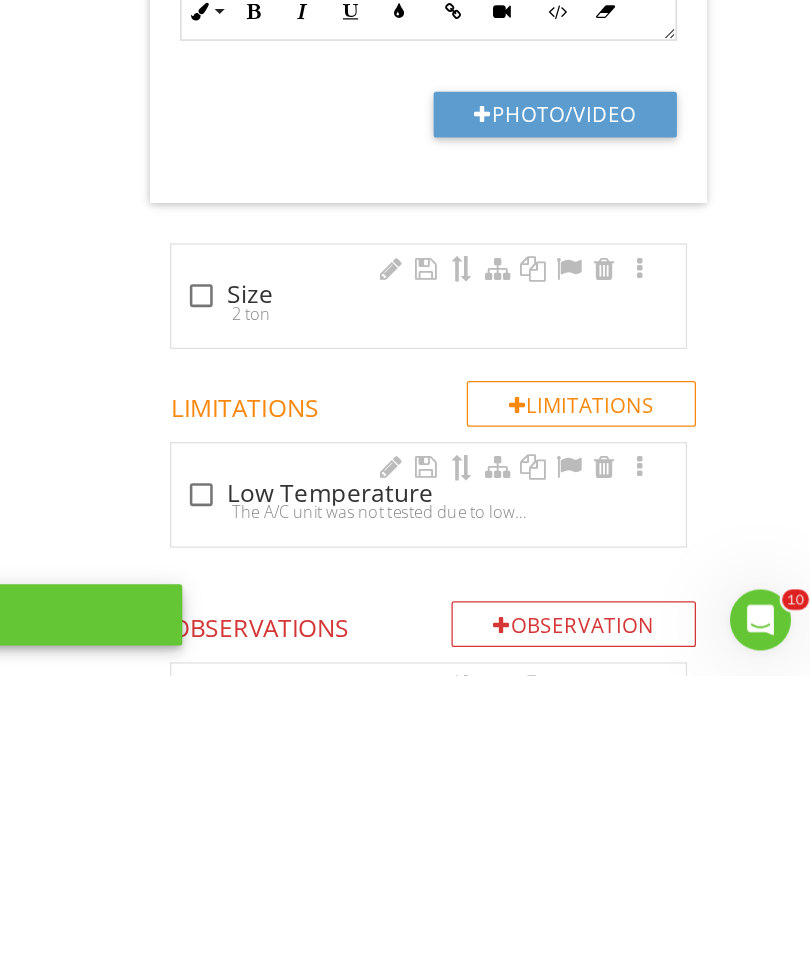 click at bounding box center (327, 661) 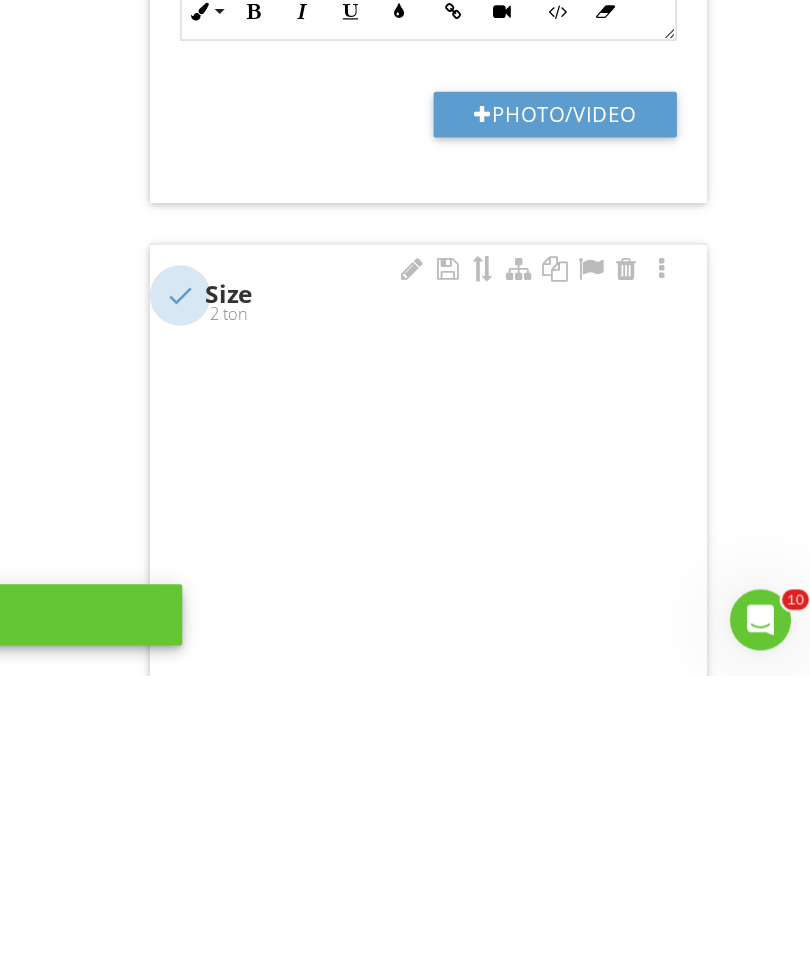 scroll, scrollTop: 1854, scrollLeft: 38, axis: both 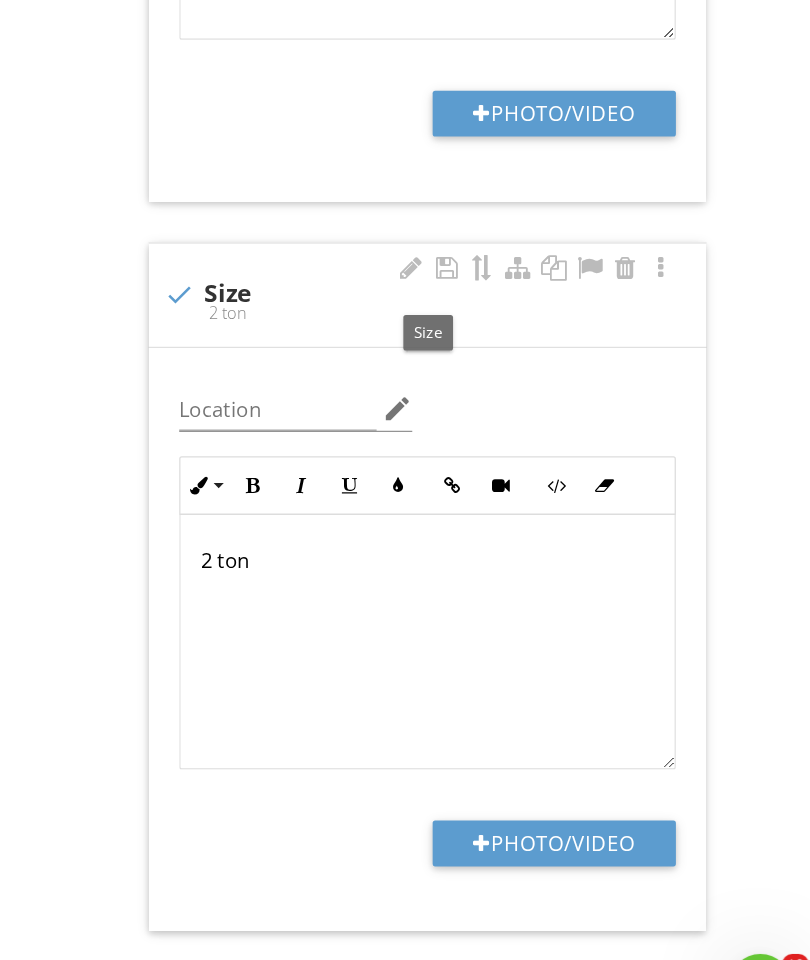 click on "2 ton" at bounding box center (505, 583) 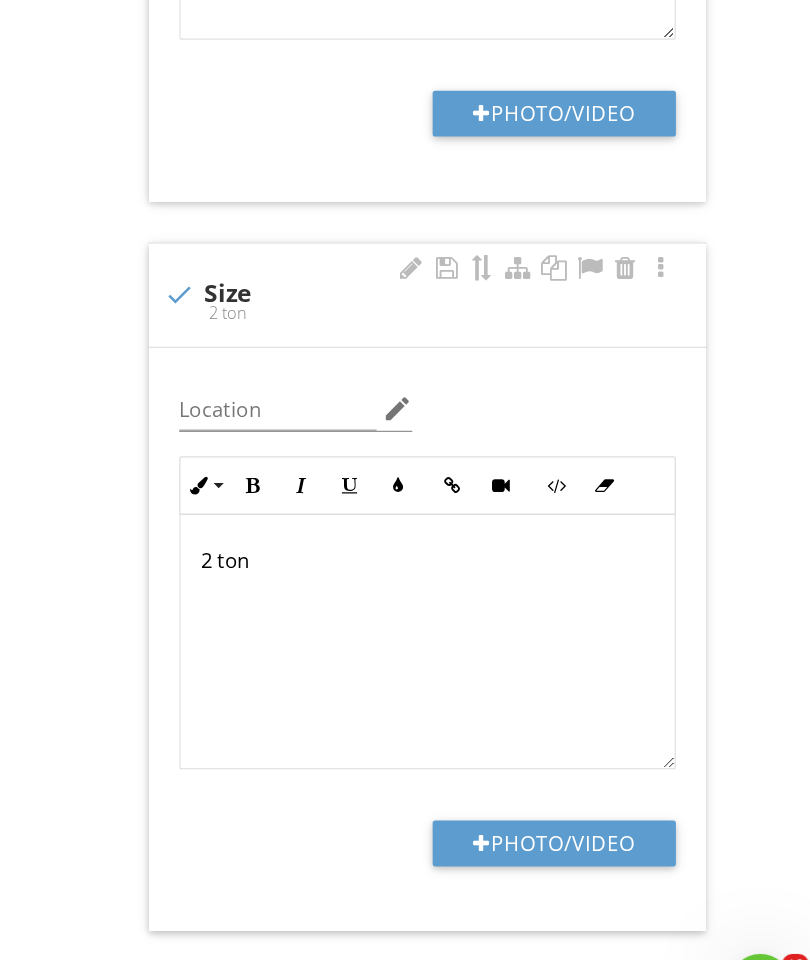 scroll, scrollTop: 1853, scrollLeft: 38, axis: both 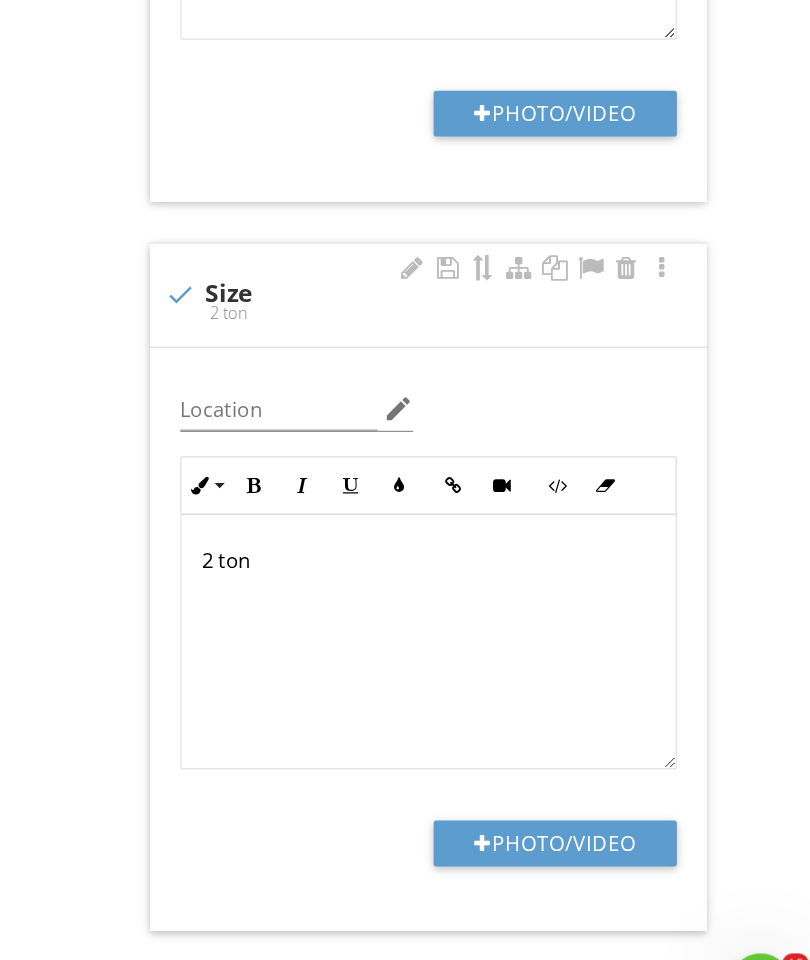 type 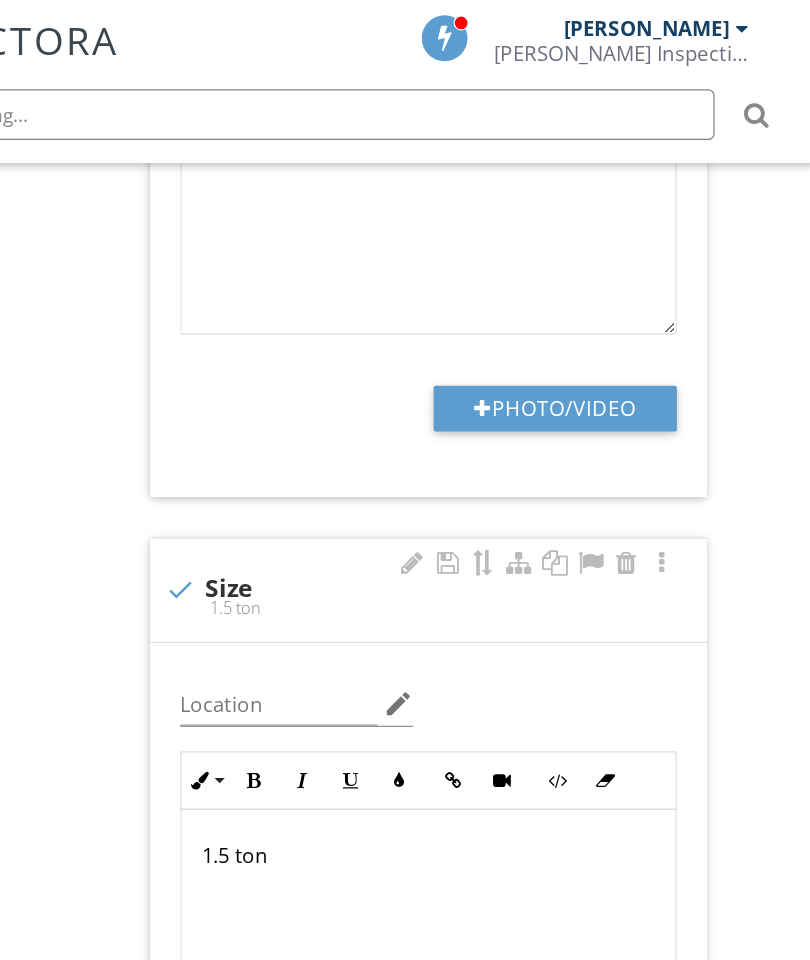 scroll, scrollTop: 1754, scrollLeft: 38, axis: both 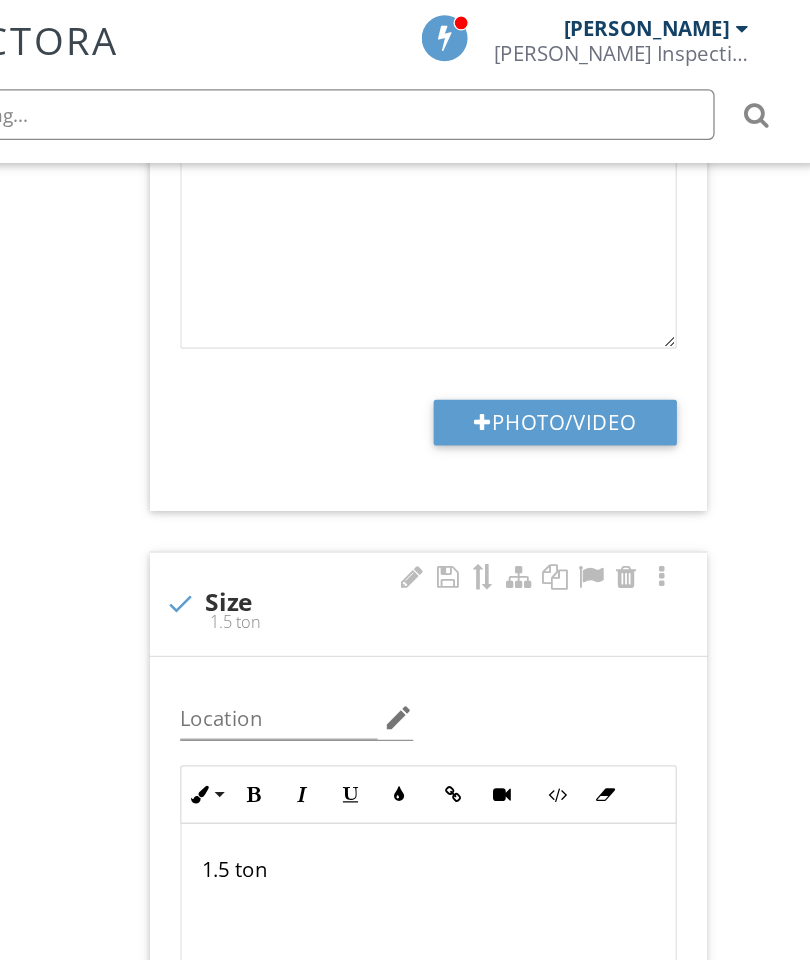 click on "Photo/Video" at bounding box center [604, 332] 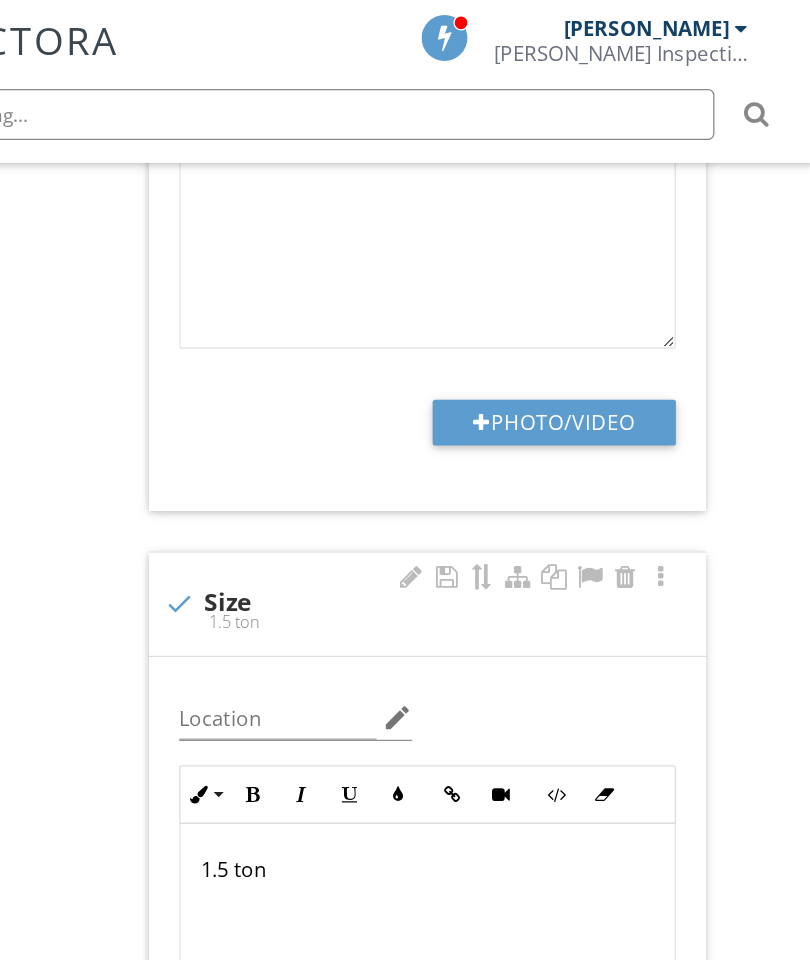 scroll, scrollTop: 1754, scrollLeft: 0, axis: vertical 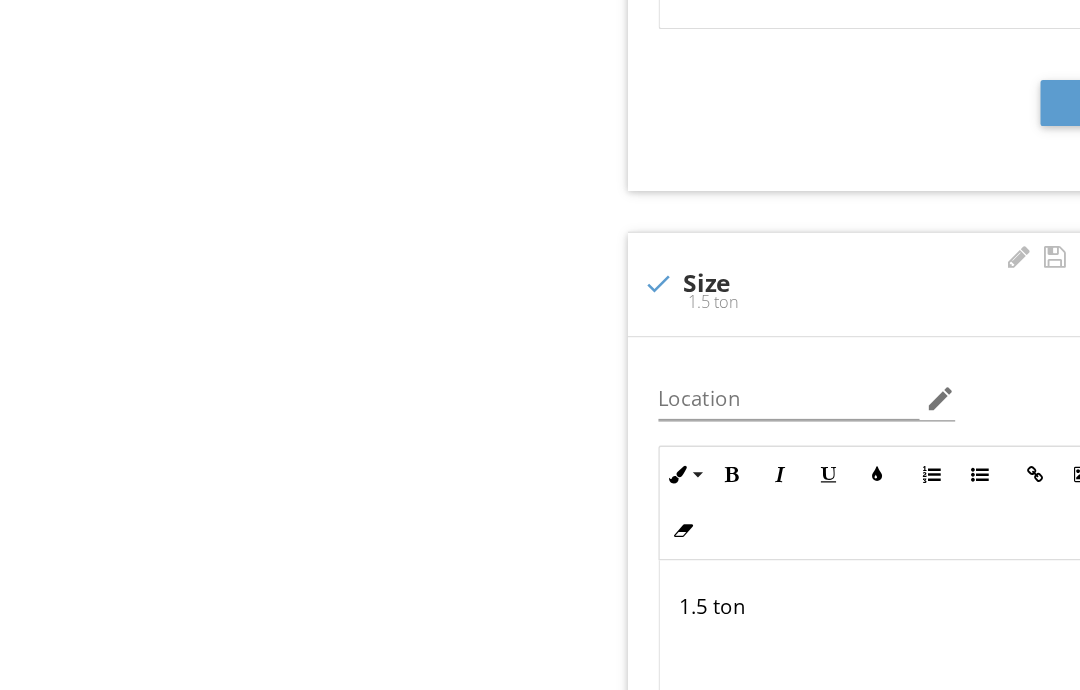 type on "C:\fakepath\image.jpg" 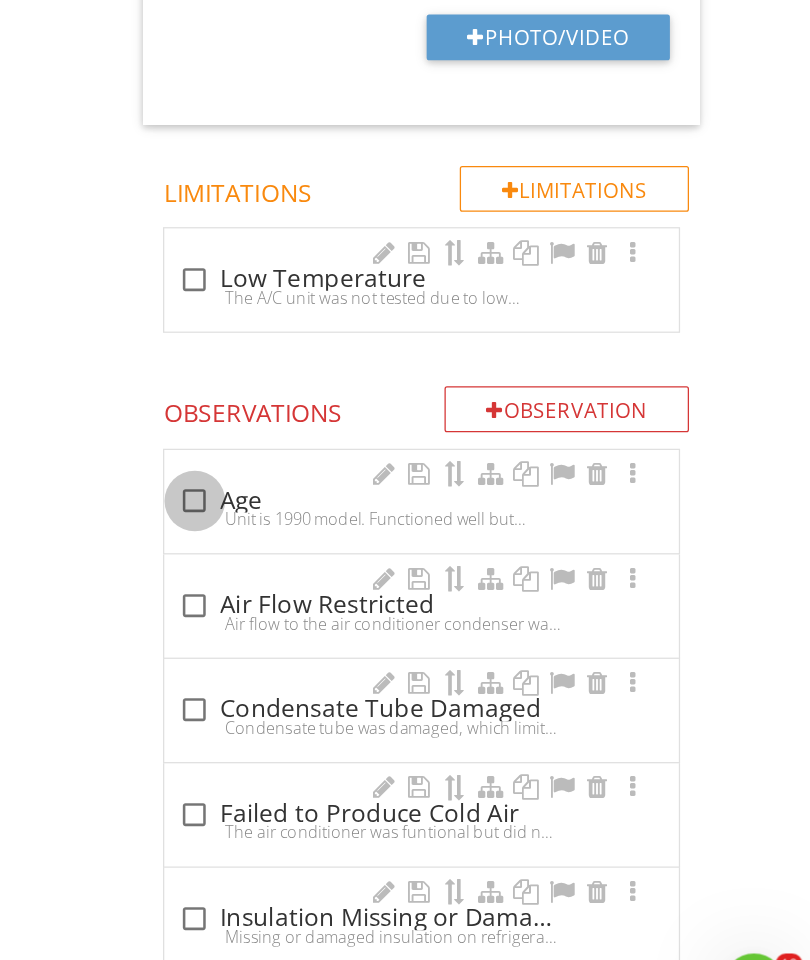 scroll, scrollTop: 2589, scrollLeft: 38, axis: both 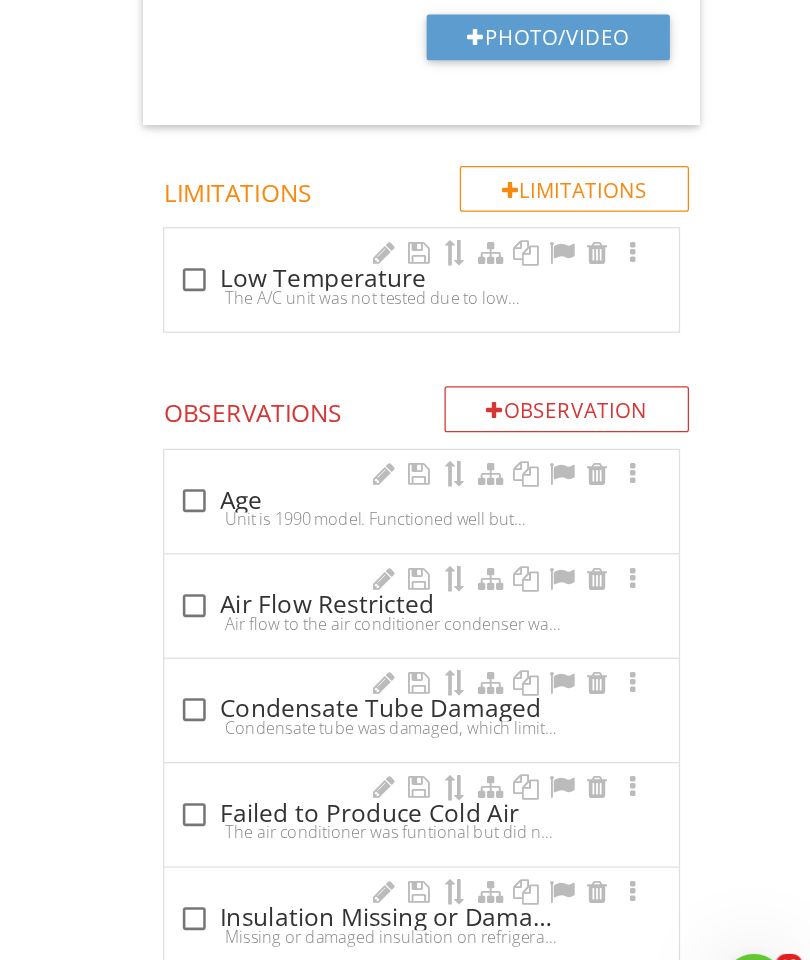 click at bounding box center (327, 536) 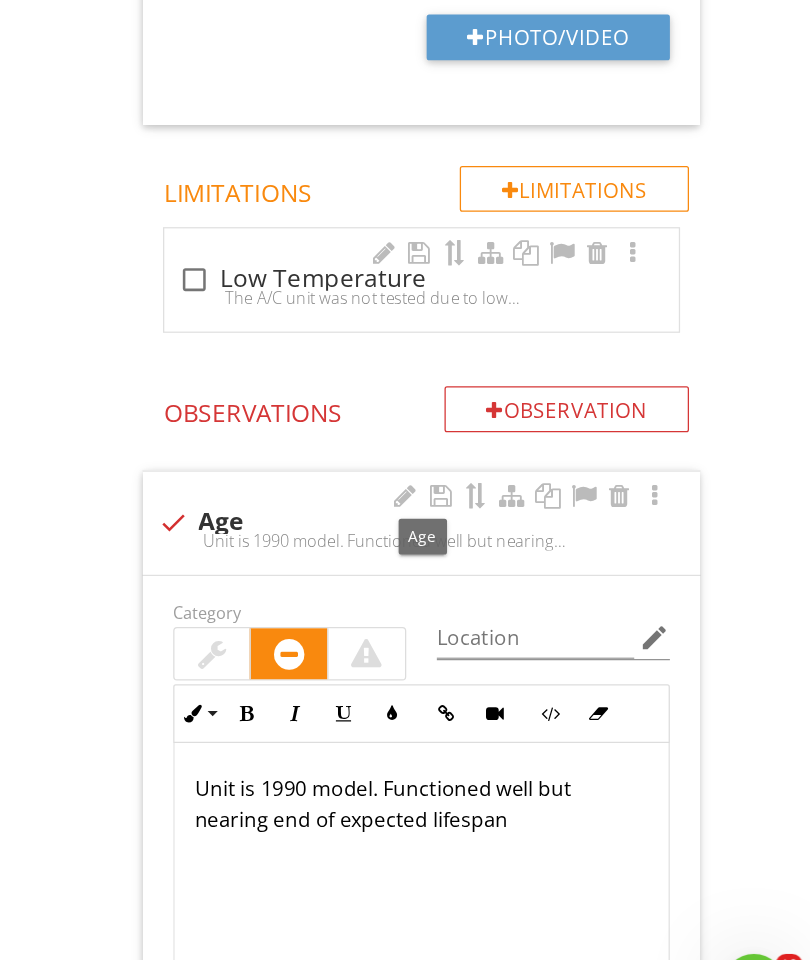 click on "Unit is 1990 model. Functioned well but nearing end of expected lifespan" at bounding box center (505, 774) 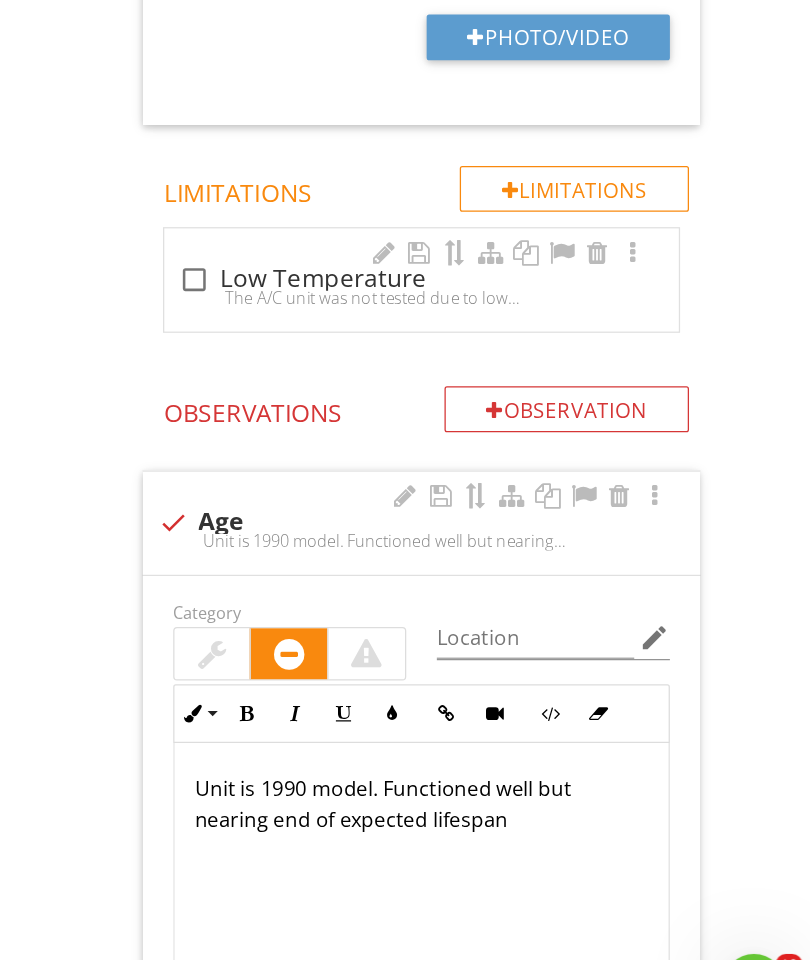 scroll, scrollTop: 2712, scrollLeft: 38, axis: both 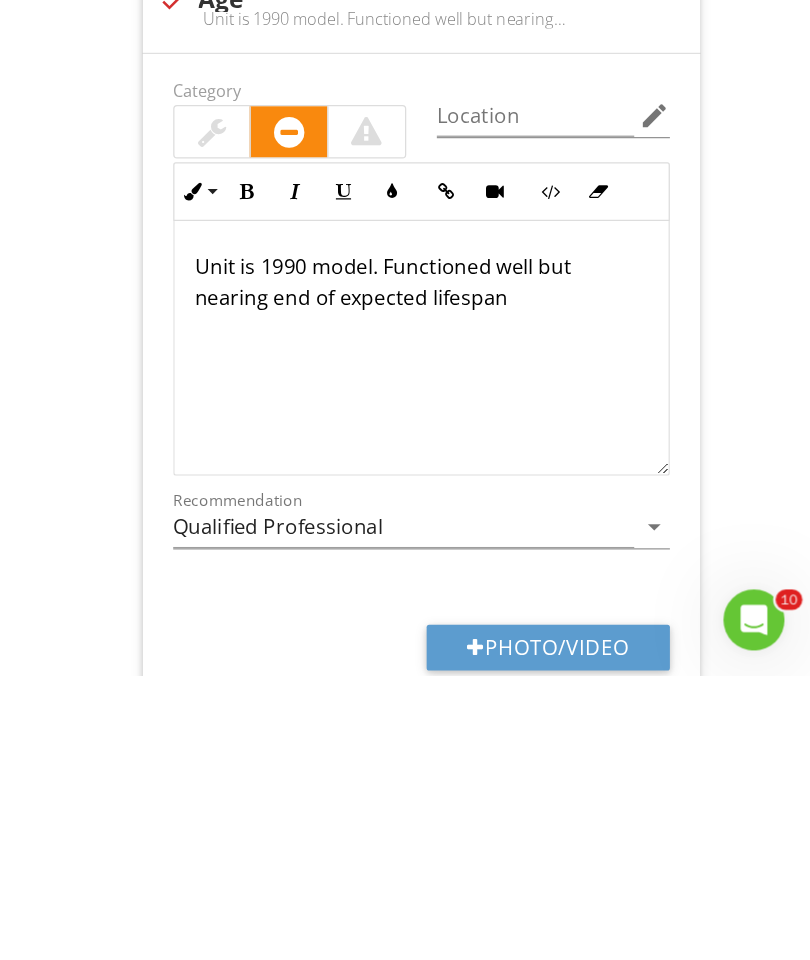 type 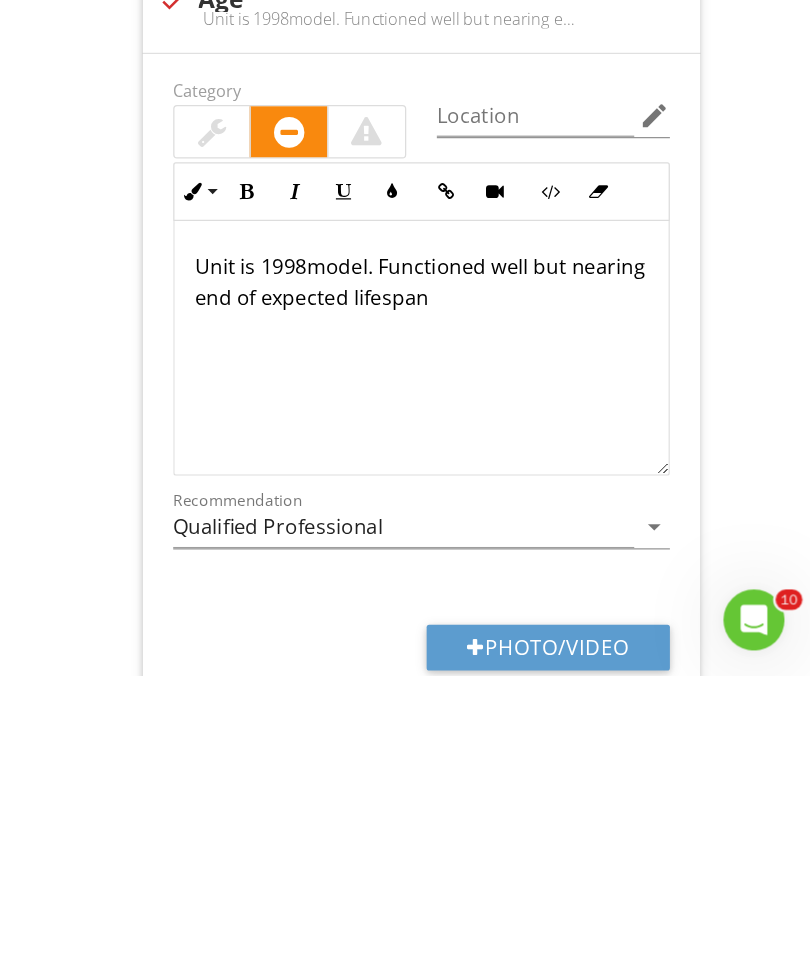 click on "Cooling Equipment
Info
Information
Brand
check_box_outline_blank Amana   check_box_outline_blank [PERSON_NAME]   check_box_outline_blank [PERSON_NAME]   check_box_outline_blank Rheem   check_box_outline_blank [PERSON_NAME]   check_box_outline_blank Carrier   check_box_outline_blank [PERSON_NAME]   check_box_outline_blank Frigidaire   check_box_outline_blank Luxaire   check_box_outline_blank General Electric   check_box_outline_blank Trane   check_box_outline_blank Maytag   check_box_outline_blank Unknown   check_box_outline_blank York   check_box_outline_blank Lennox   check_box Ruud         OTHER
Energy Source/Type
check_box_outline_blank Electric   check_box_outline_blank Gas   check_box_outline_blank Oil   check_box Central Air Conditioner   check_box_outline_blank Ceiling Fan   check_box_outline_blank Heat Pump" at bounding box center [519, -253] 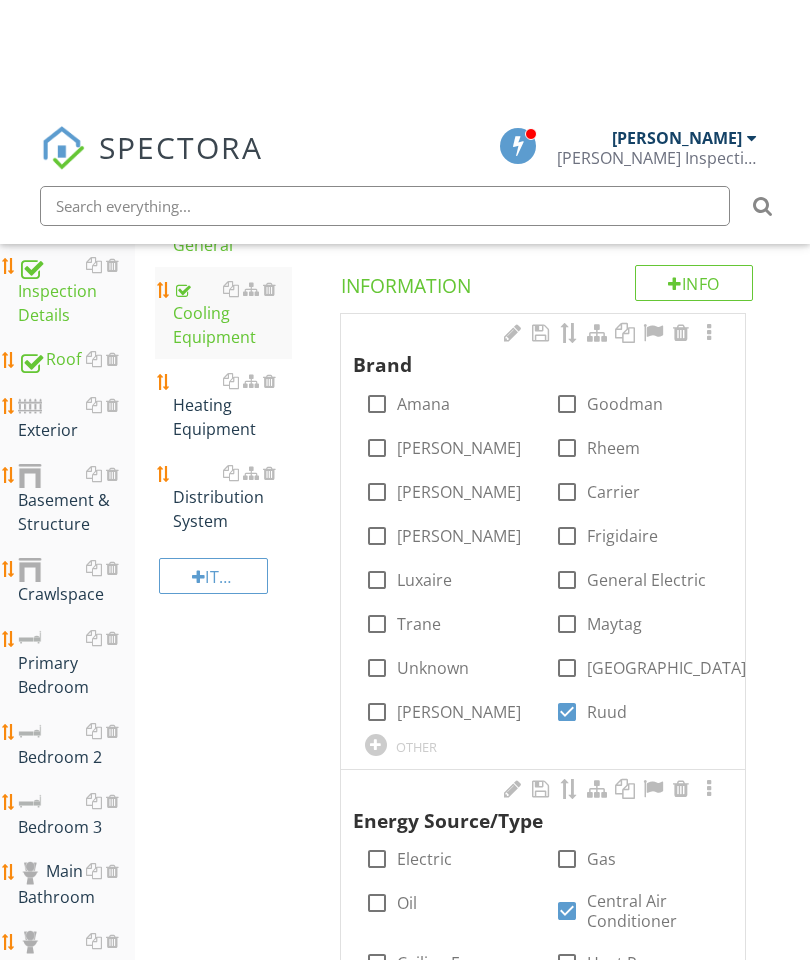 scroll, scrollTop: 237, scrollLeft: 0, axis: vertical 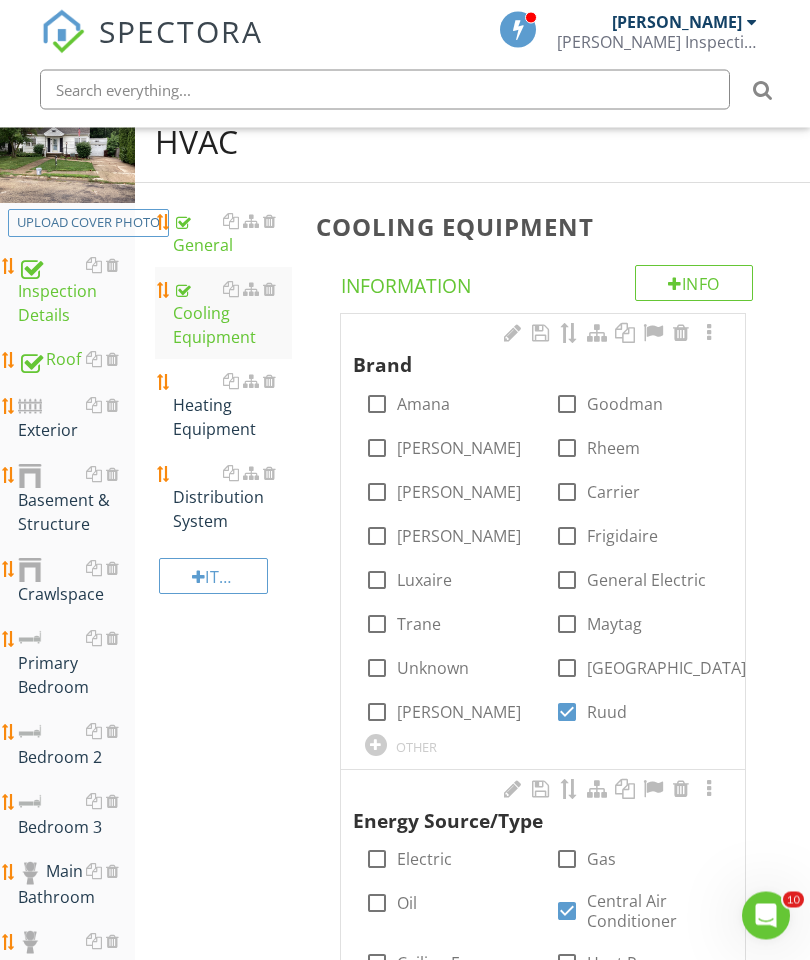 click on "Exterior" at bounding box center [76, 419] 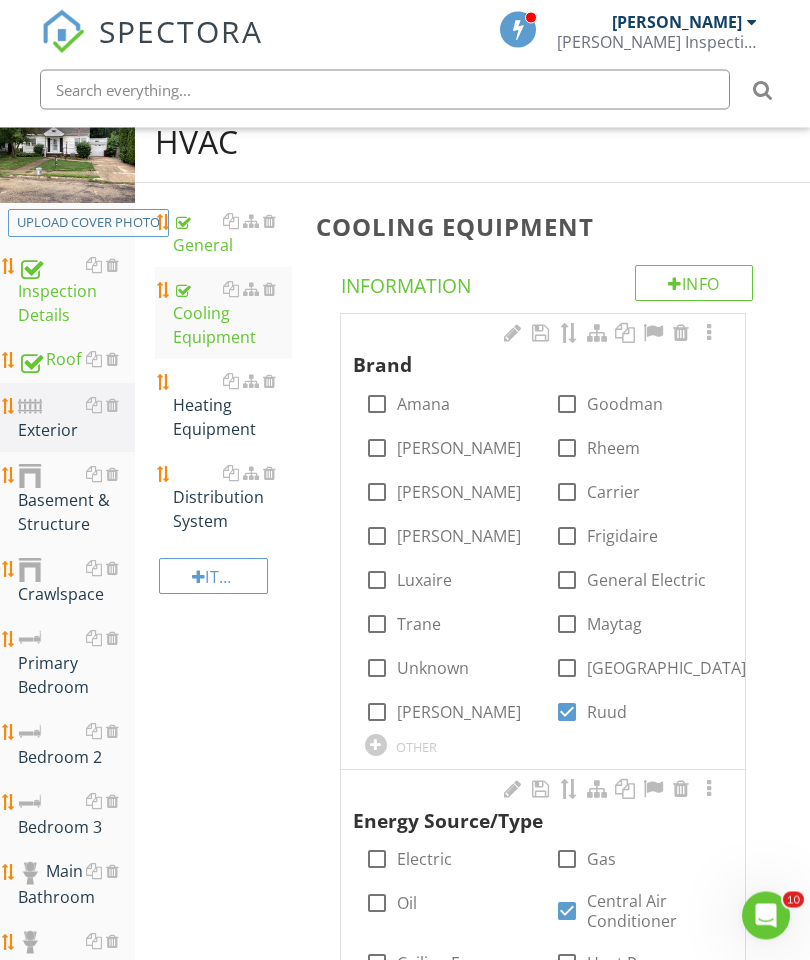 scroll, scrollTop: 238, scrollLeft: 0, axis: vertical 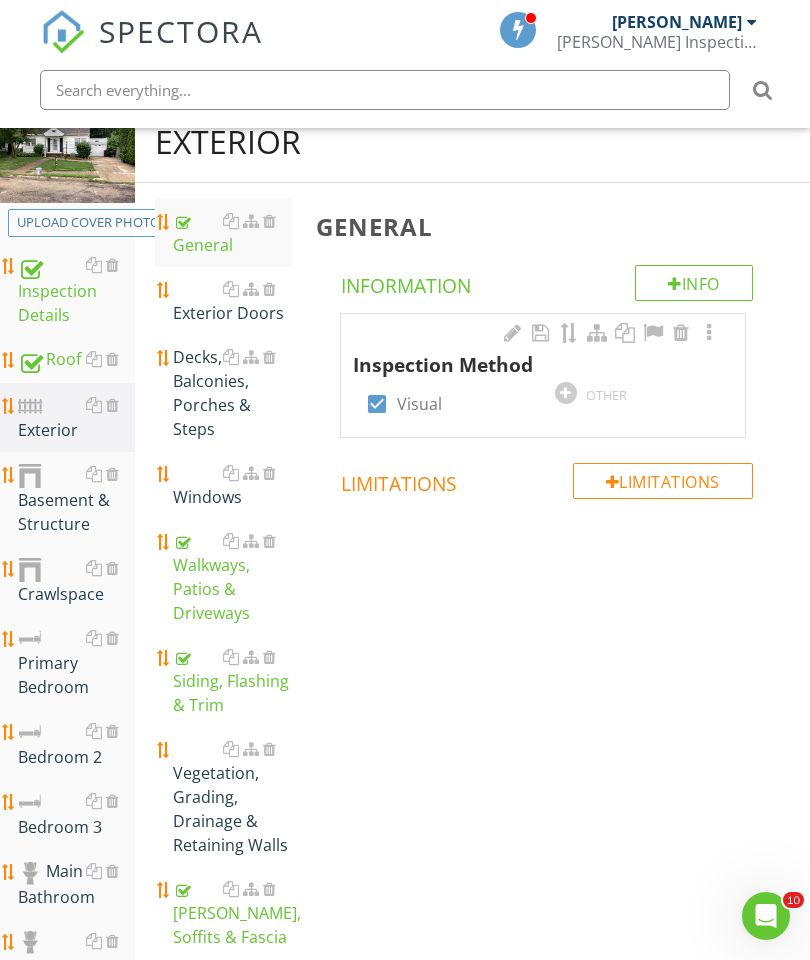 click on "Exterior Doors" at bounding box center (232, 301) 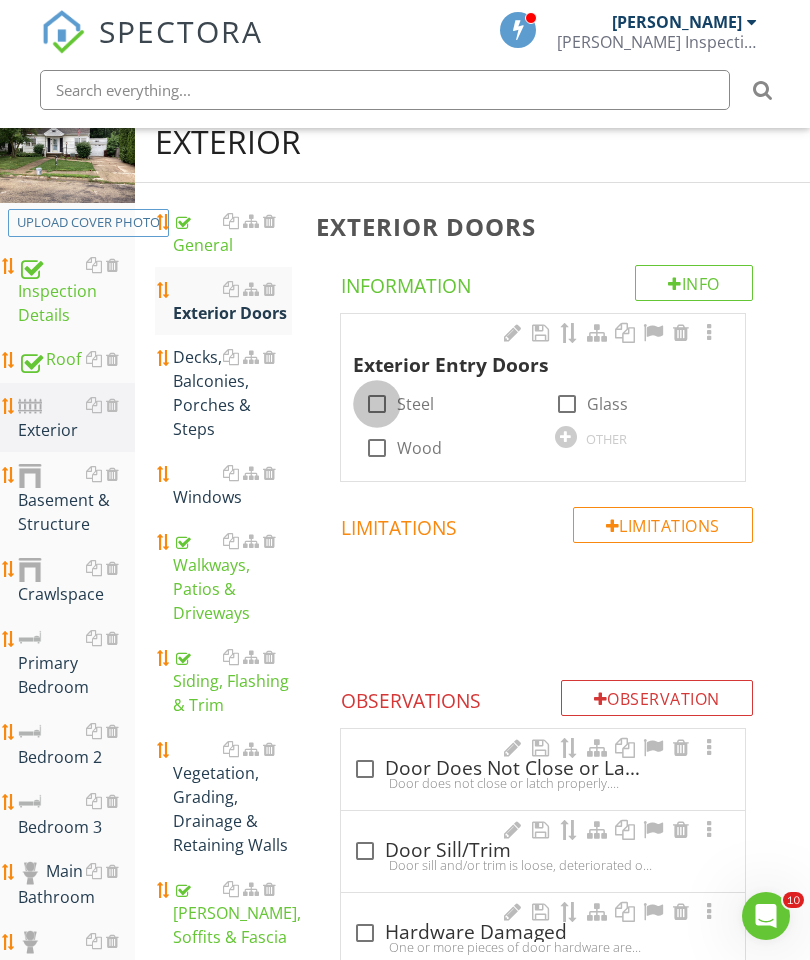click at bounding box center (377, 404) 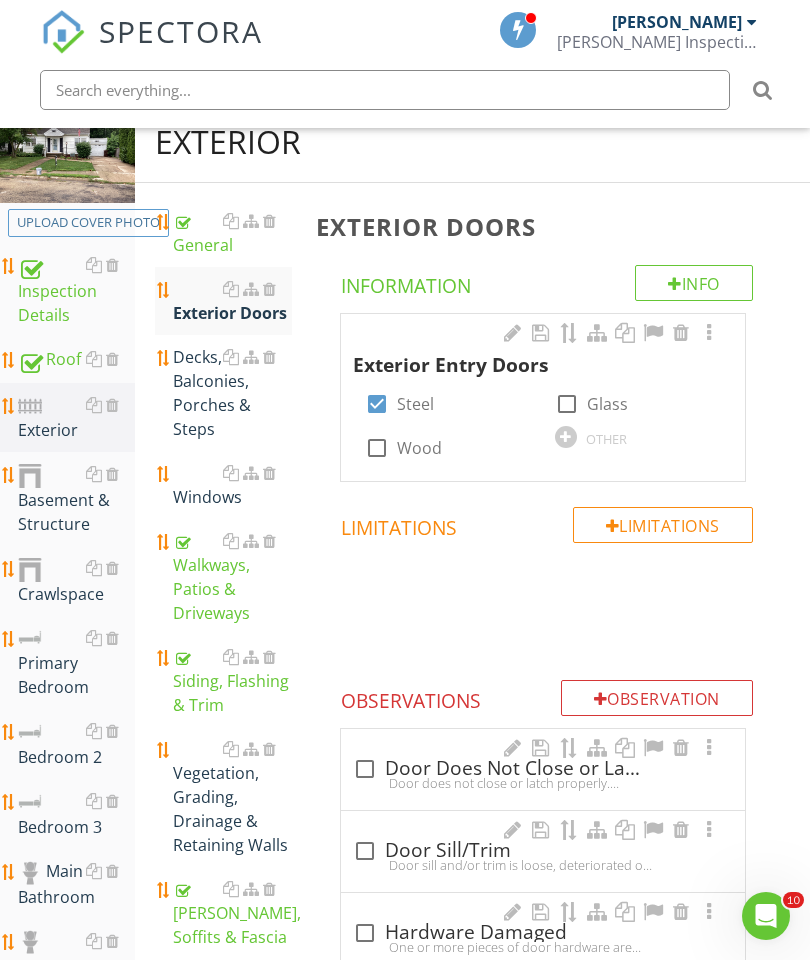 click at bounding box center [709, 333] 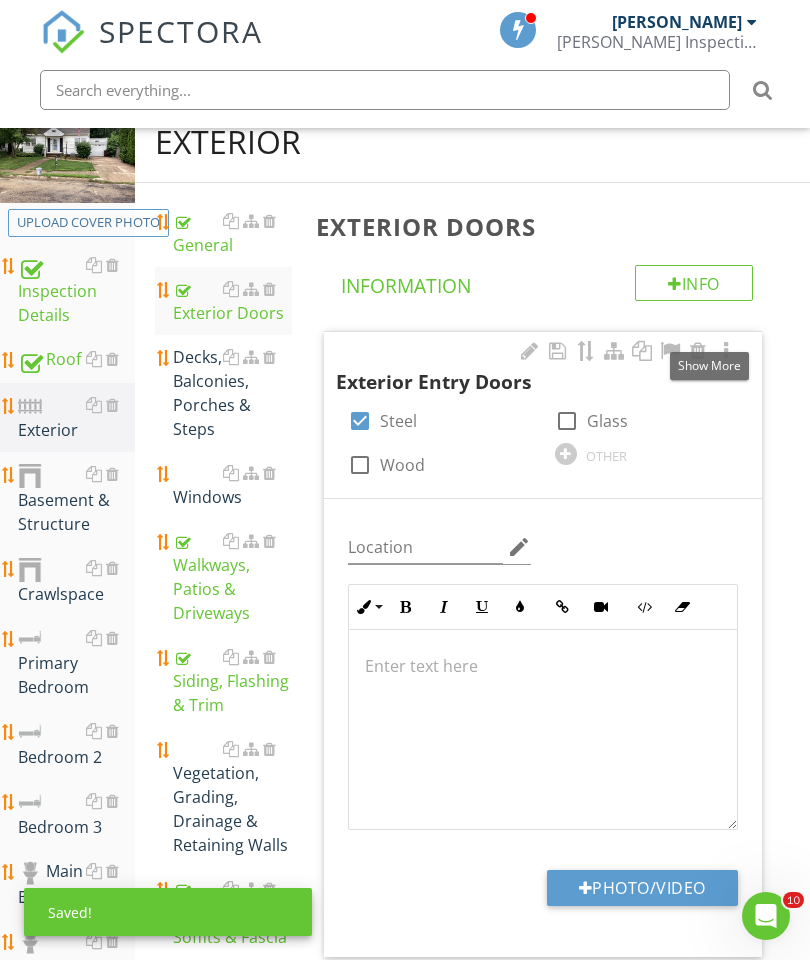 click on "Photo/Video" at bounding box center (642, 888) 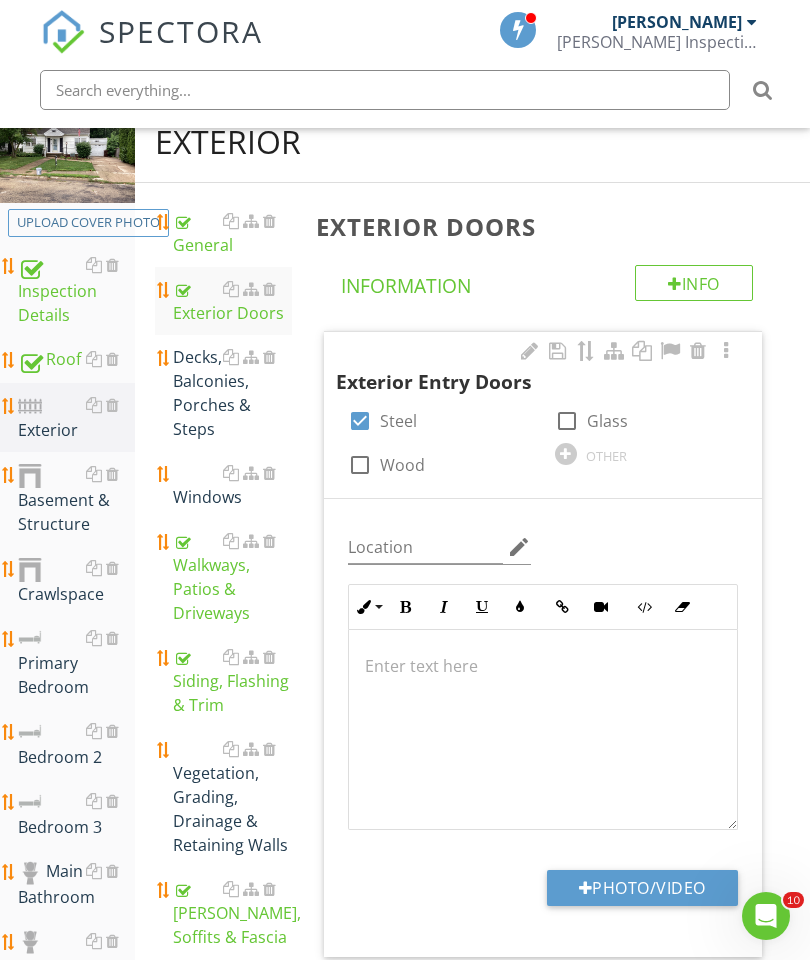 type on "C:\fakepath\image.jpg" 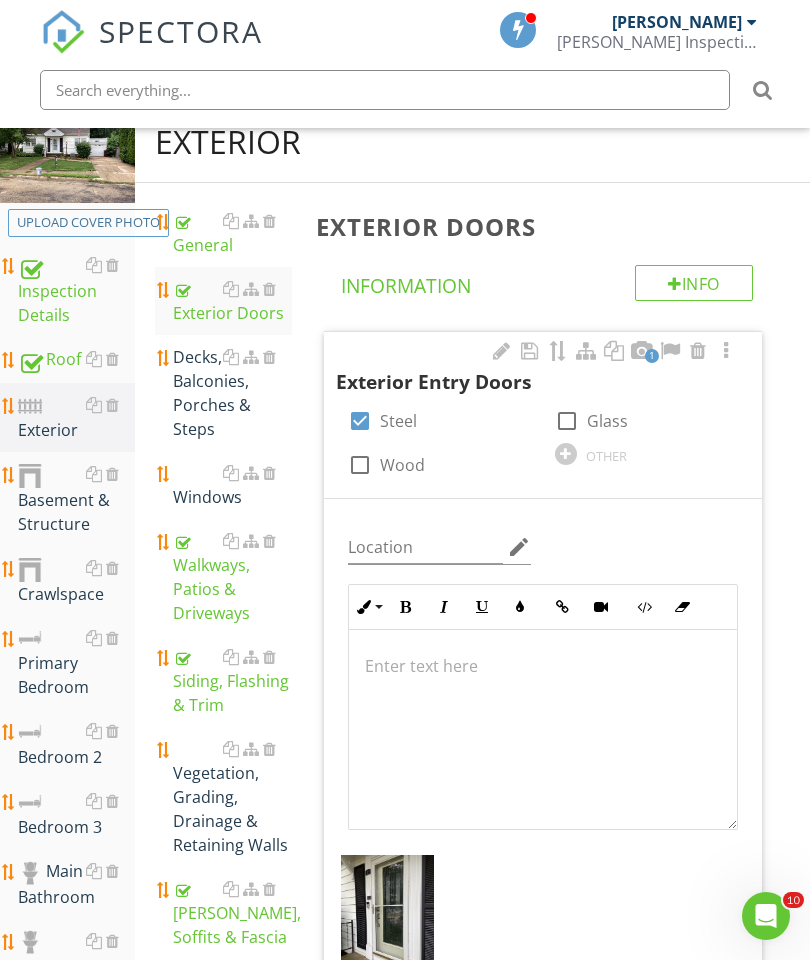 click on "Siding, Flashing & Trim" at bounding box center (232, 681) 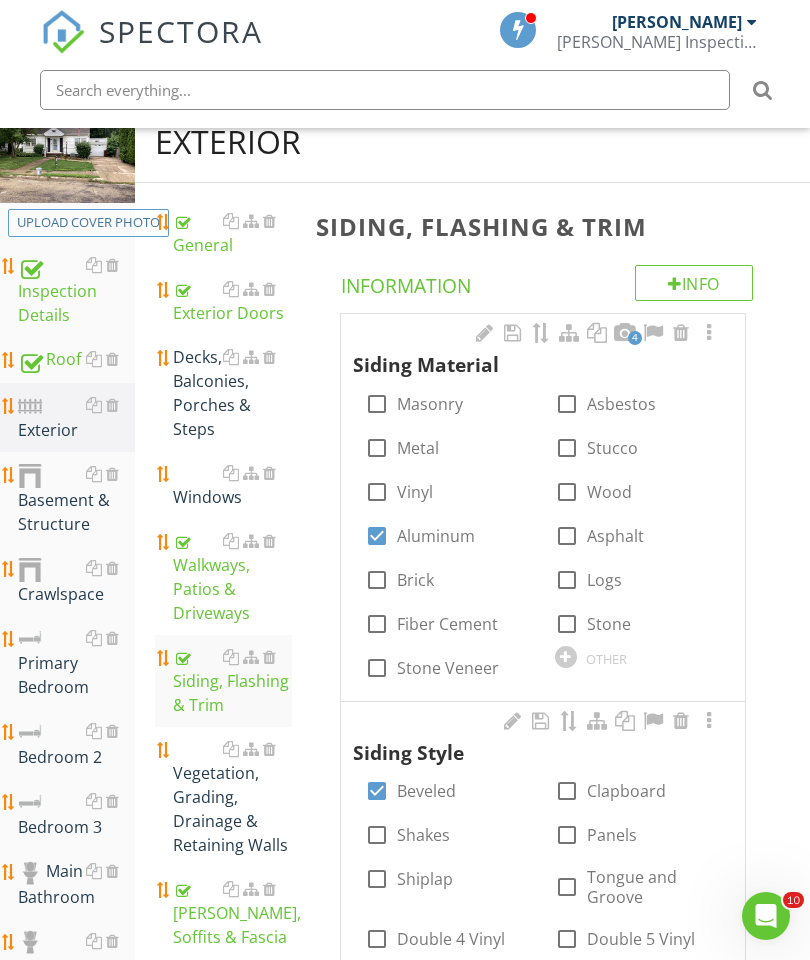 click at bounding box center (709, 333) 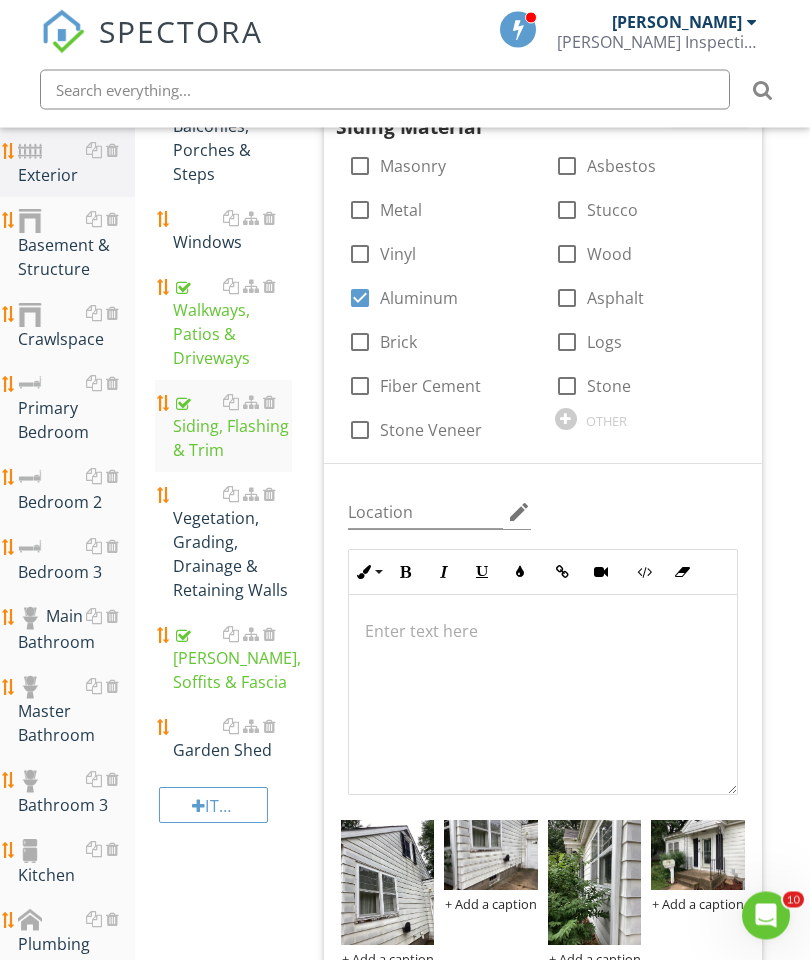 scroll, scrollTop: 648, scrollLeft: 0, axis: vertical 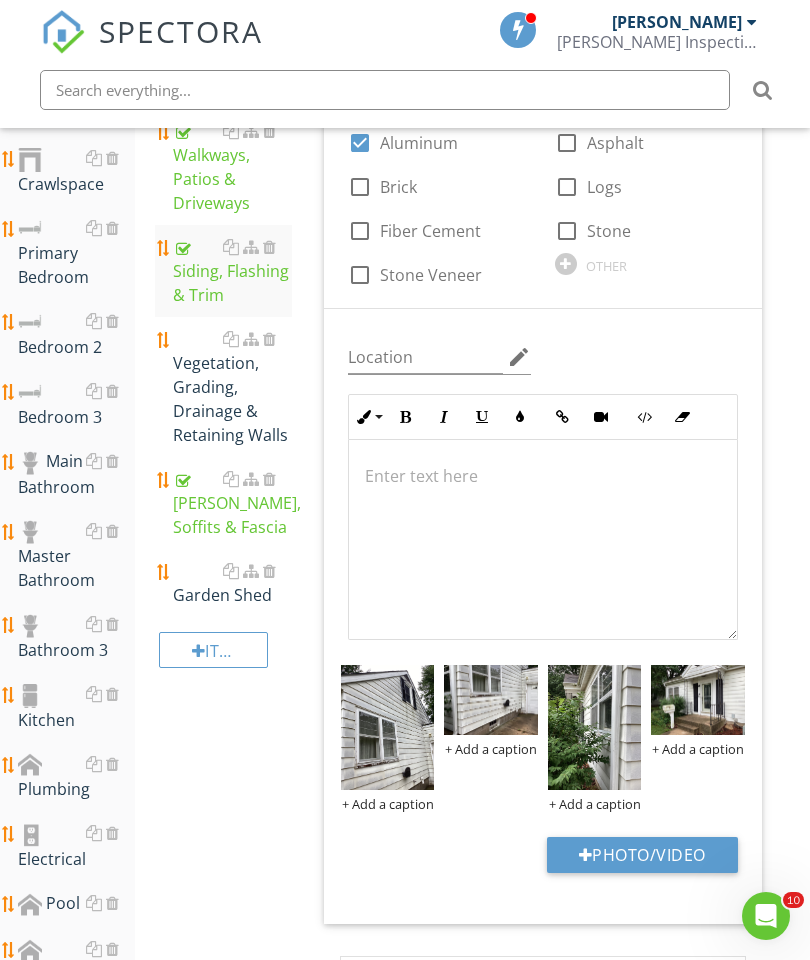 click on "Photo/Video" at bounding box center (642, 855) 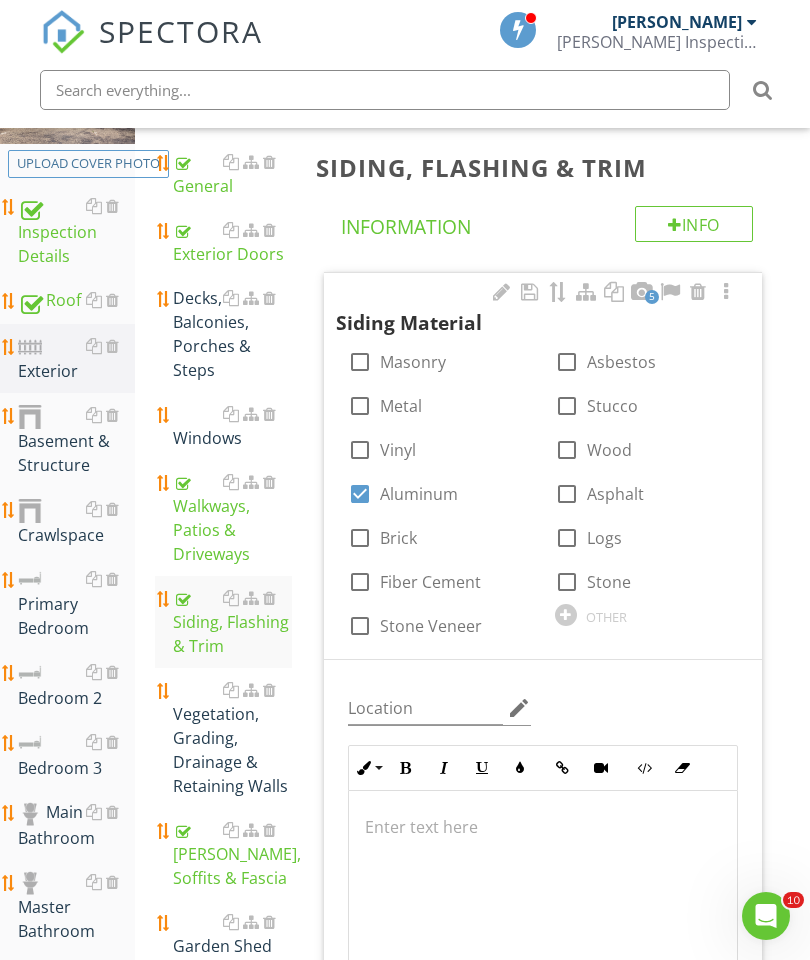 scroll, scrollTop: 184, scrollLeft: 0, axis: vertical 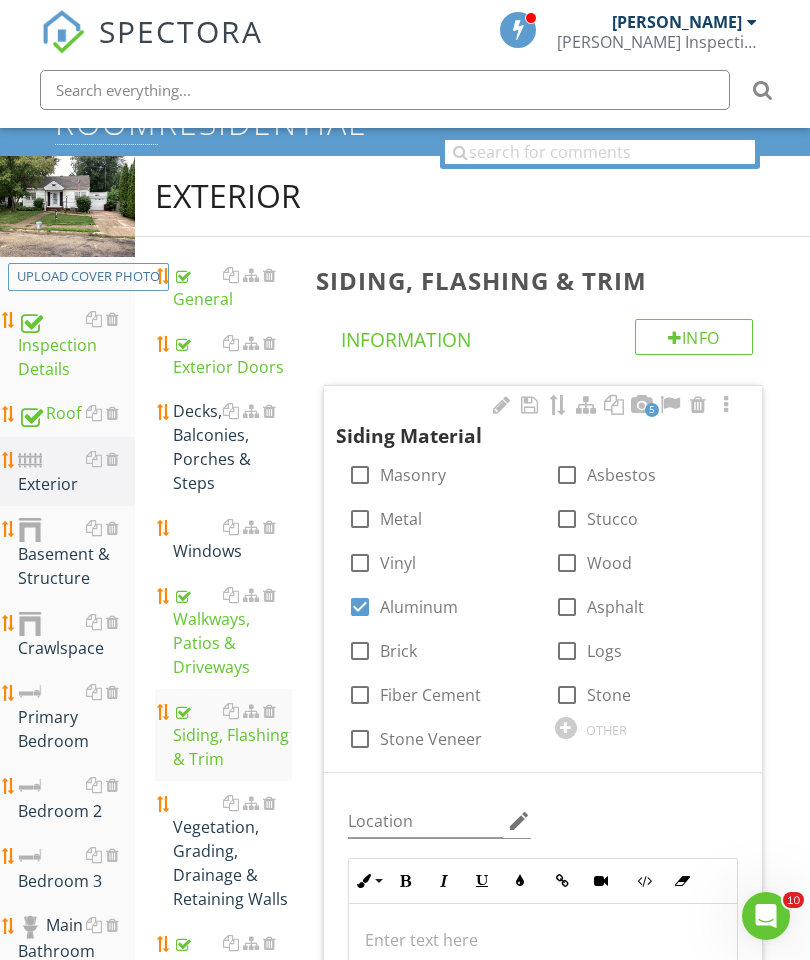 click on "Windows" at bounding box center [232, 539] 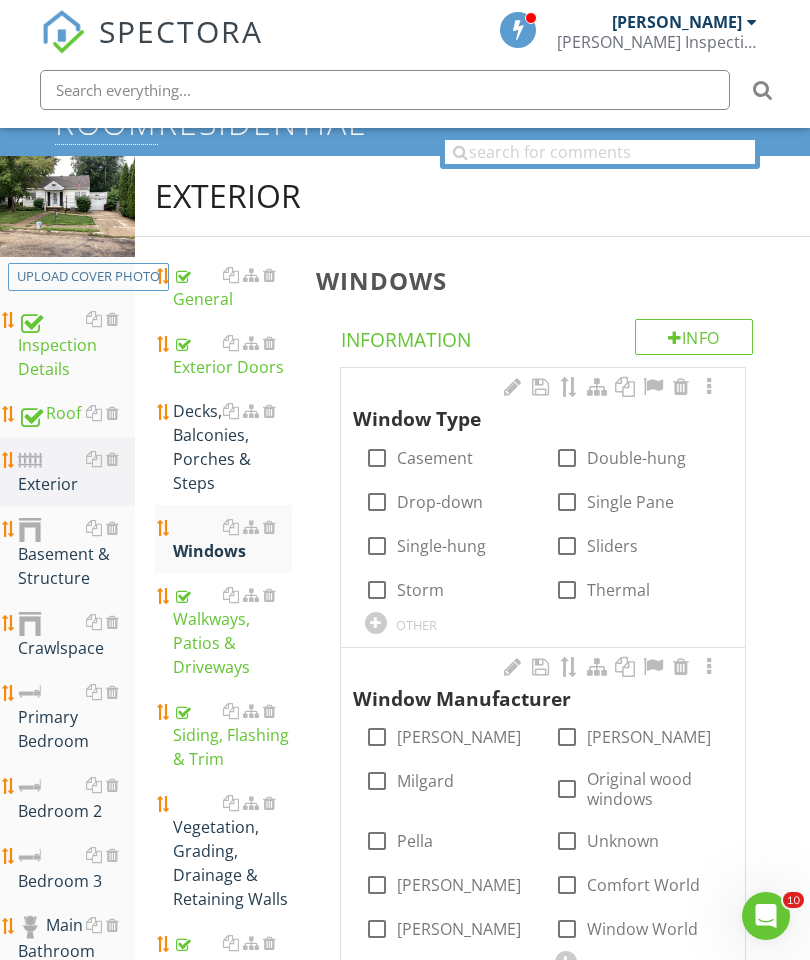 click at bounding box center [567, 458] 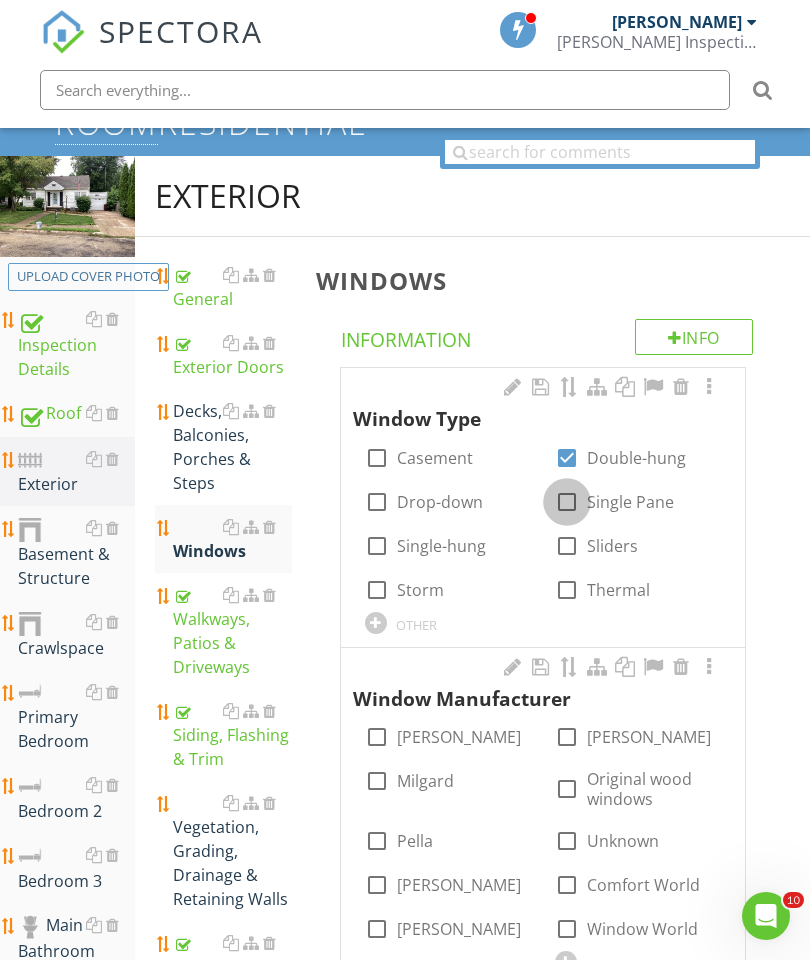 click at bounding box center [567, 502] 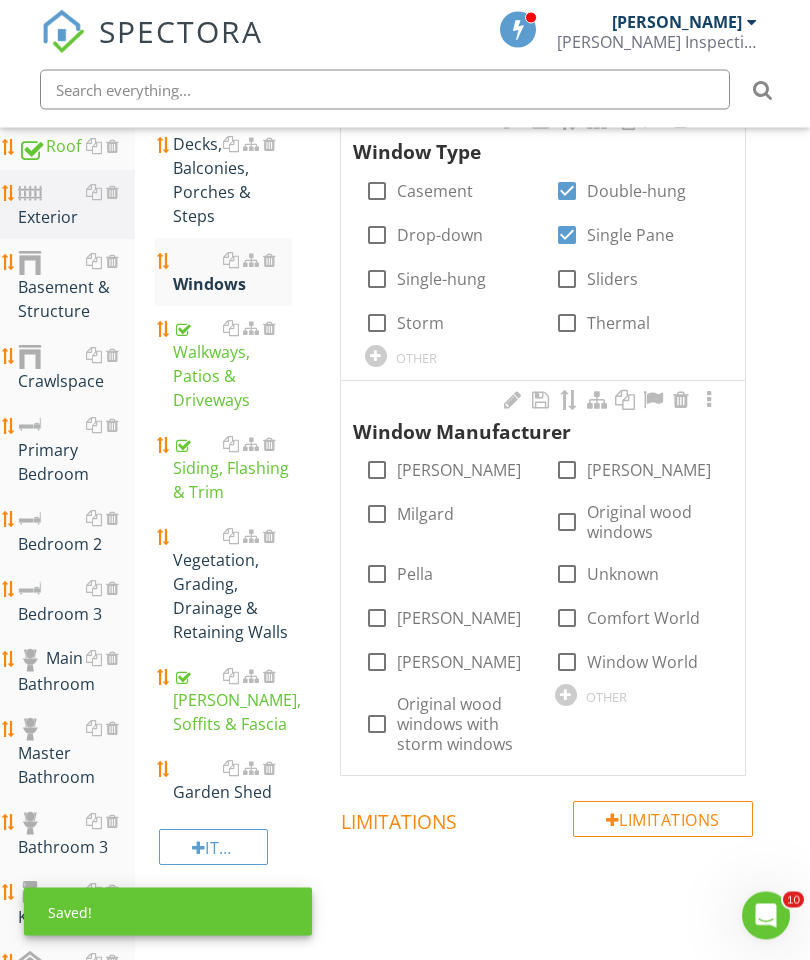 scroll, scrollTop: 451, scrollLeft: 0, axis: vertical 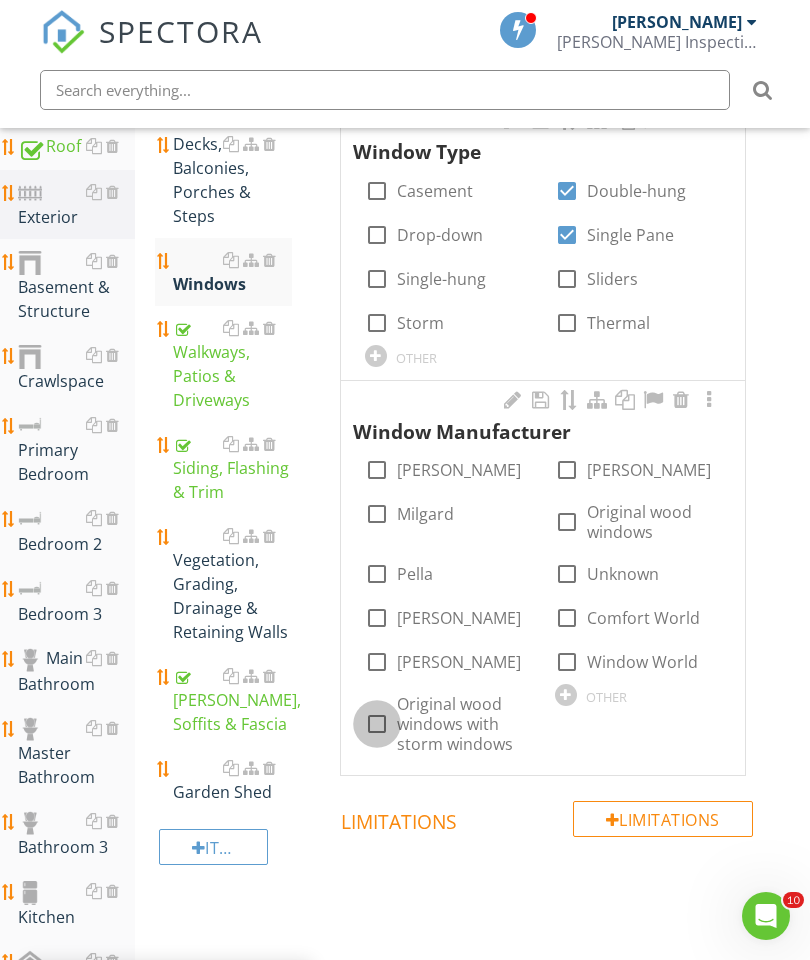click at bounding box center (377, 724) 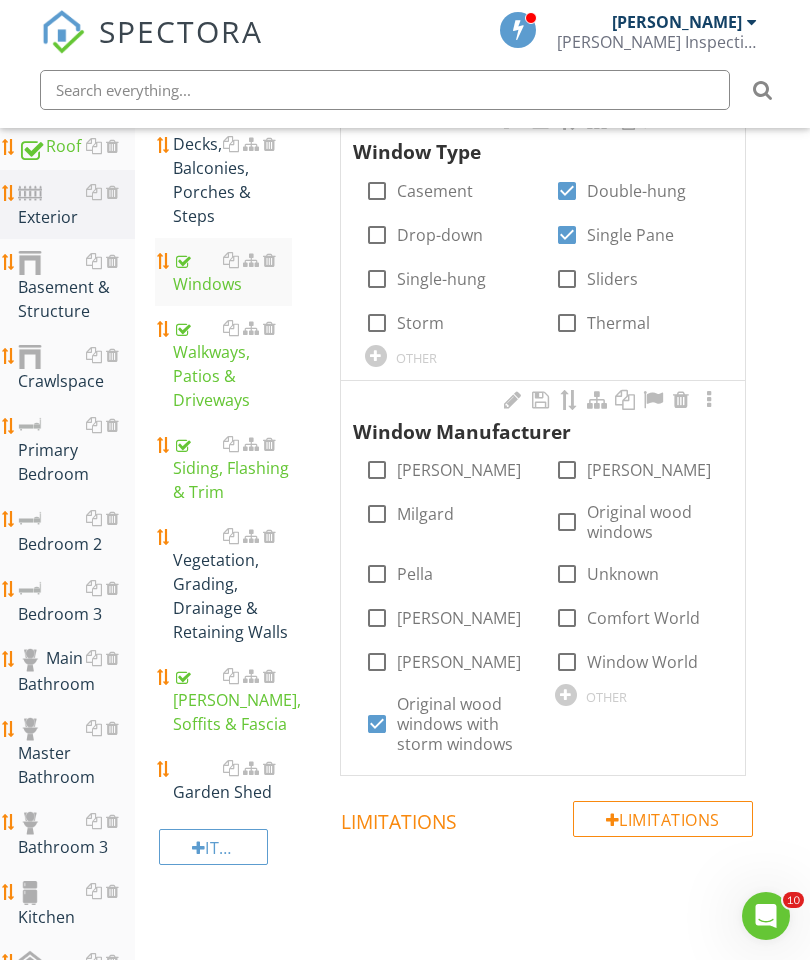 click at bounding box center (709, 400) 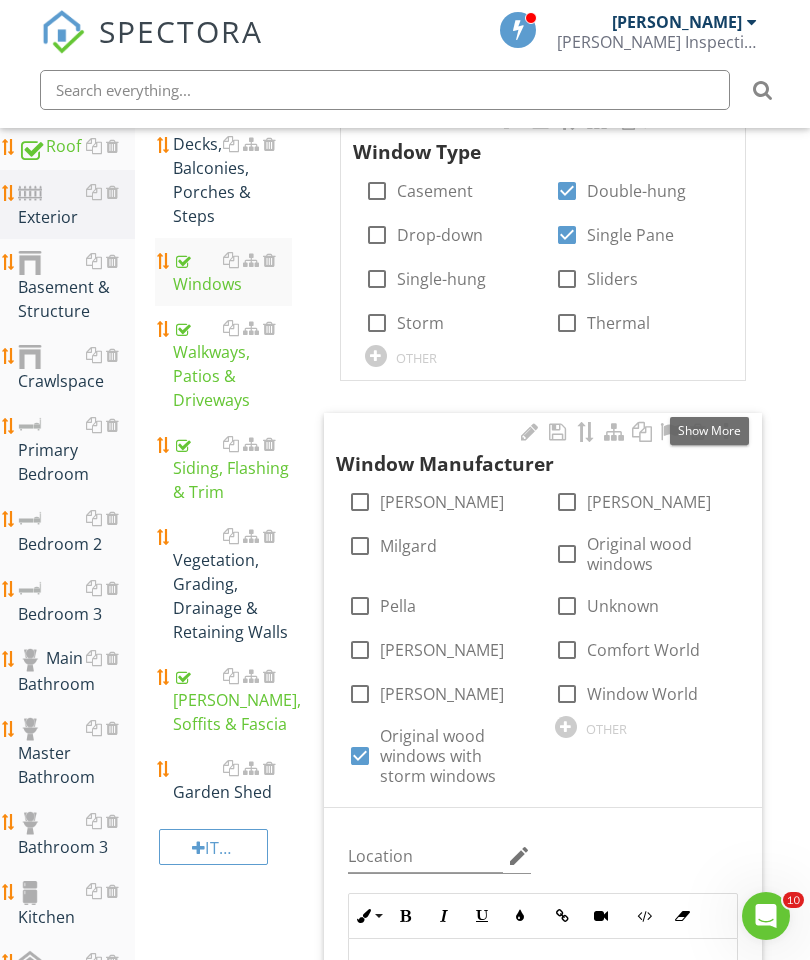 click on "Windows
Info
Information
Window Type
check_box_outline_blank Casement   check_box Double-hung   check_box_outline_blank Drop-down   check_box Single Pane   check_box_outline_blank Single-hung   check_box_outline_blank Sliders   check_box_outline_blank Storm   check_box_outline_blank Thermal         OTHER
Window Manufacturer
check_box_outline_blank [PERSON_NAME]   check_box_outline_blank [PERSON_NAME]   check_box_outline_blank Milgard   check_box_outline_blank Original wood windows   check_box_outline_blank Pella   check_box_outline_blank Unknown   check_box_outline_blank [PERSON_NAME]   check_box_outline_blank Comfort World   check_box_outline_blank JELD-WEN   check_box_outline_blank Window World   check_box Original wood windows with storm windows         OTHER                   Location edit       Inline Style XLarge" at bounding box center [557, 983] 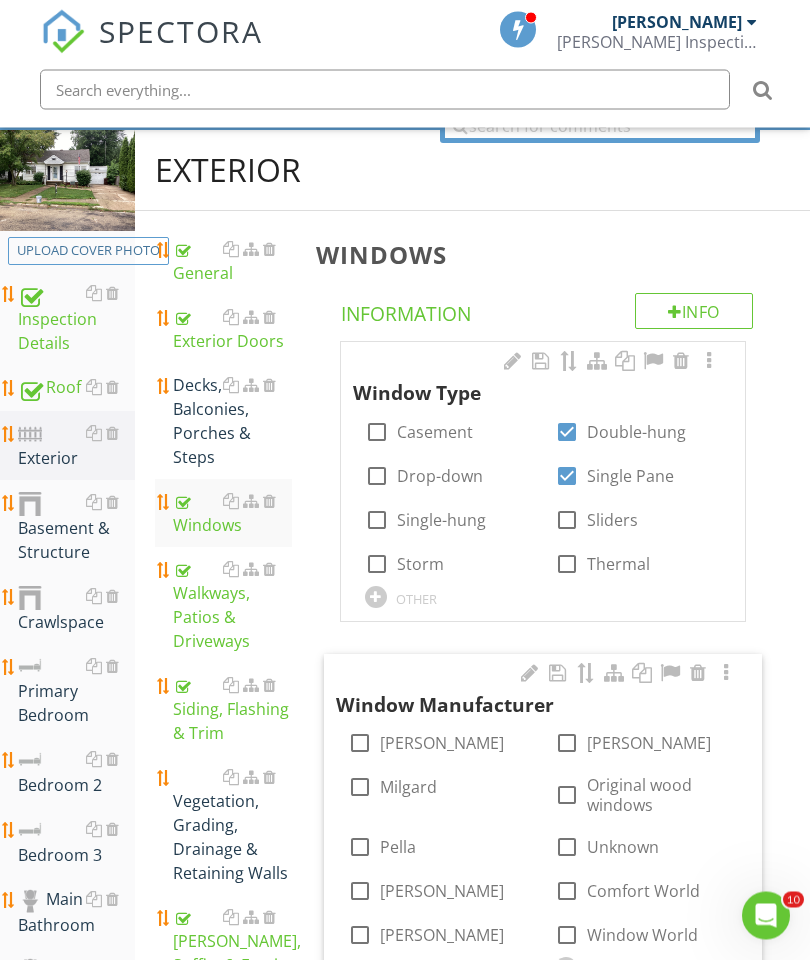 click at bounding box center [709, 362] 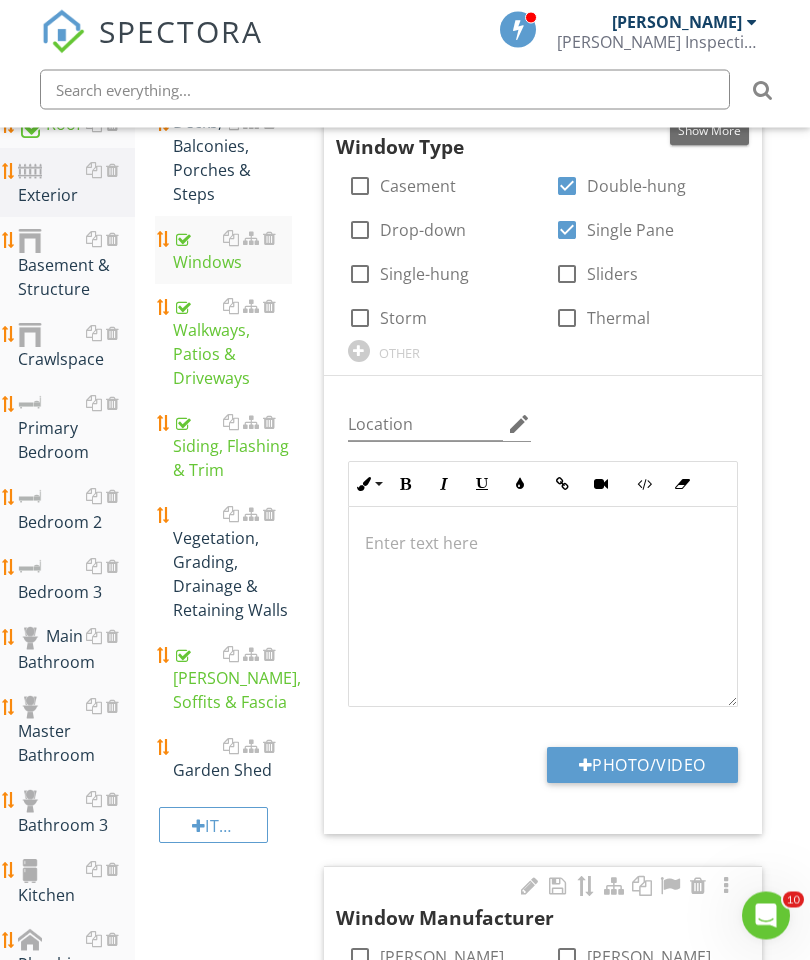 scroll, scrollTop: 525, scrollLeft: 0, axis: vertical 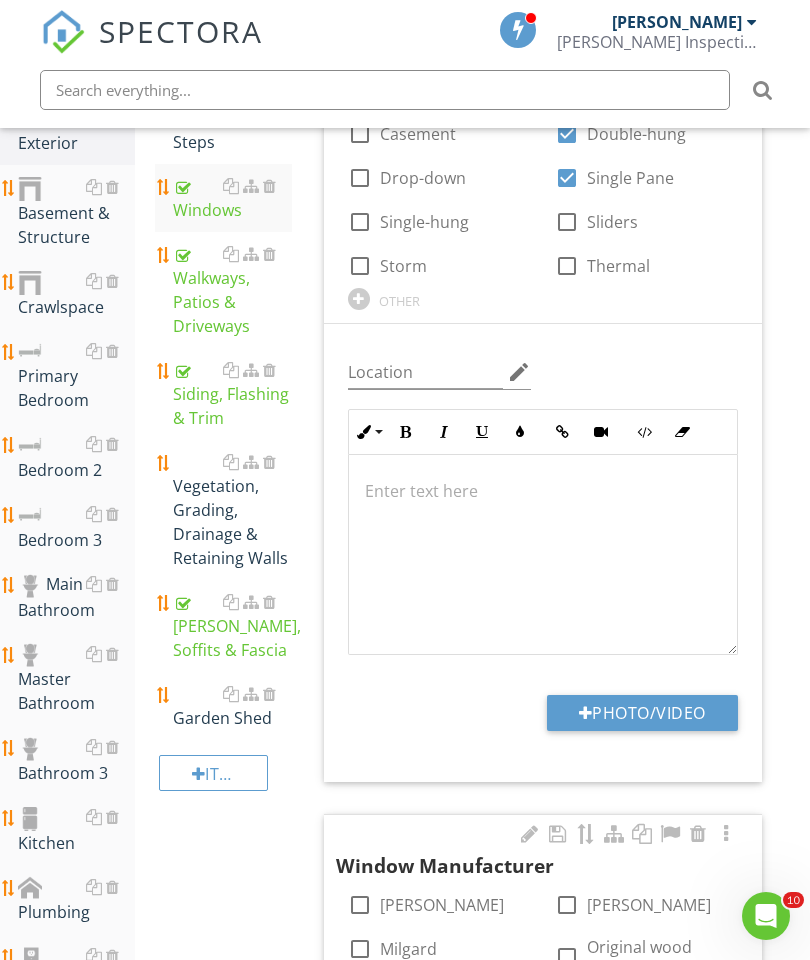 click on "Photo/Video" at bounding box center [642, 713] 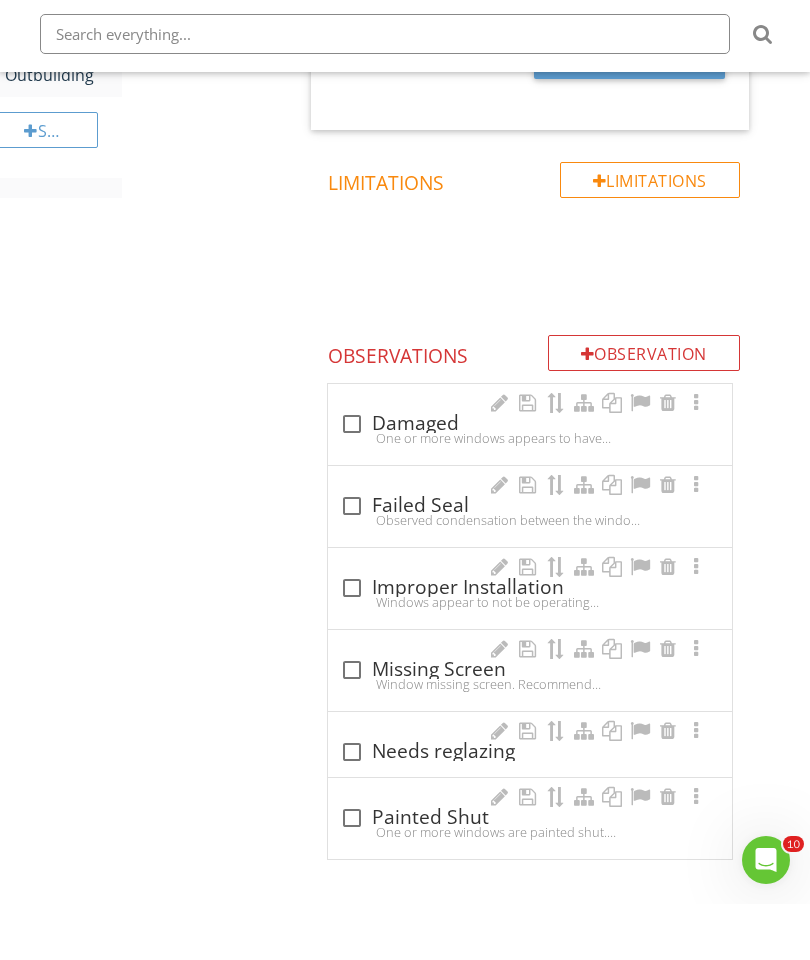 scroll, scrollTop: 2165, scrollLeft: 0, axis: vertical 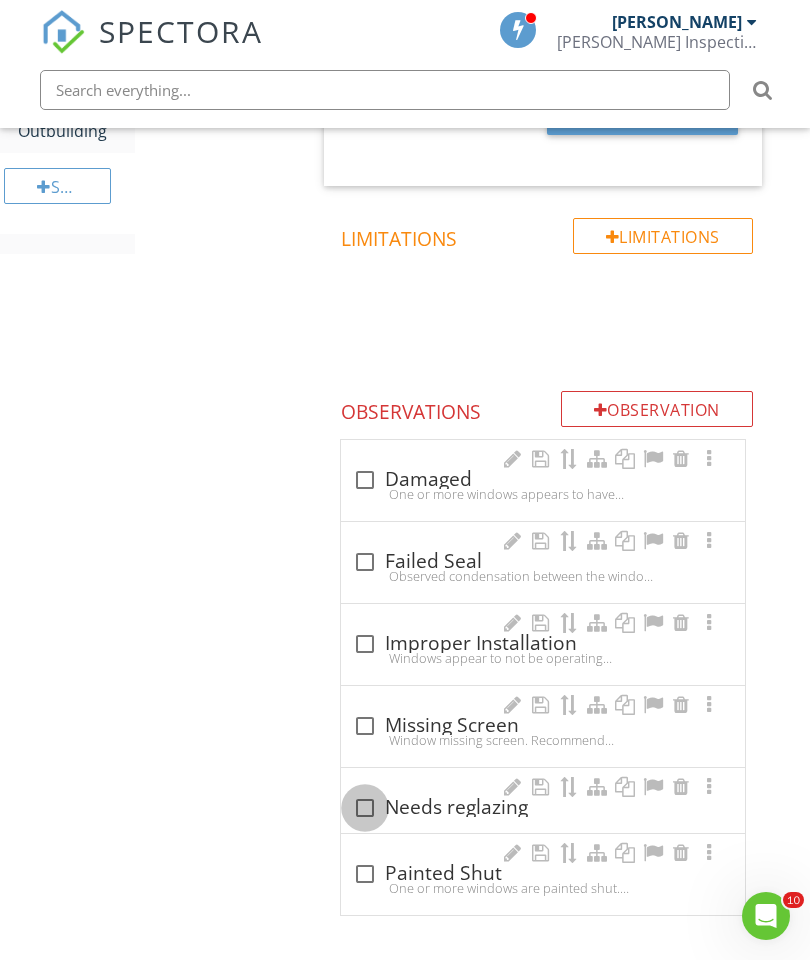 click at bounding box center [365, 808] 